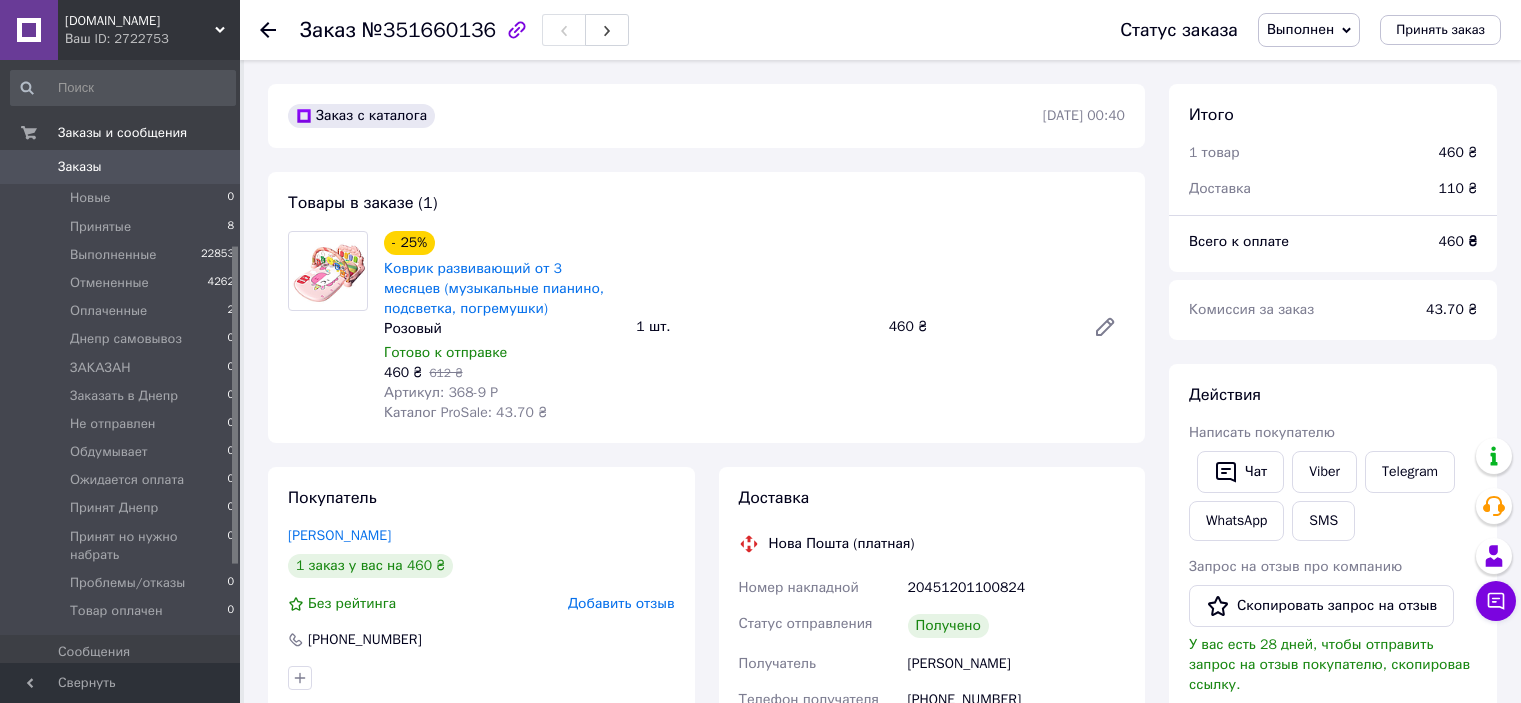 scroll, scrollTop: 500, scrollLeft: 0, axis: vertical 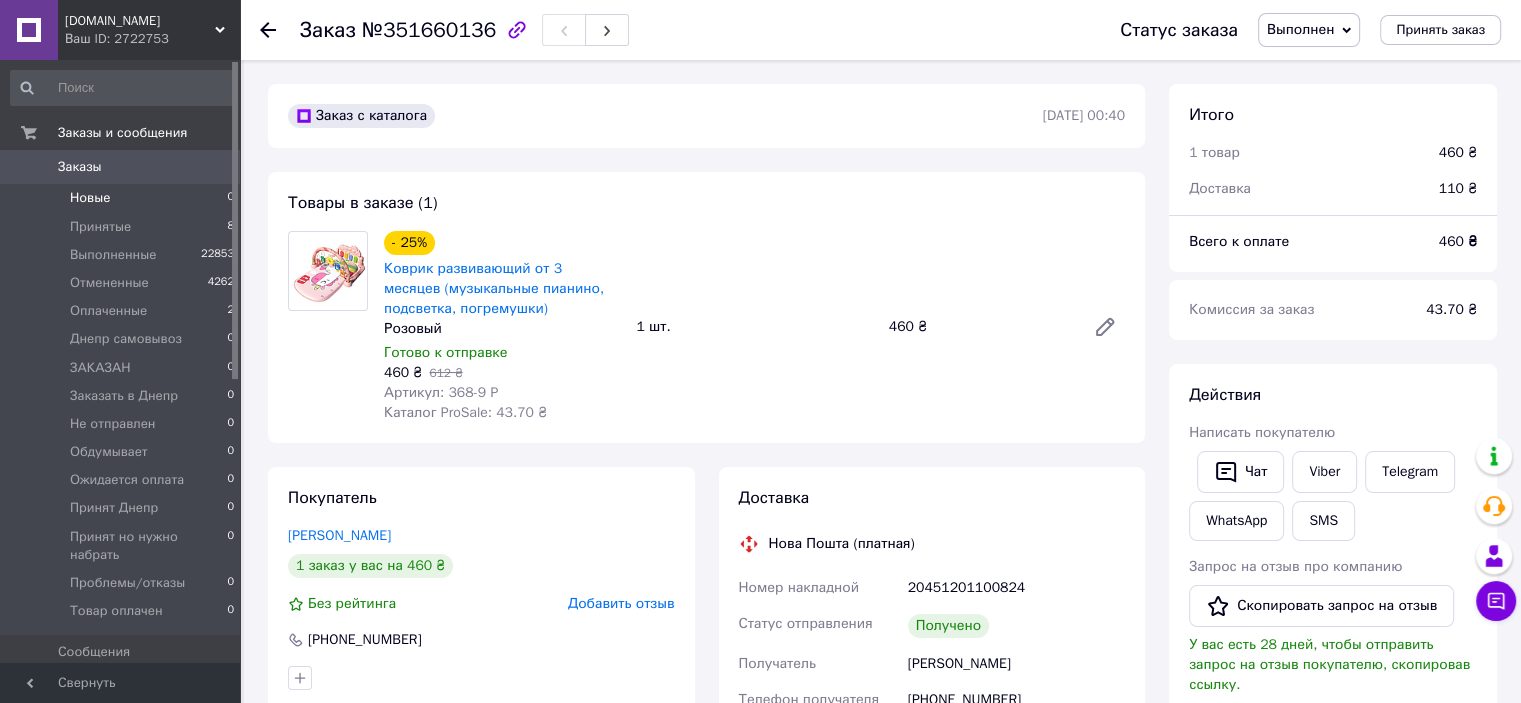 click on "Новые 0" at bounding box center [123, 198] 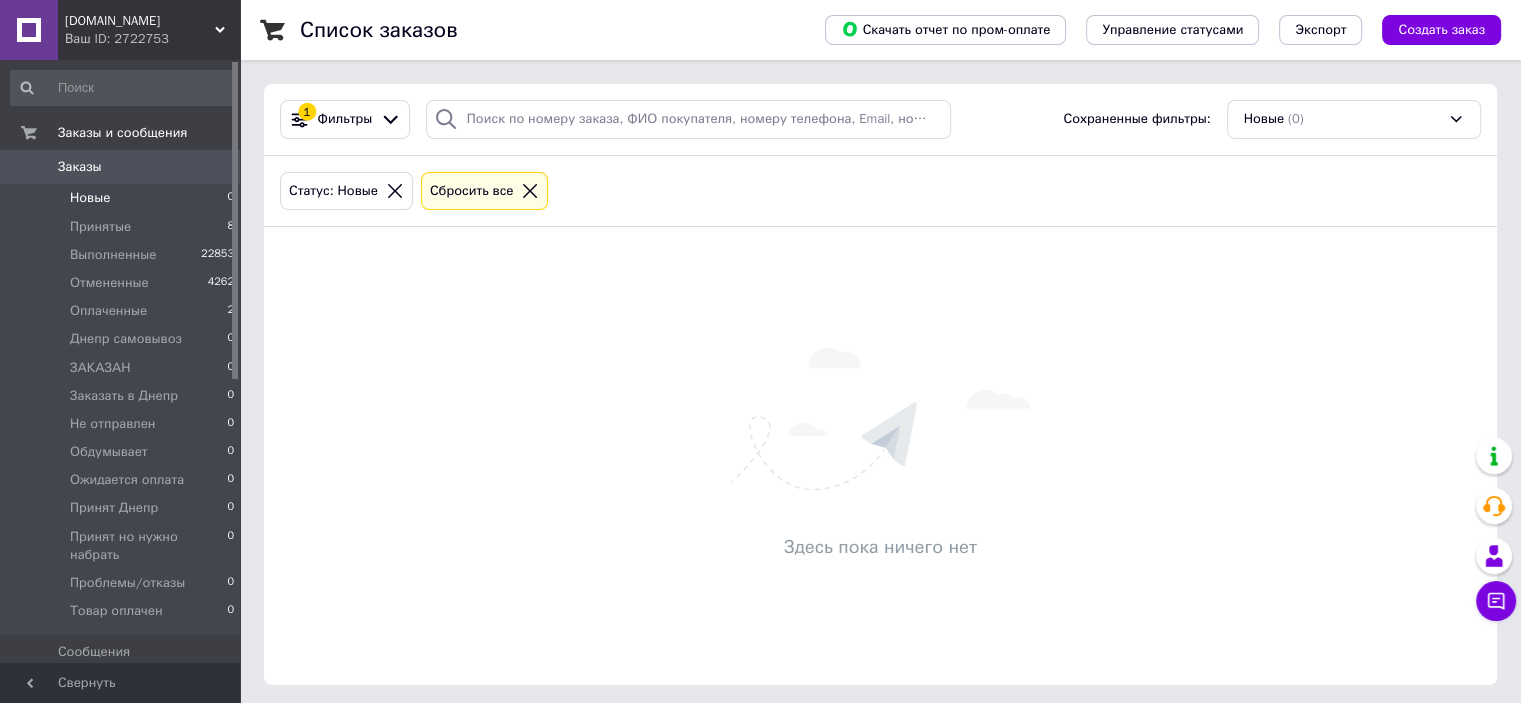 click 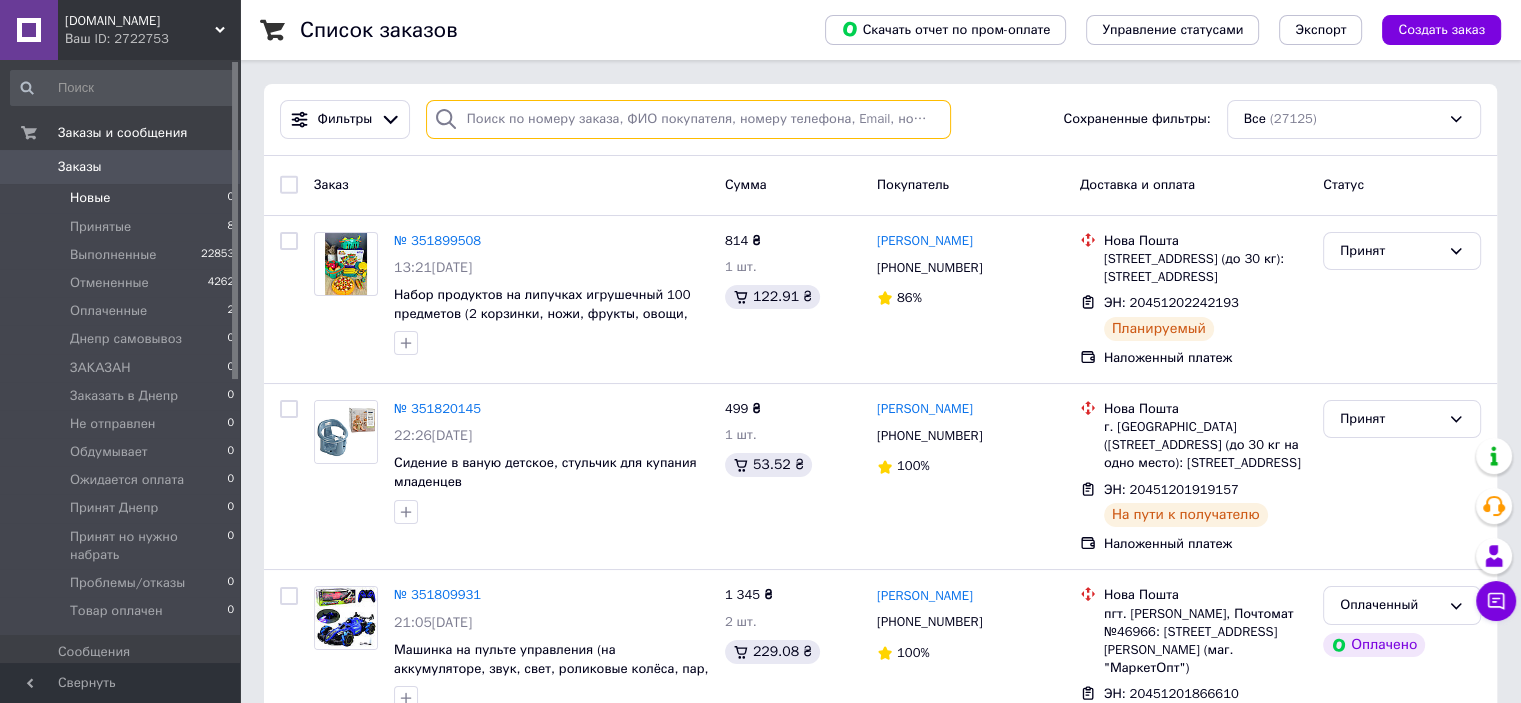 paste on "20451201100824" 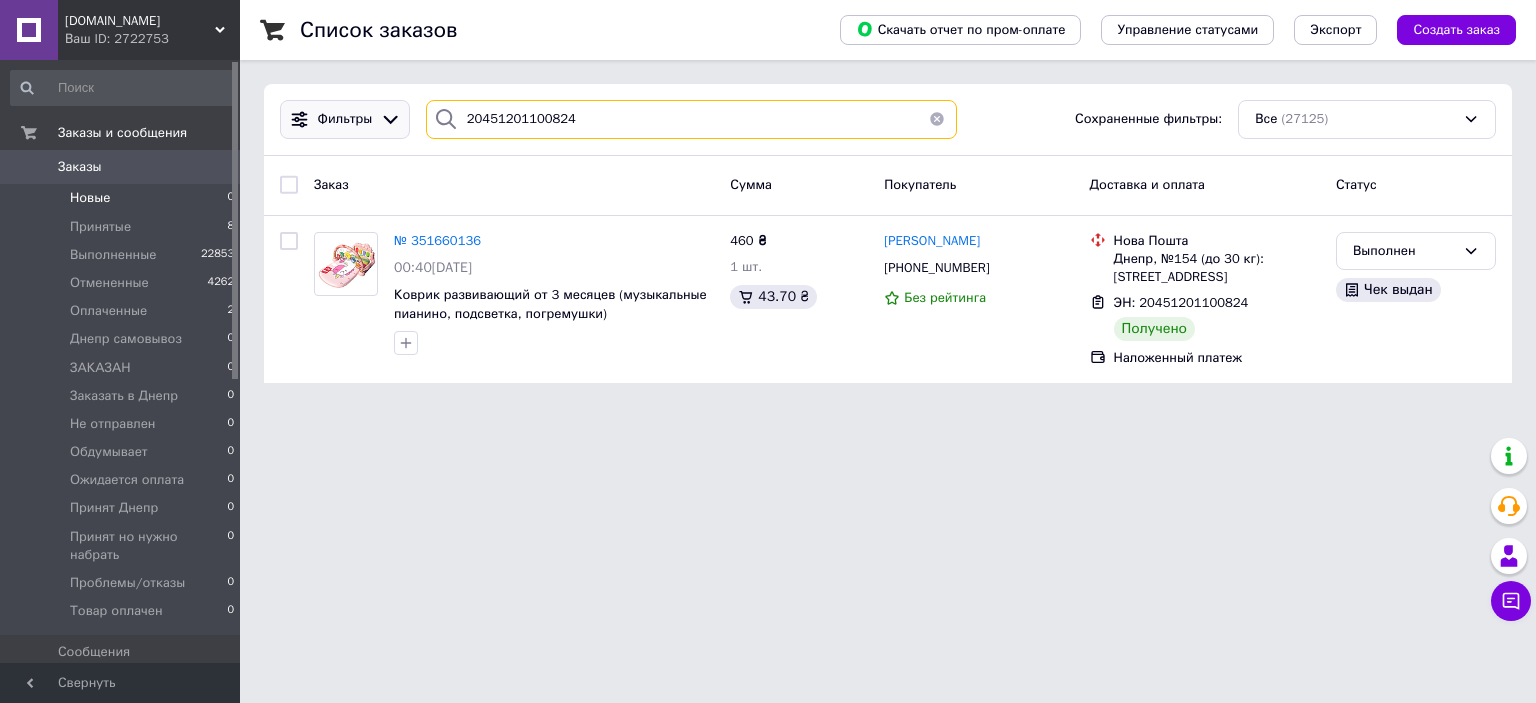 drag, startPoint x: 605, startPoint y: 115, endPoint x: 400, endPoint y: 107, distance: 205.15604 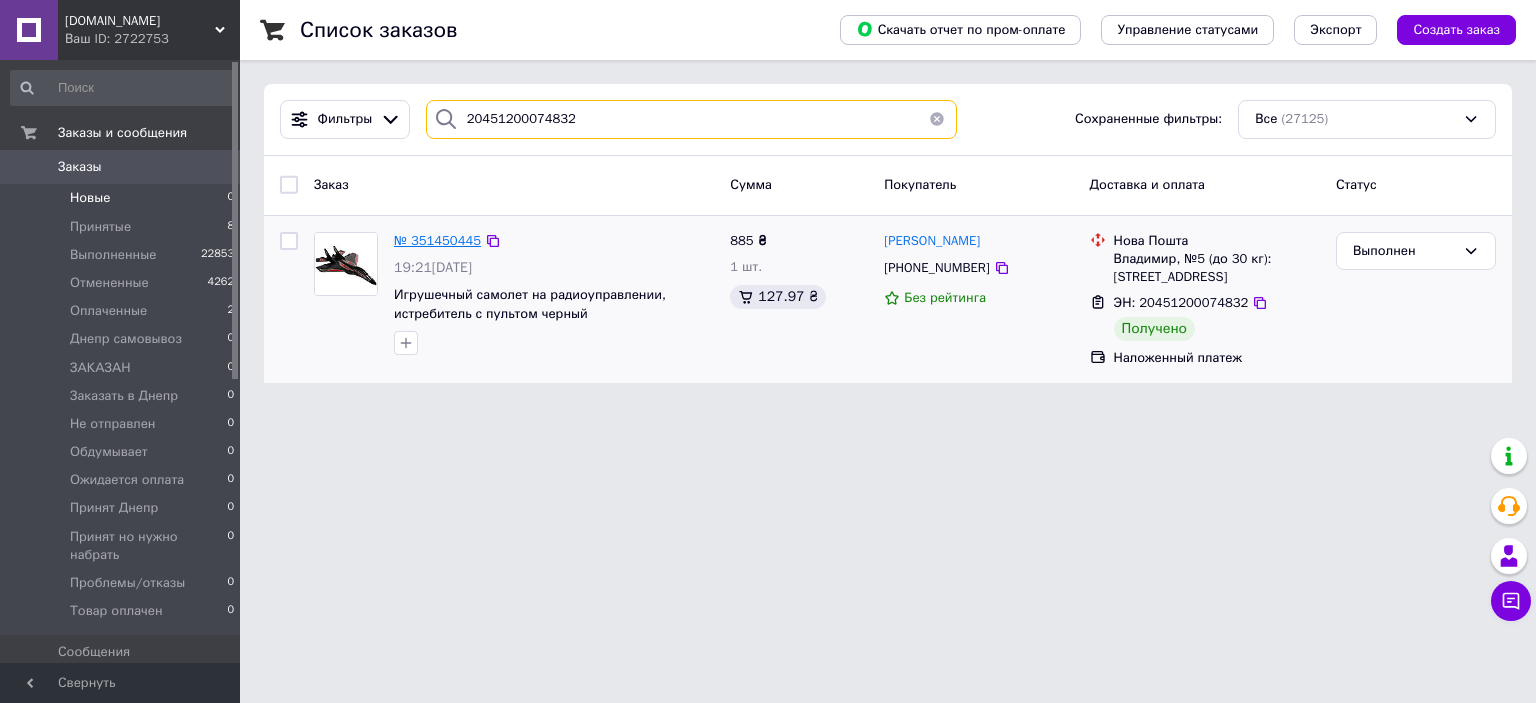 type on "20451200074832" 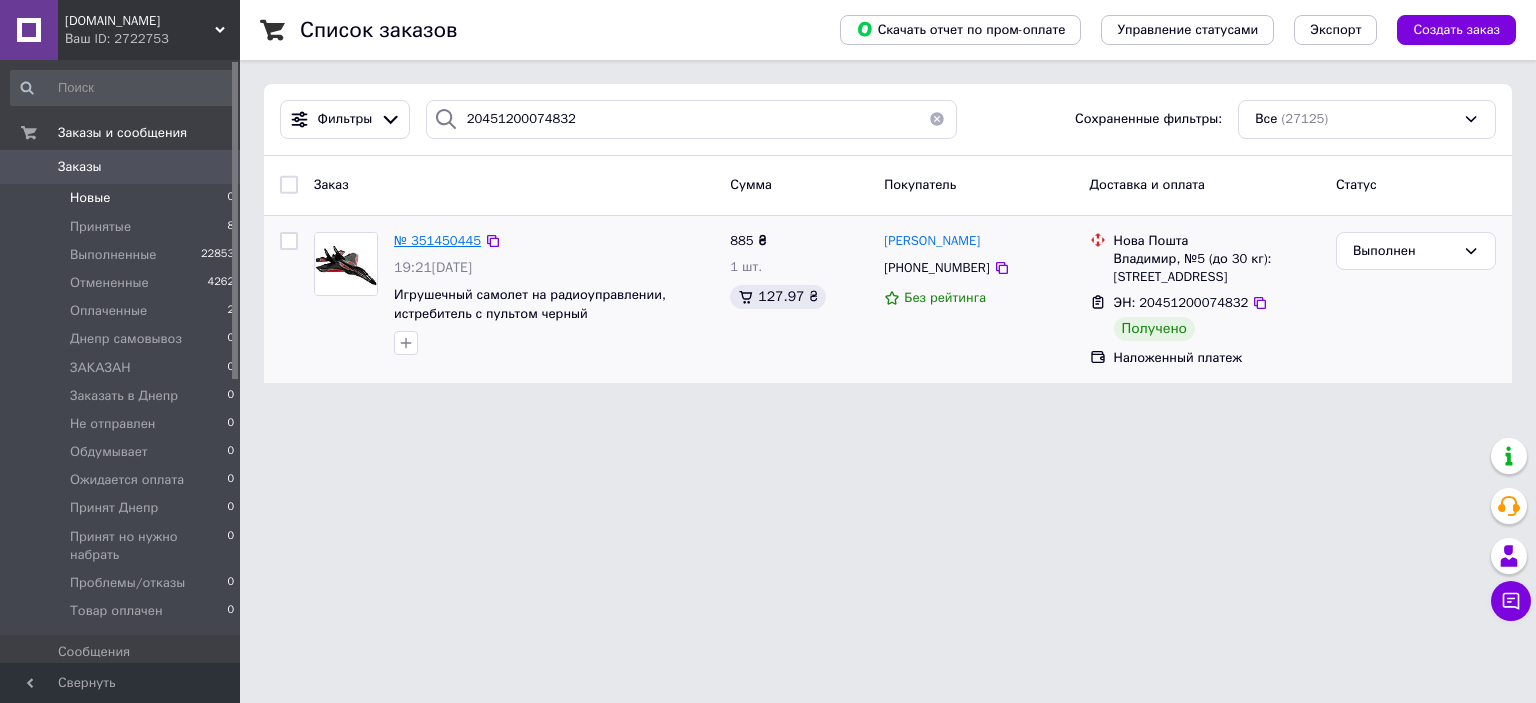 click on "№ 351450445" at bounding box center (437, 240) 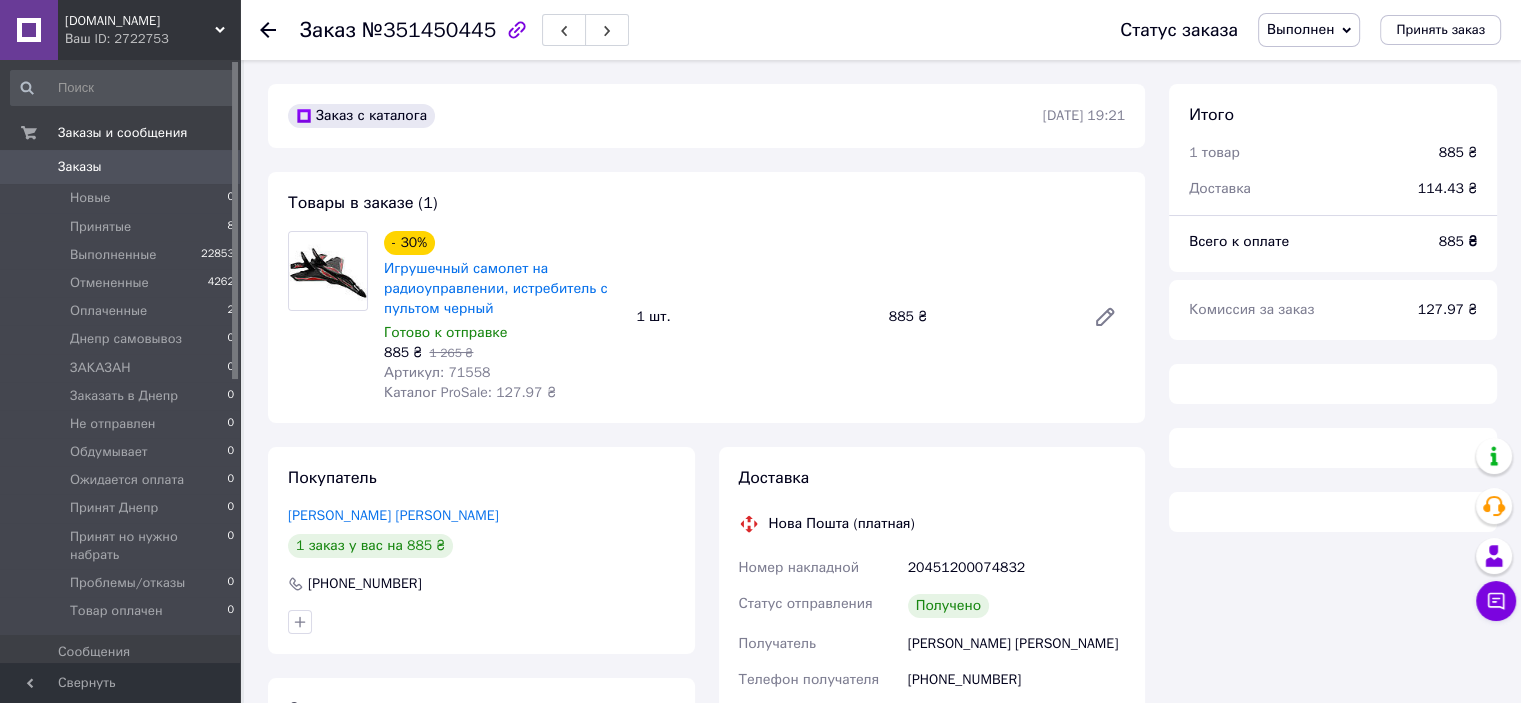 click on "Артикул: 71558" at bounding box center [437, 372] 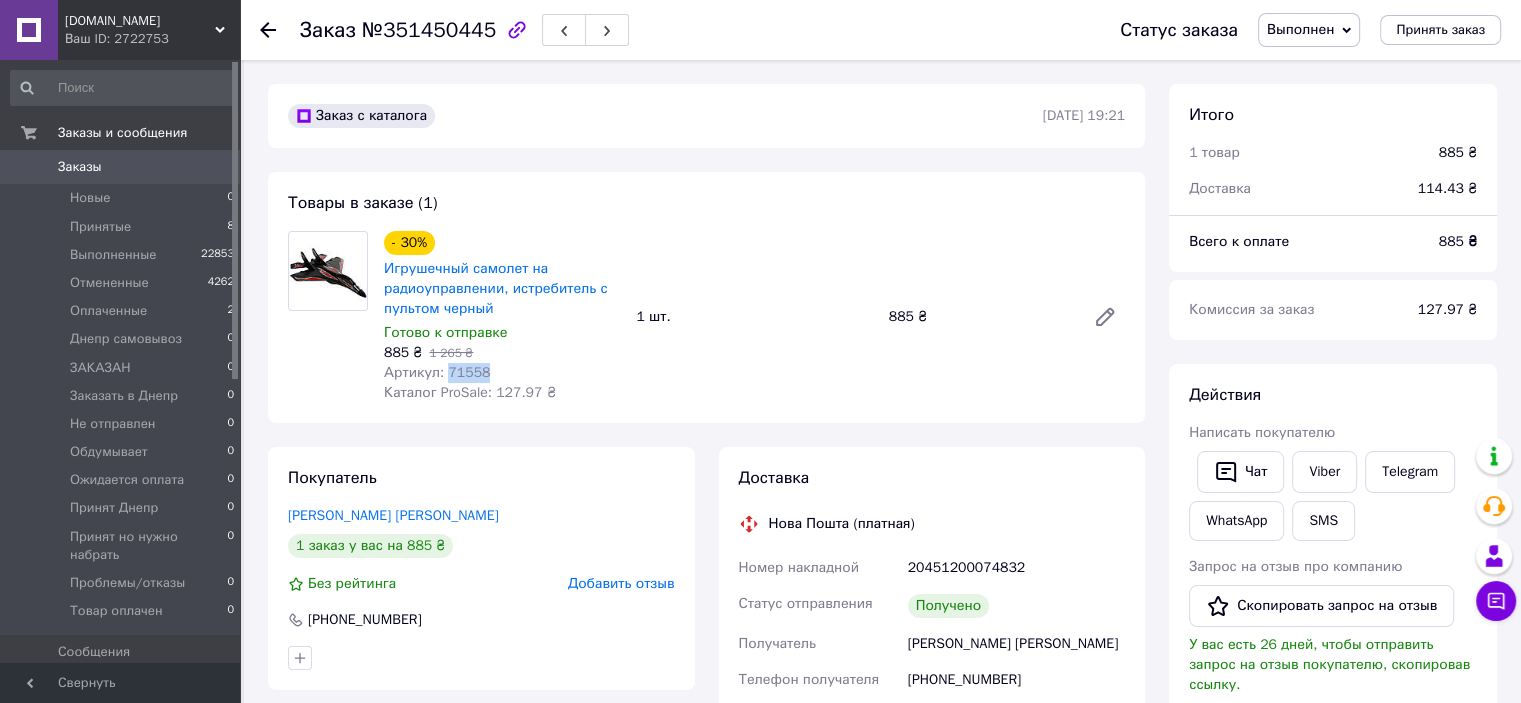 click on "Артикул: 71558" at bounding box center [437, 372] 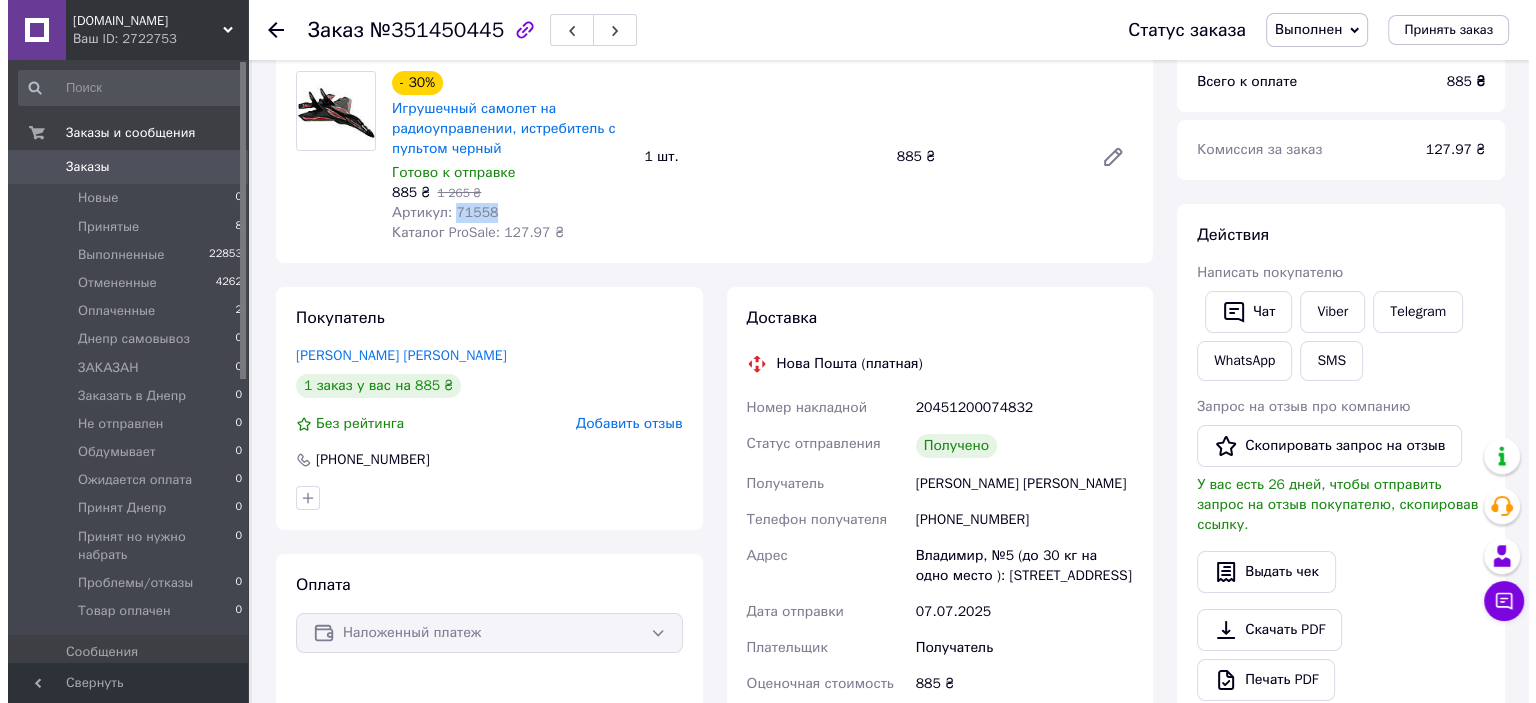 scroll, scrollTop: 333, scrollLeft: 0, axis: vertical 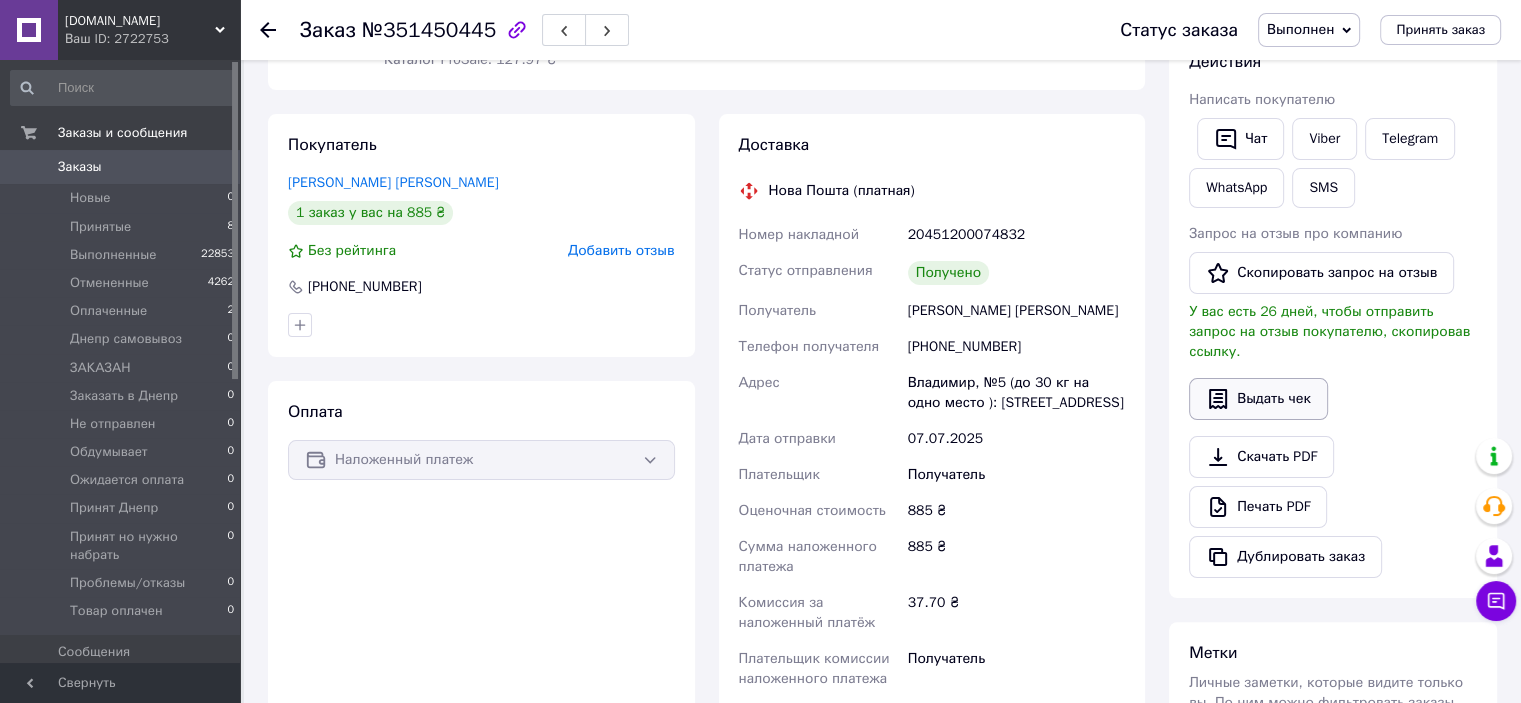 click on "Выдать чек" at bounding box center [1258, 399] 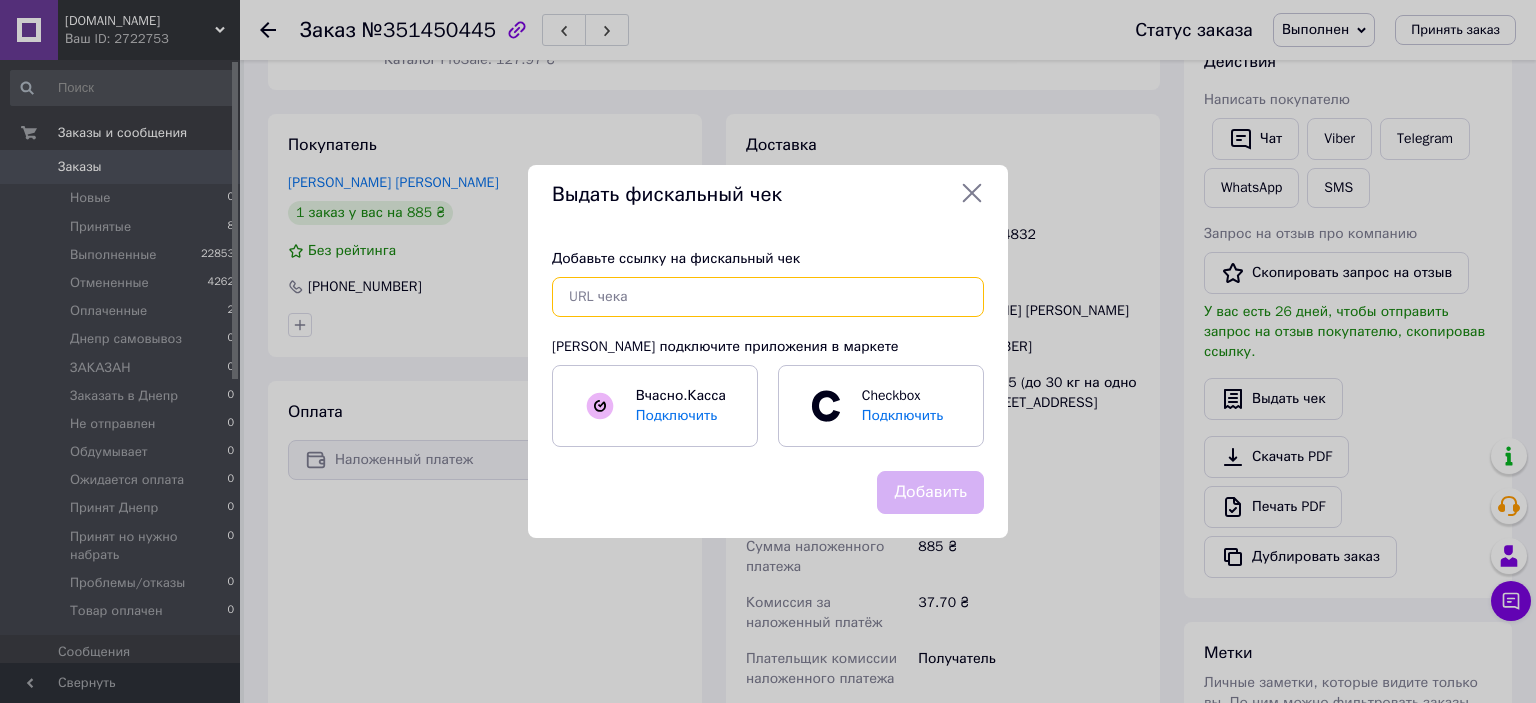 click at bounding box center (768, 297) 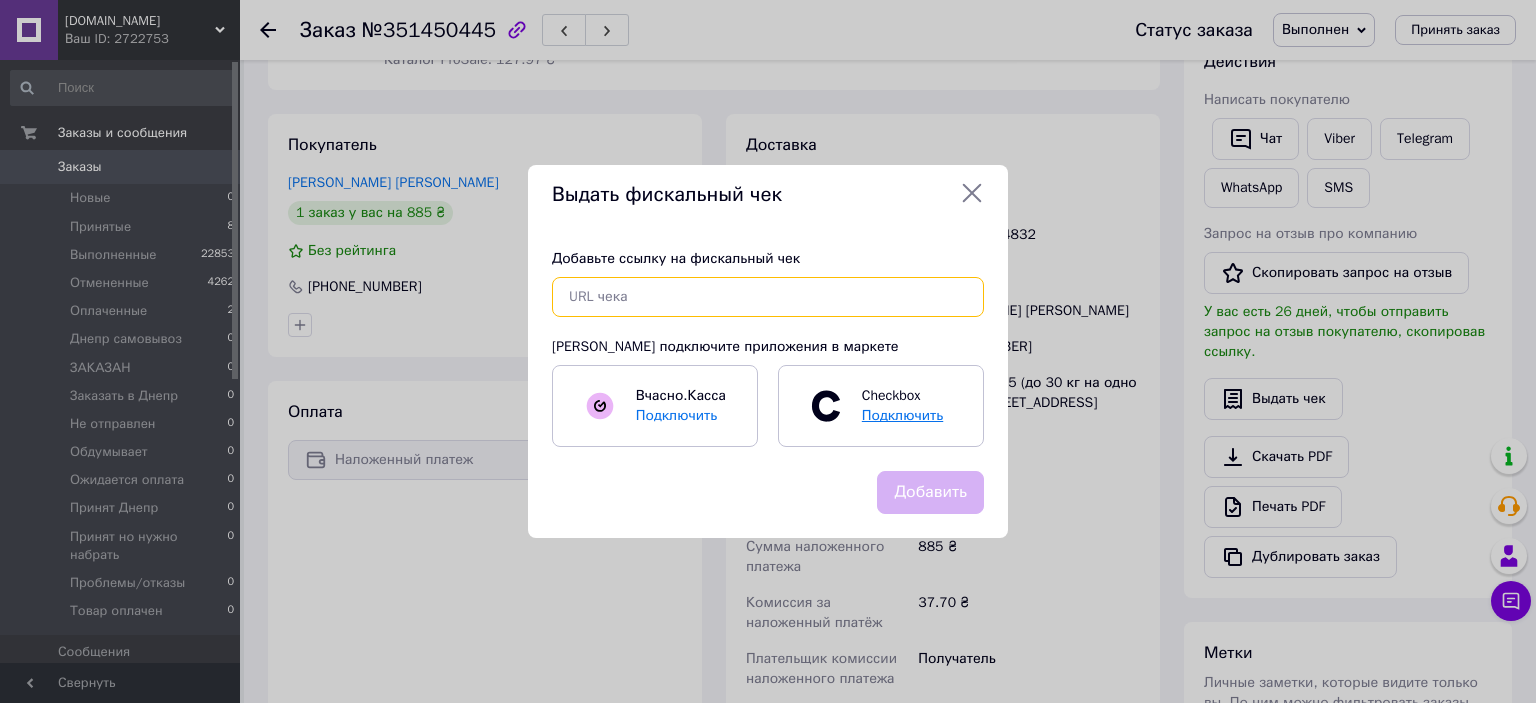 paste on "https://check.cashalot.org.ua/receipt?id=4756573251&fn=4000328850" 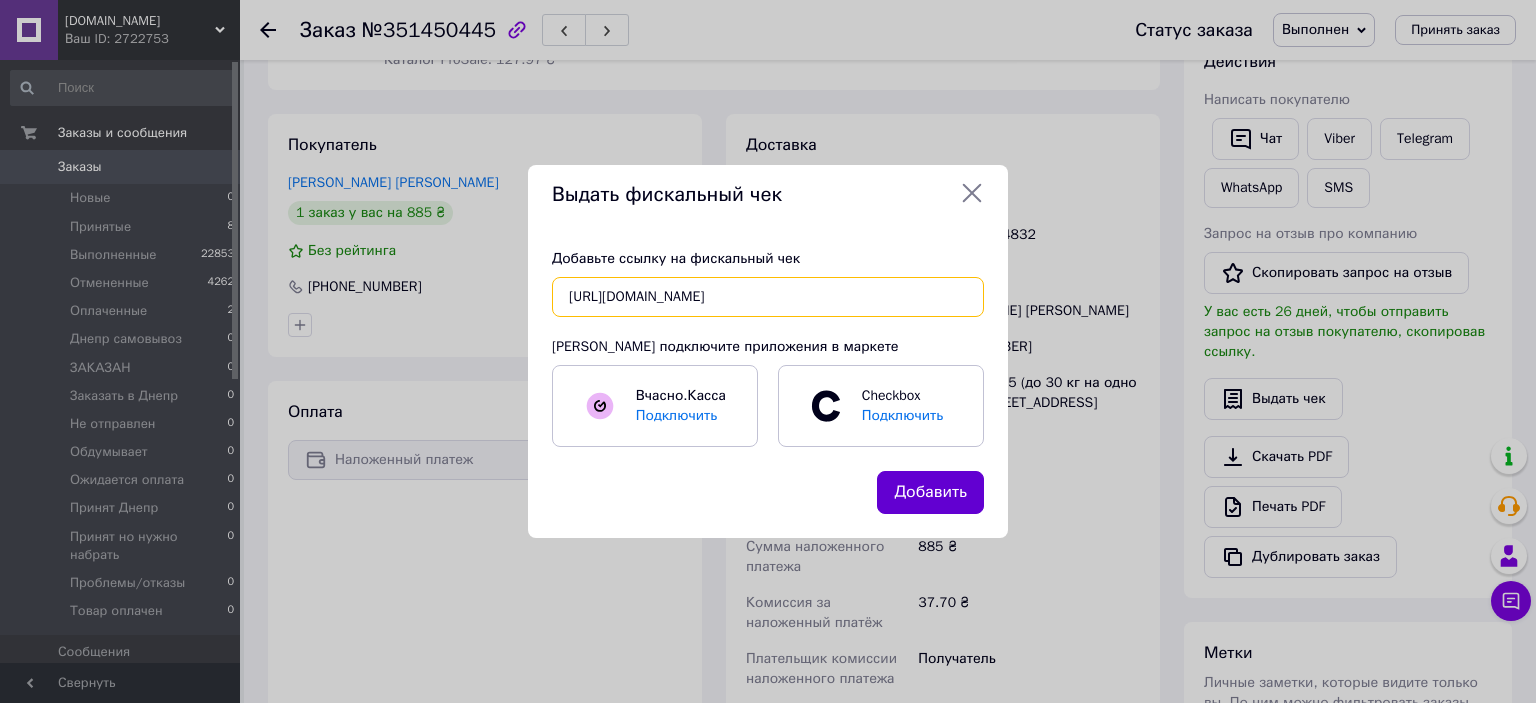 scroll, scrollTop: 0, scrollLeft: 37, axis: horizontal 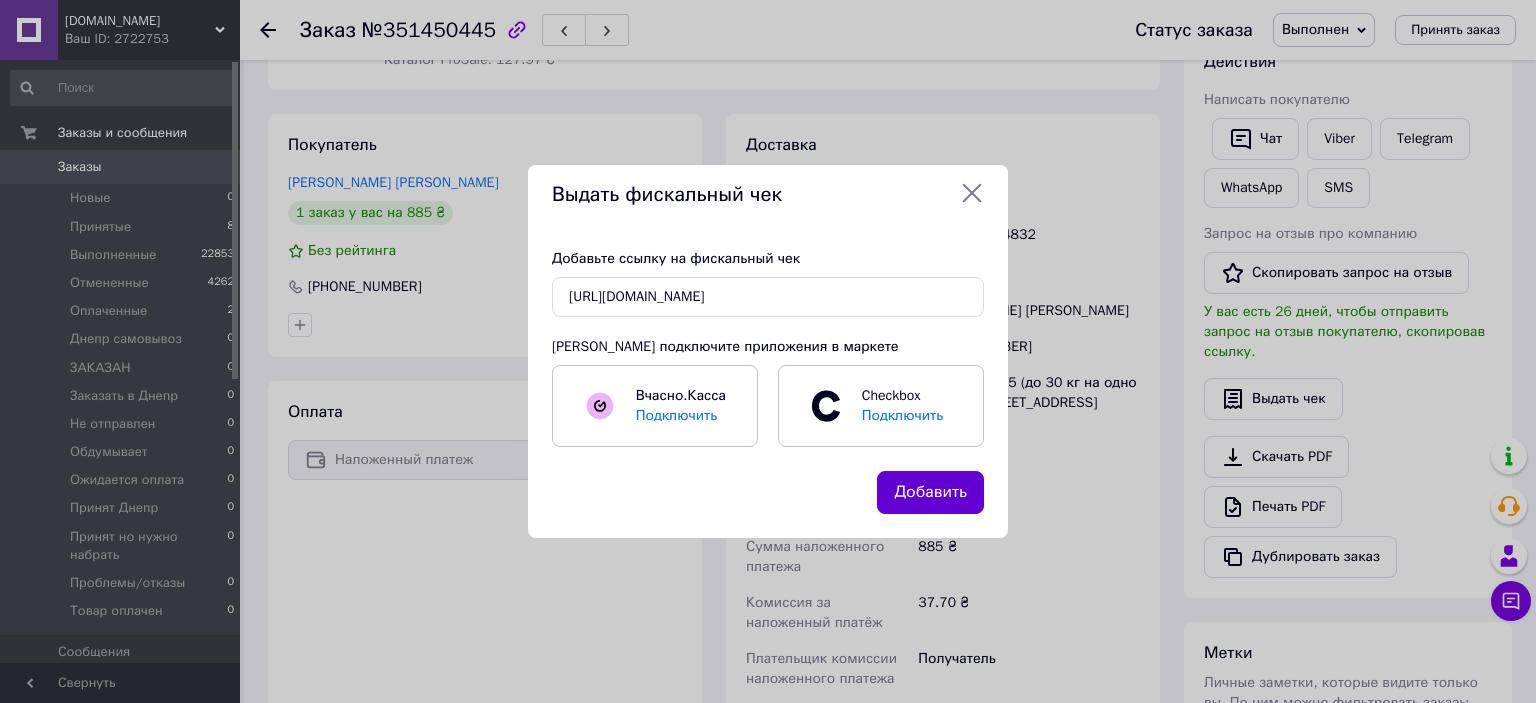 click on "Добавить" at bounding box center [930, 492] 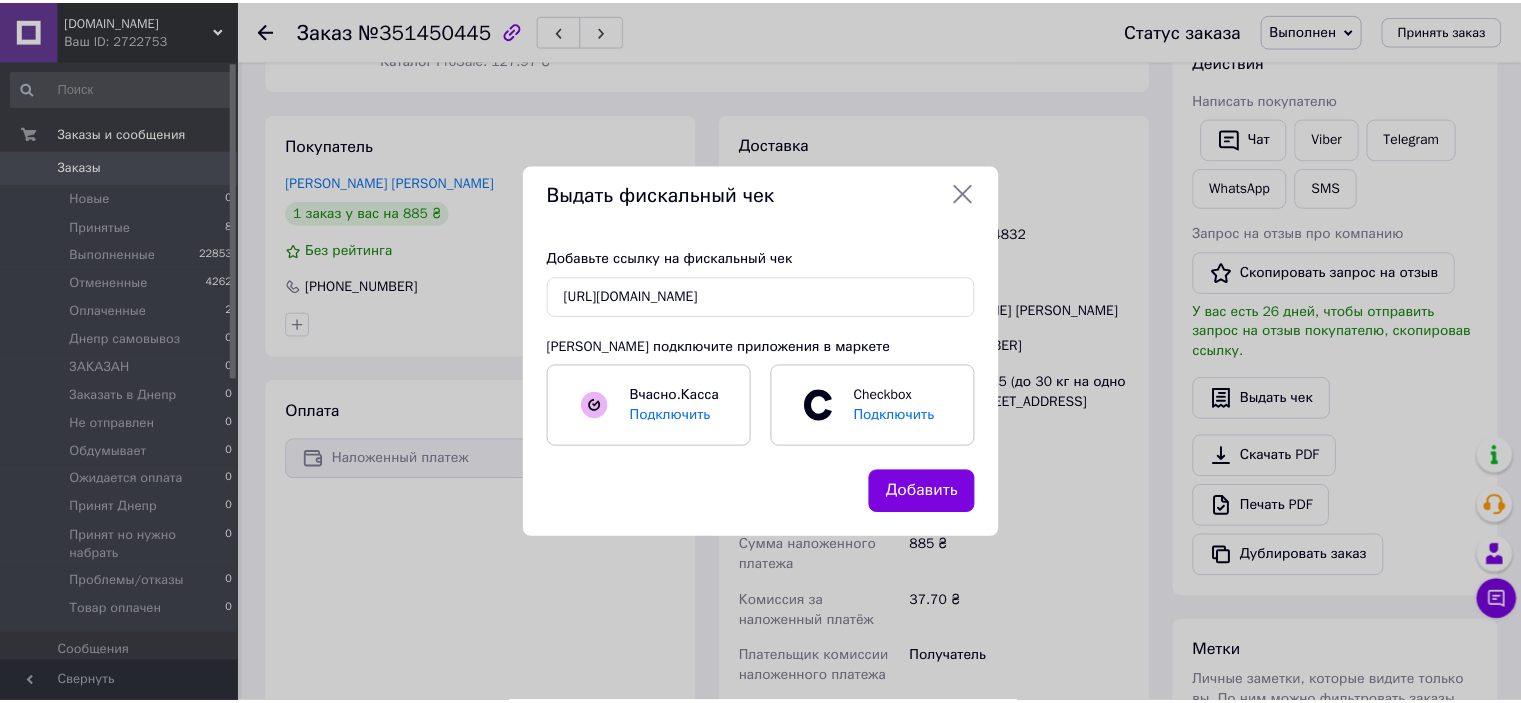 scroll, scrollTop: 0, scrollLeft: 0, axis: both 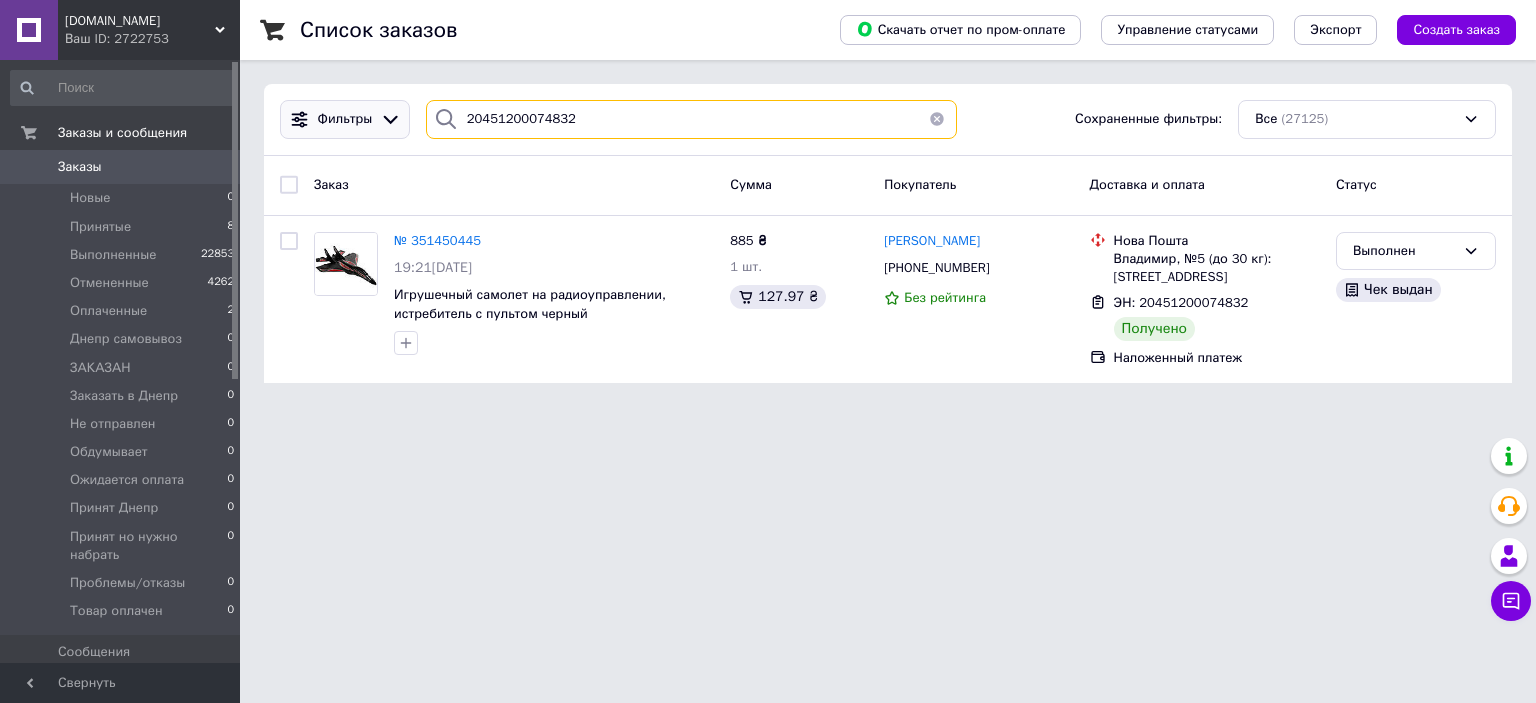 drag, startPoint x: 377, startPoint y: 120, endPoint x: 328, endPoint y: 122, distance: 49.0408 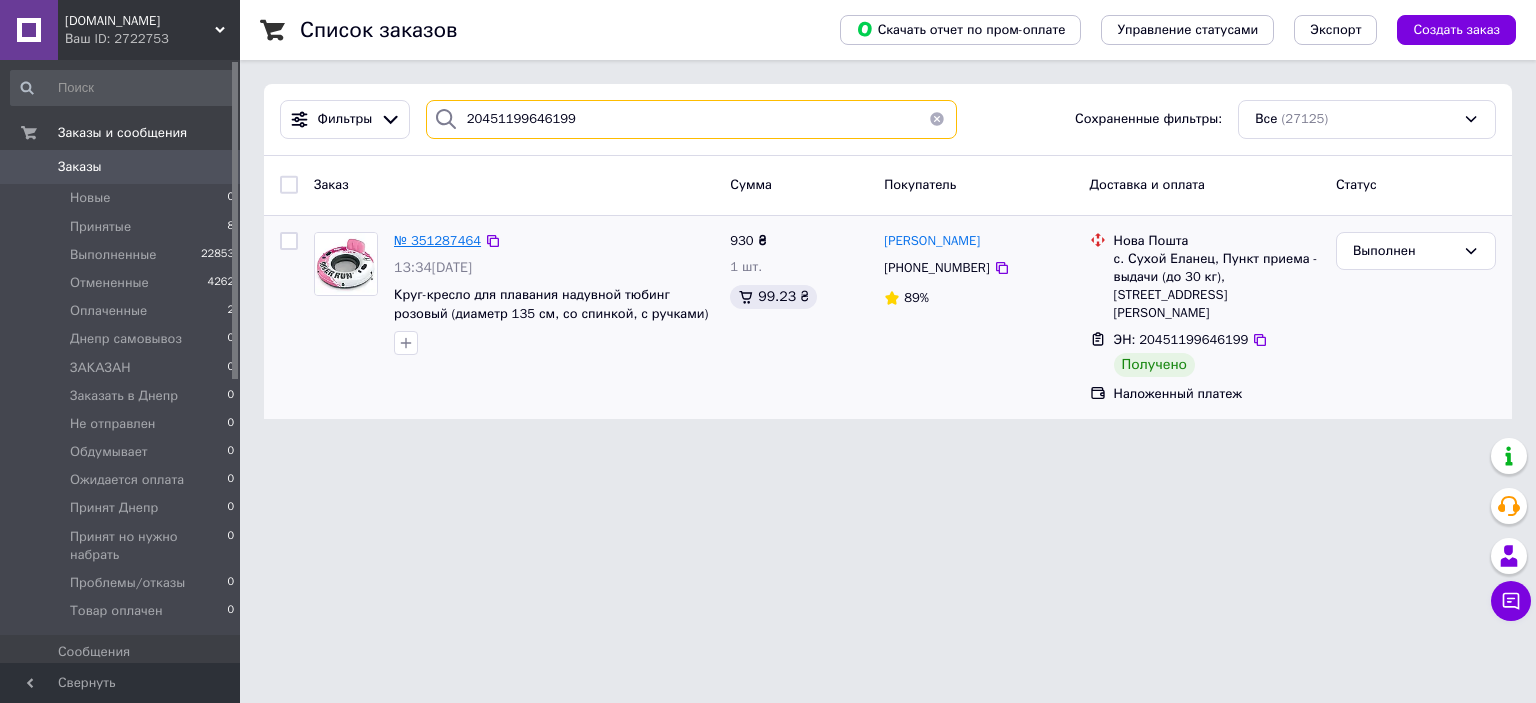 type on "20451199646199" 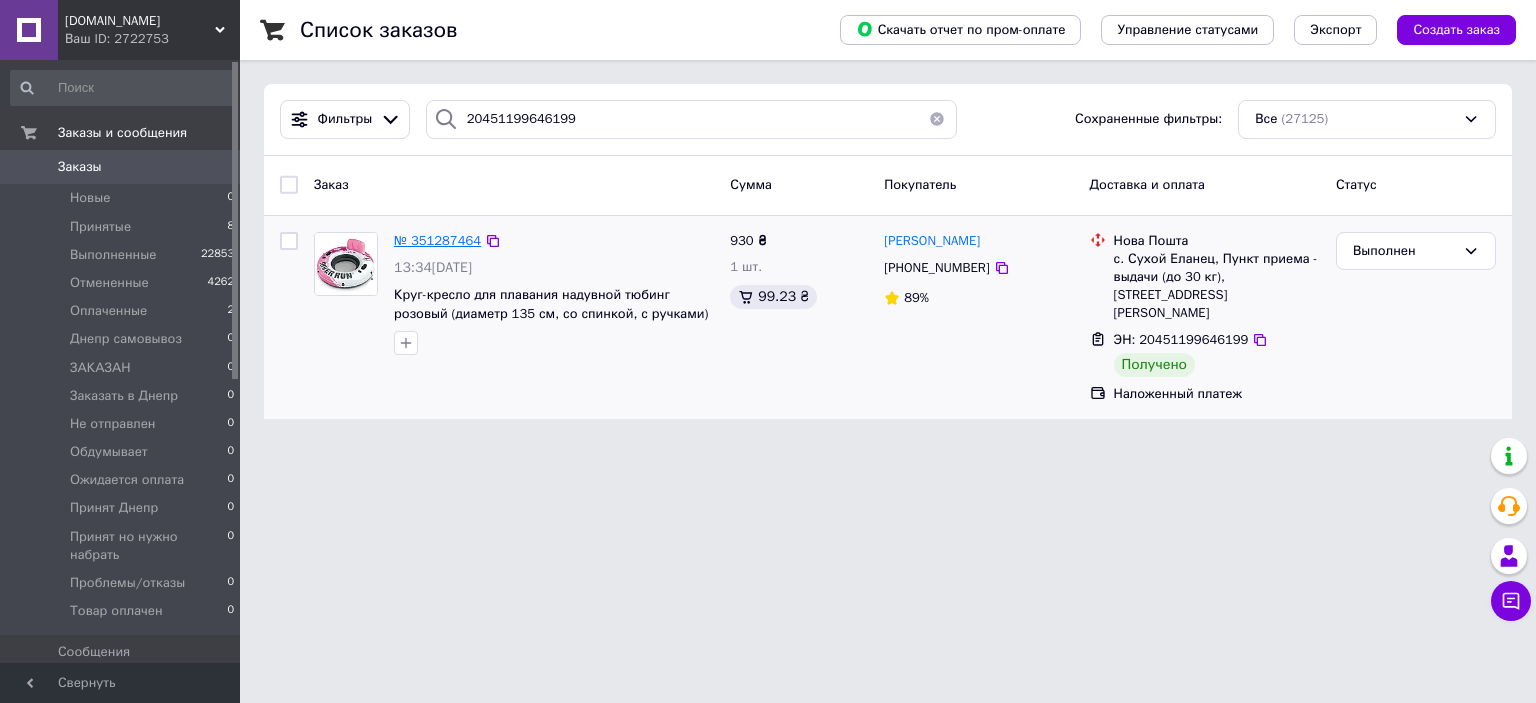 click on "№ 351287464" at bounding box center (437, 240) 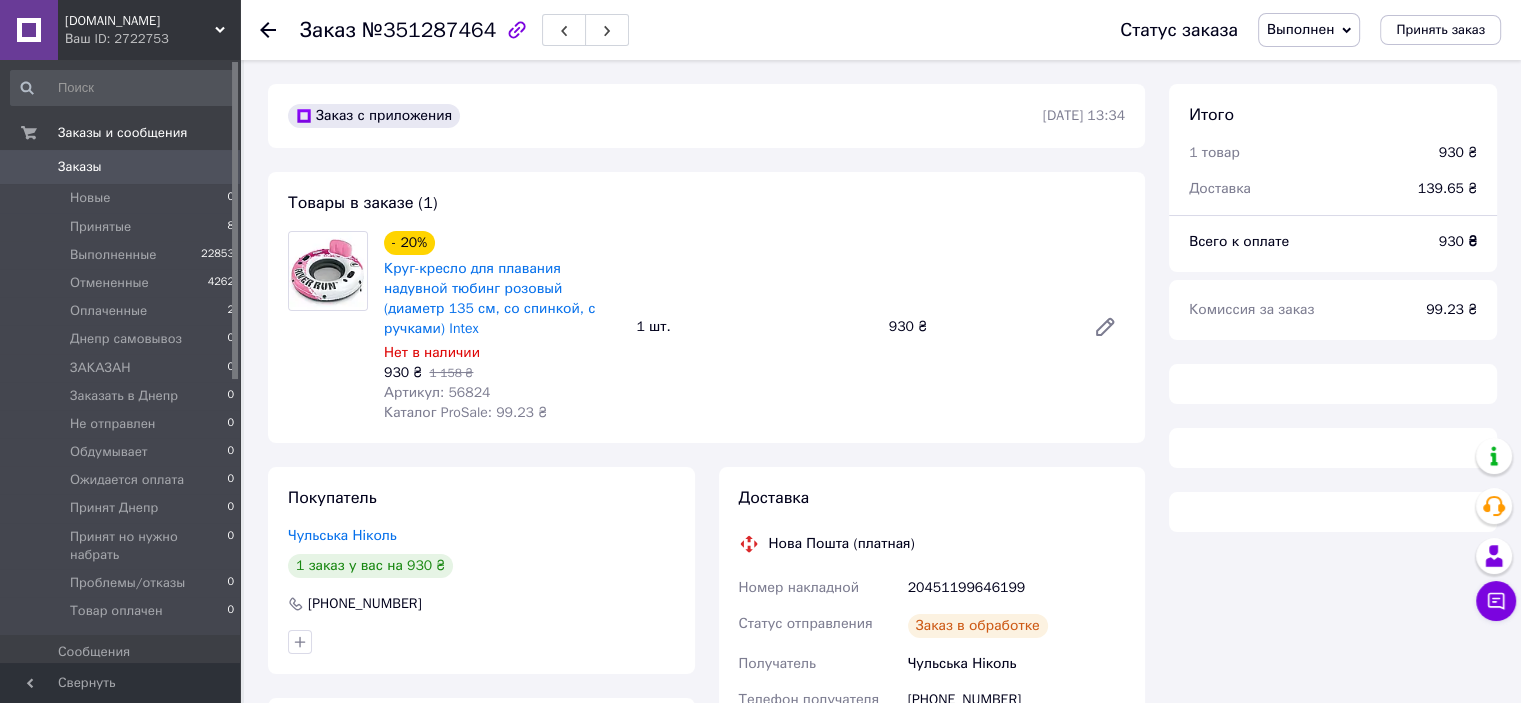 click on "Артикул: 56824" at bounding box center [437, 392] 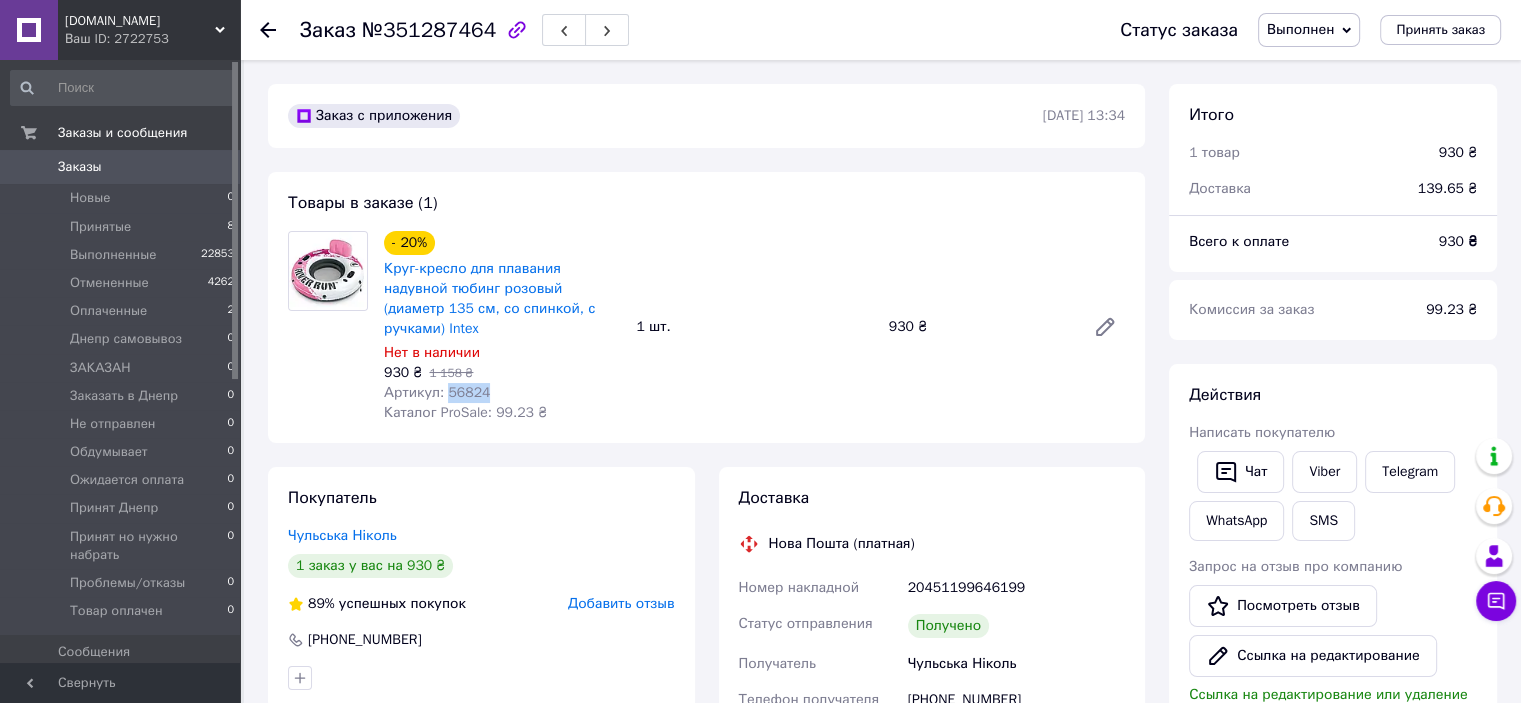 click on "Артикул: 56824" at bounding box center [437, 392] 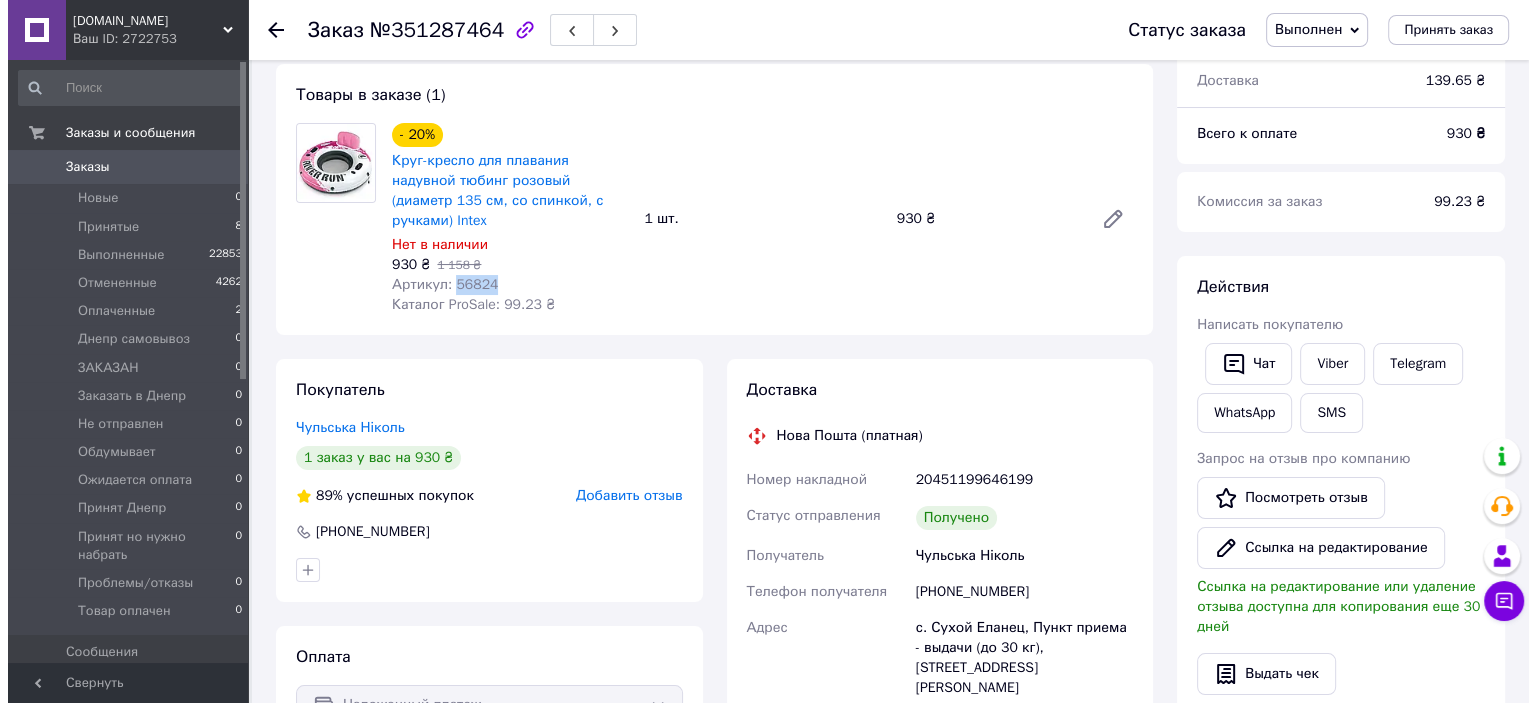 scroll, scrollTop: 166, scrollLeft: 0, axis: vertical 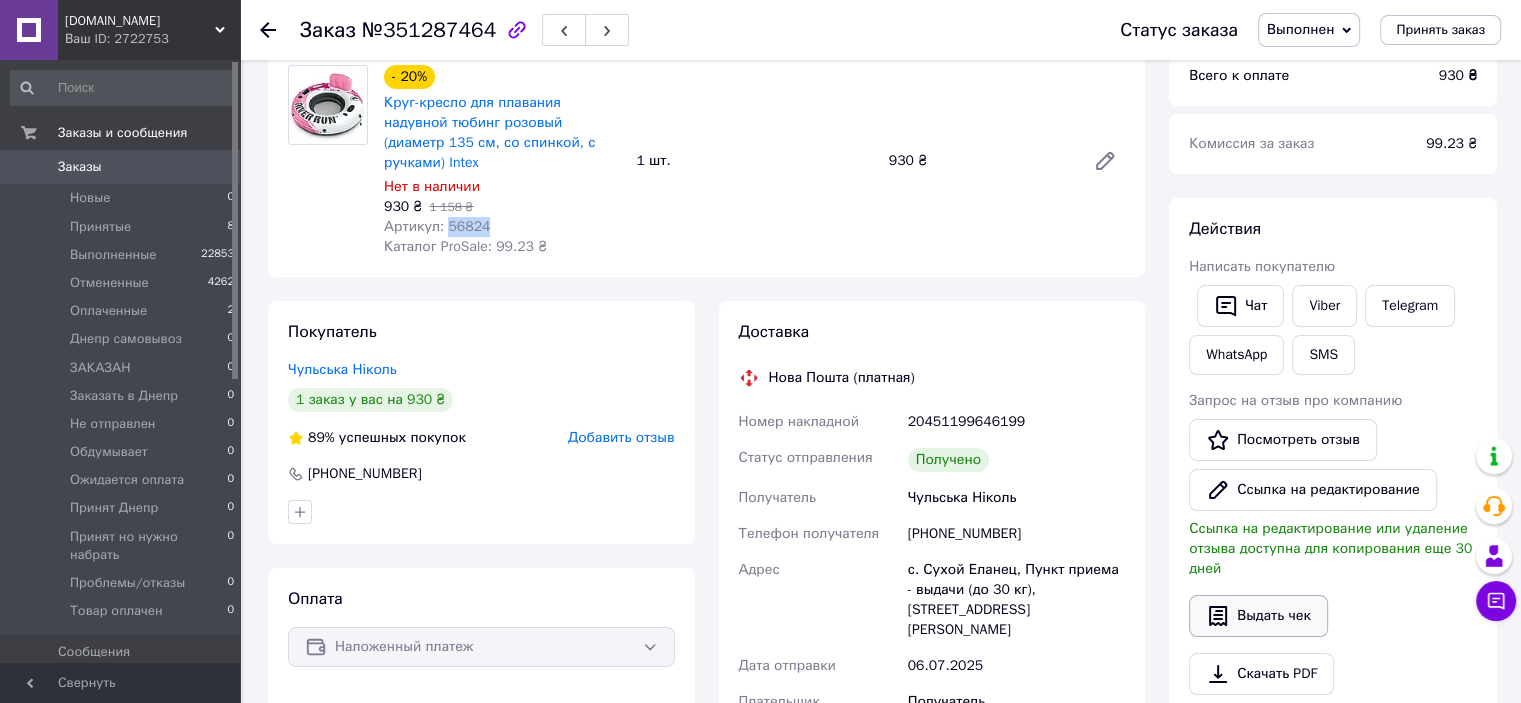 click on "Выдать чек" at bounding box center (1258, 616) 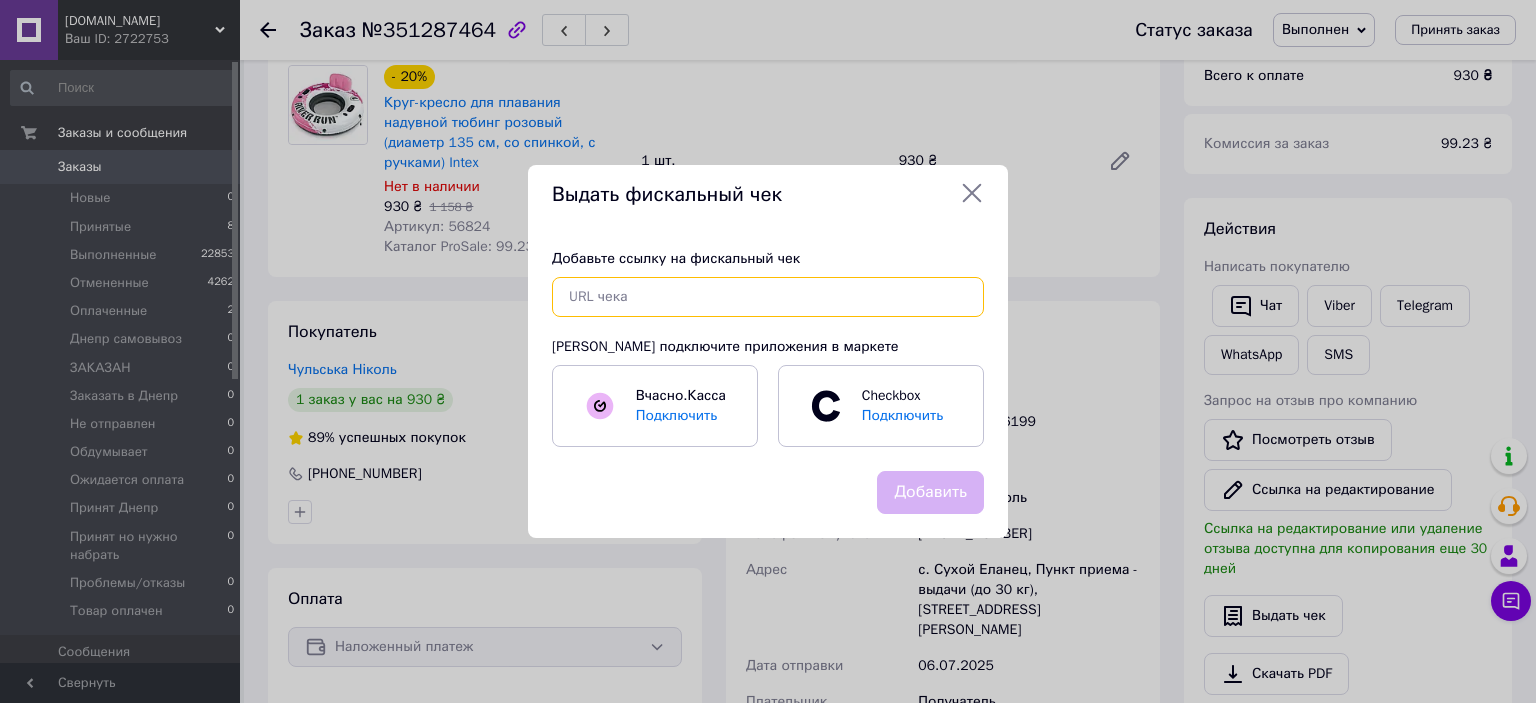 click at bounding box center (768, 297) 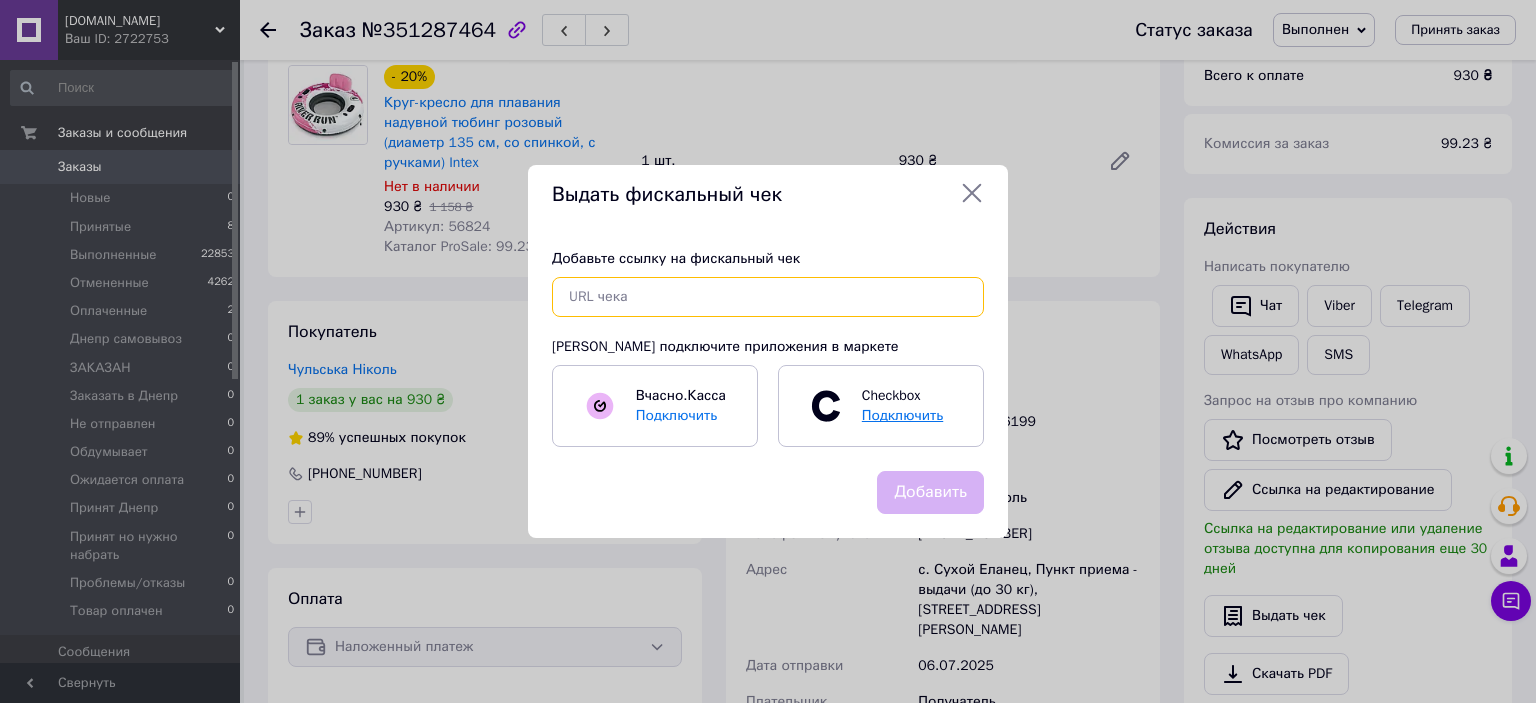 paste on "https://check.cashalot.org.ua/receipt?id=4756591988&fn=4000328850" 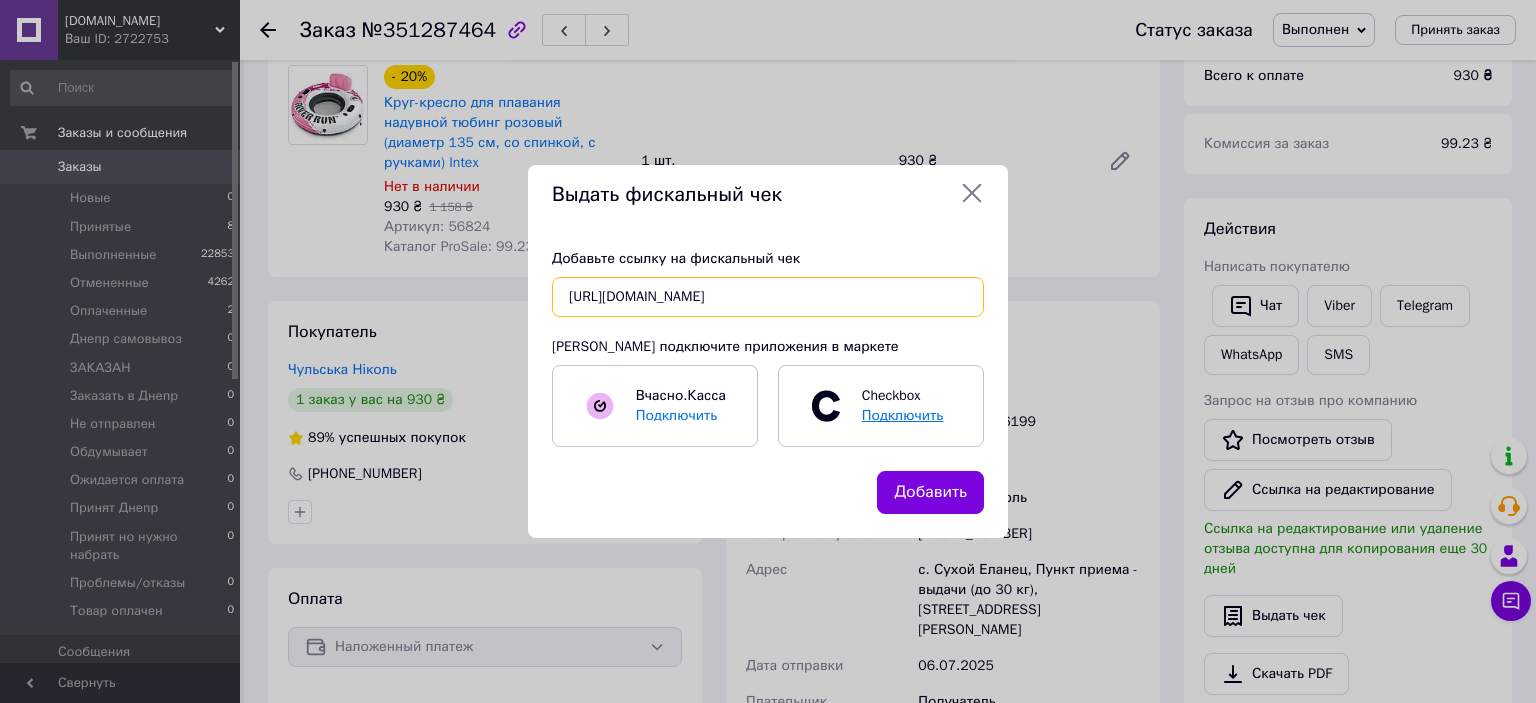 scroll, scrollTop: 0, scrollLeft: 37, axis: horizontal 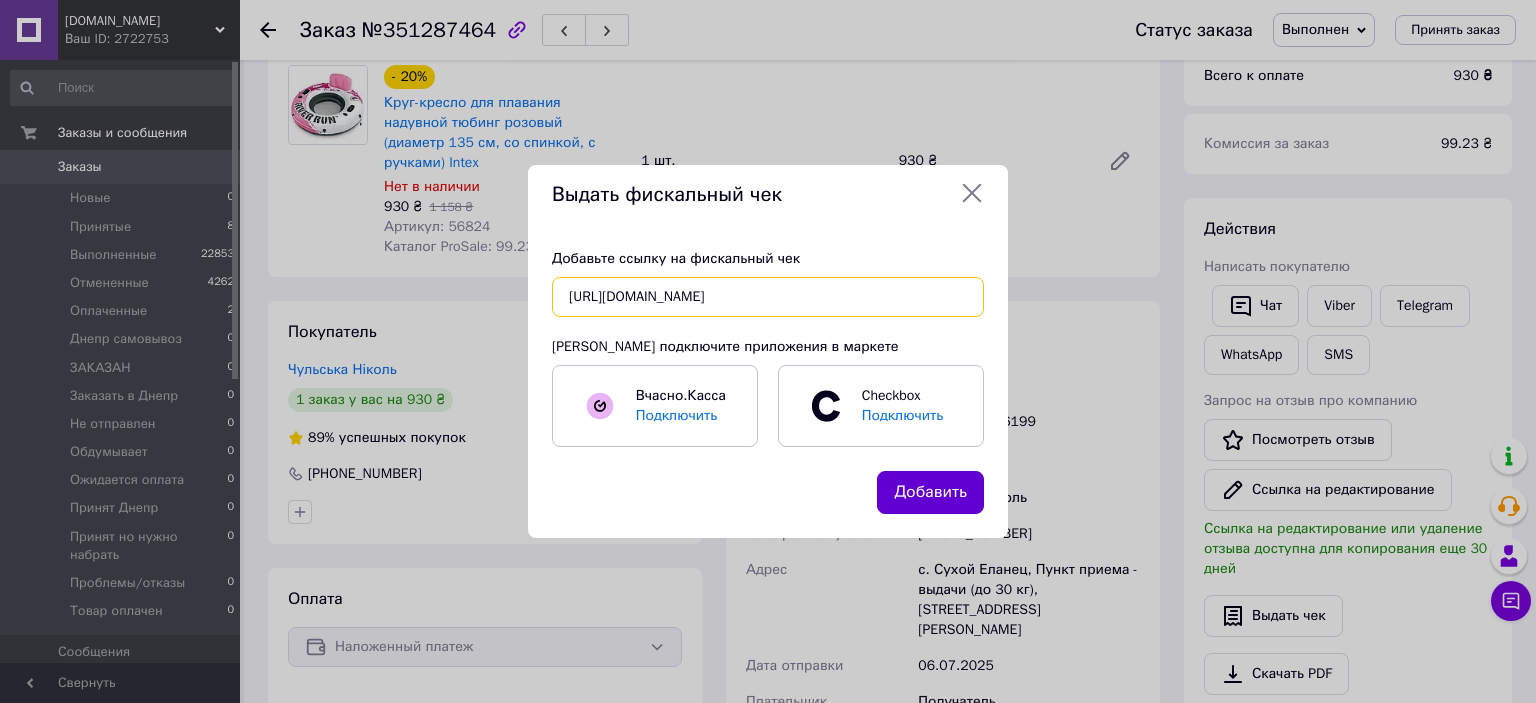 type on "https://check.cashalot.org.ua/receipt?id=4756591988&fn=4000328850" 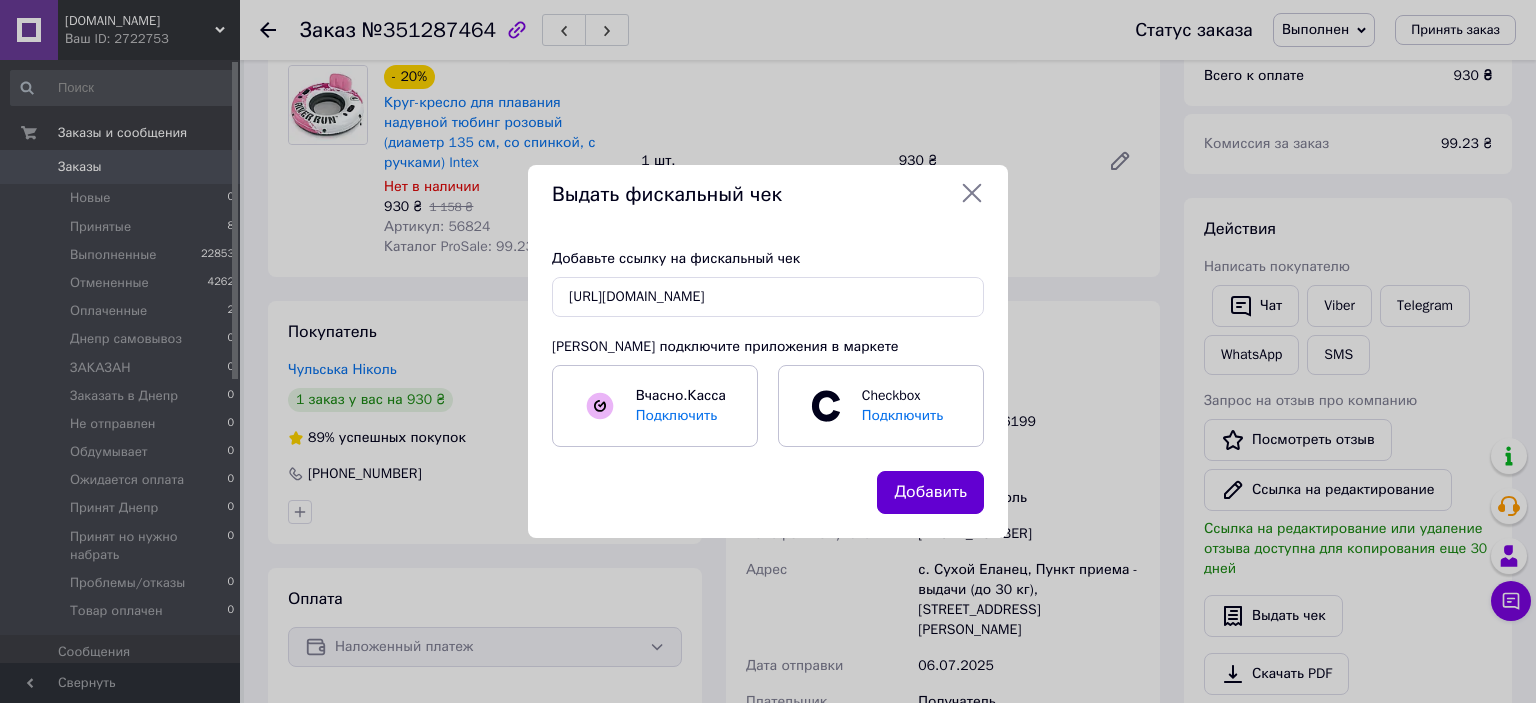 click on "Добавить" at bounding box center [930, 492] 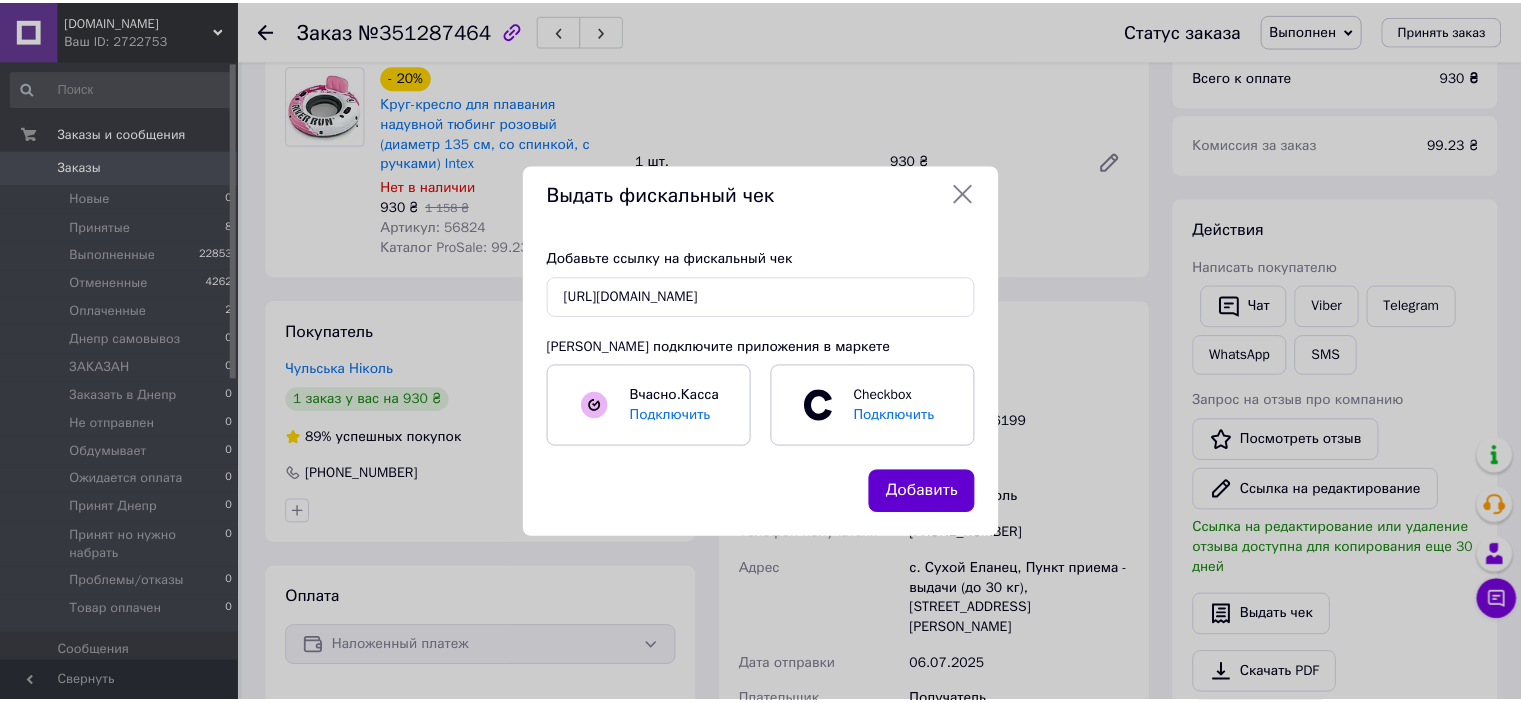 scroll, scrollTop: 0, scrollLeft: 0, axis: both 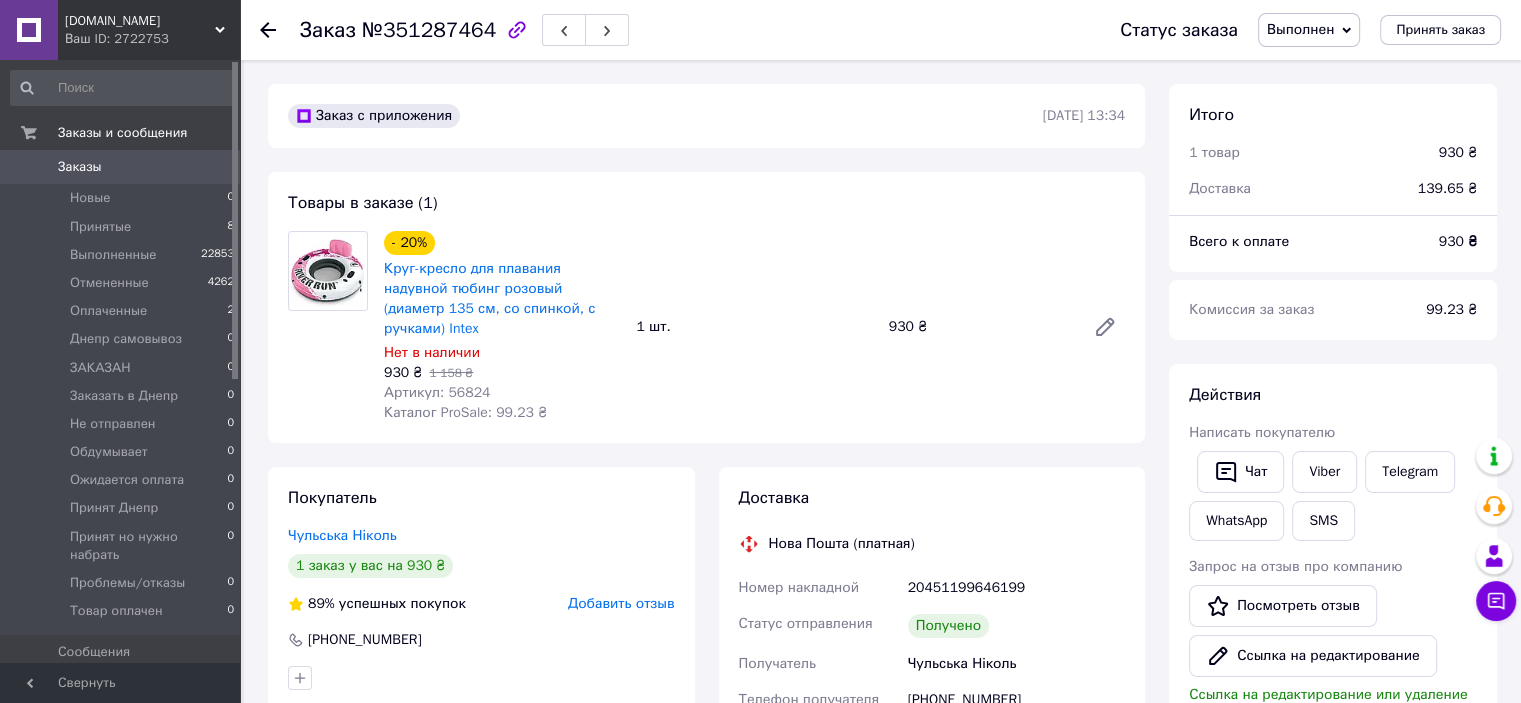 click 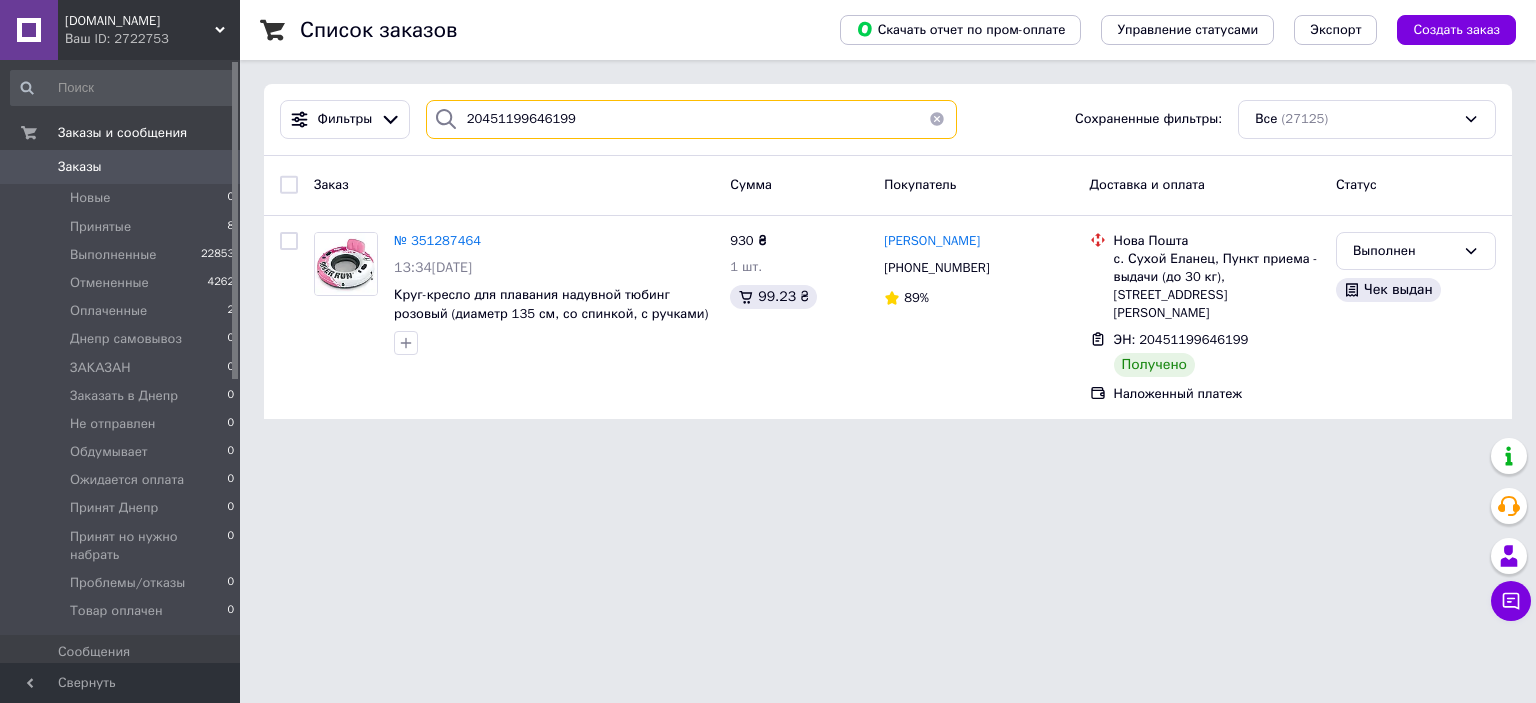 drag, startPoint x: 614, startPoint y: 119, endPoint x: 258, endPoint y: 136, distance: 356.40567 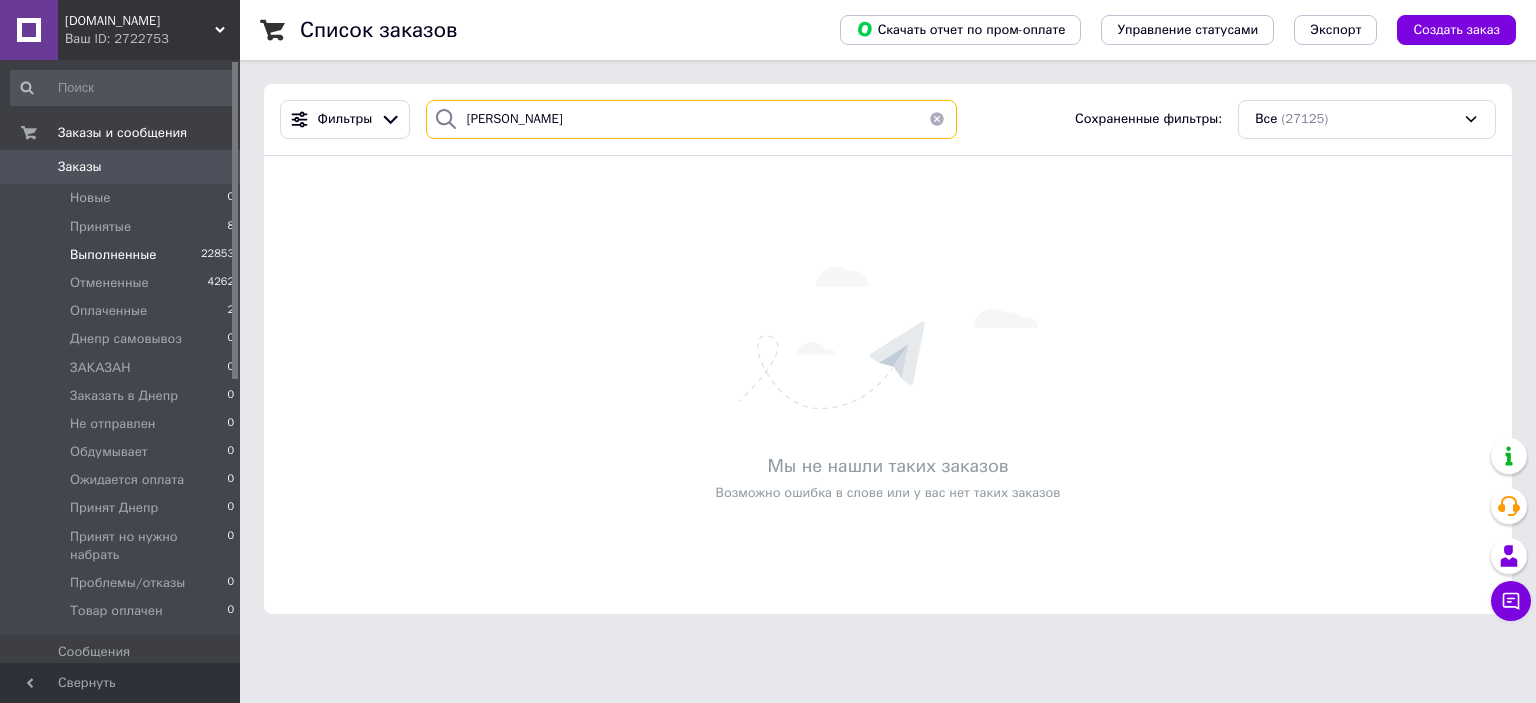 type on "харітонова" 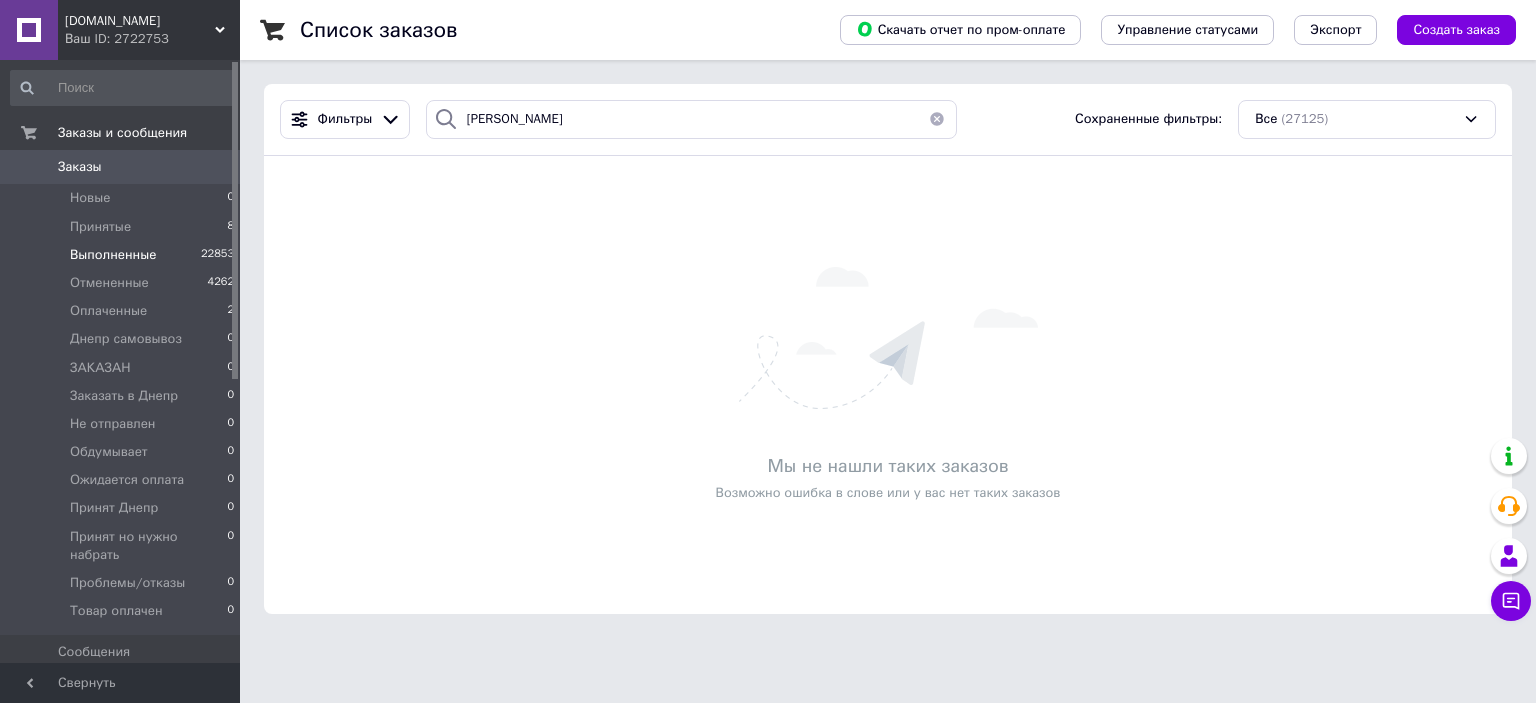 click on "Выполненные" at bounding box center (113, 255) 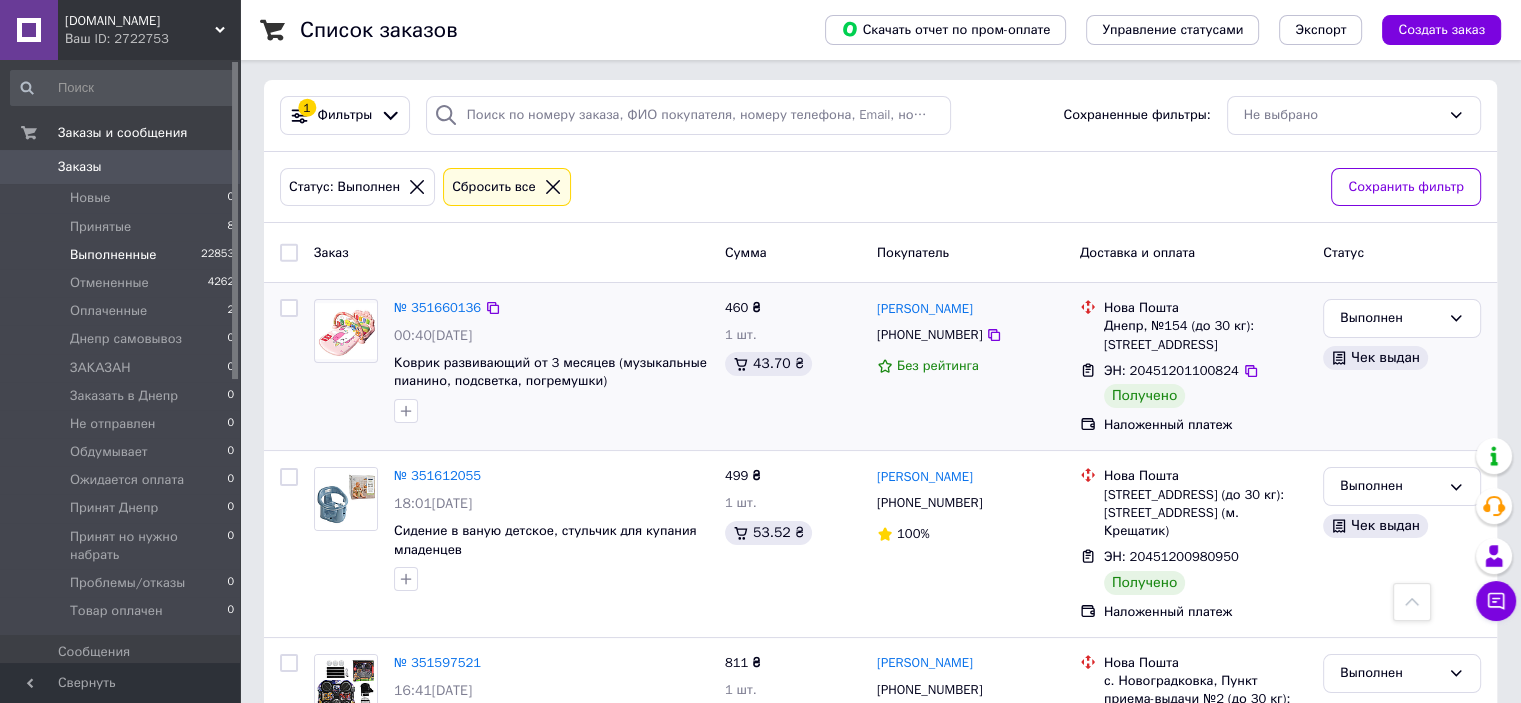 scroll, scrollTop: 0, scrollLeft: 0, axis: both 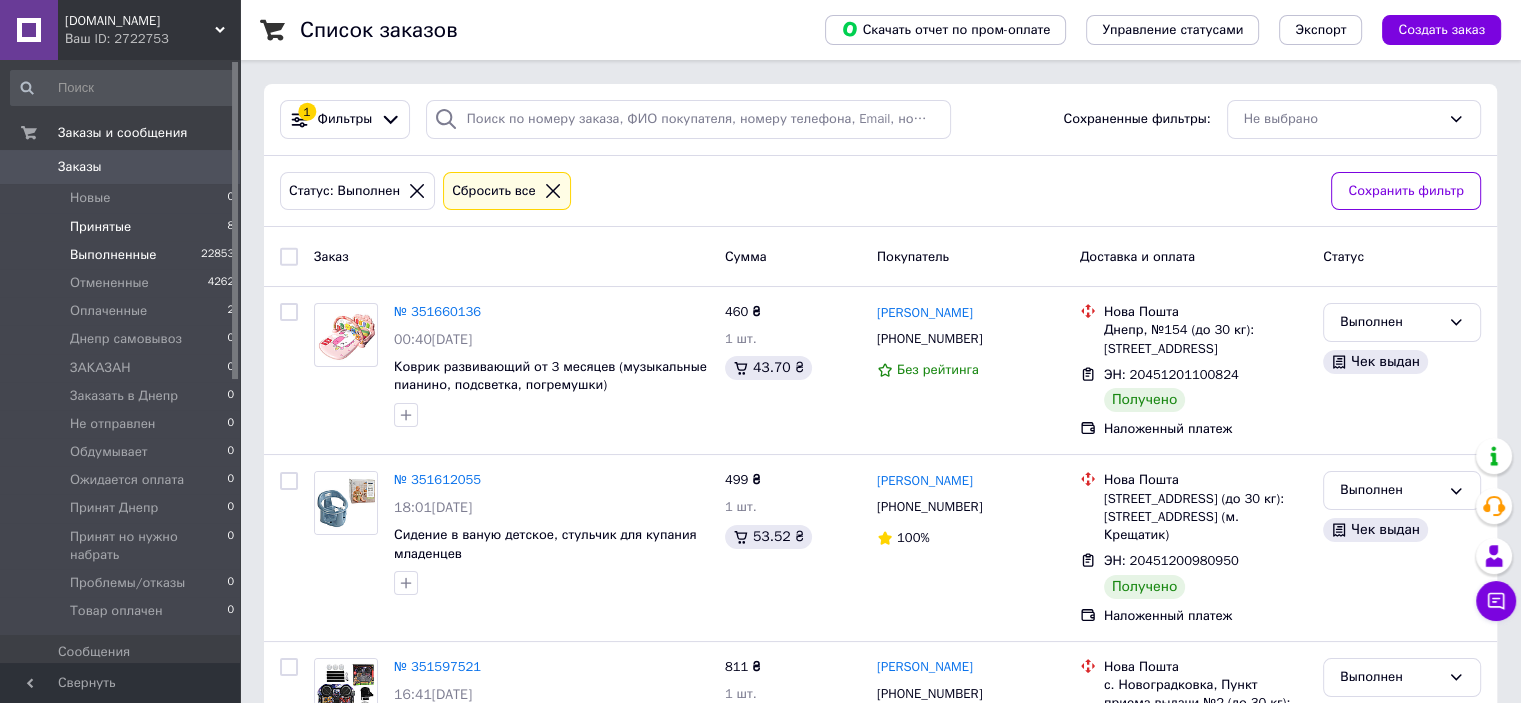 click on "Принятые 8" at bounding box center [123, 227] 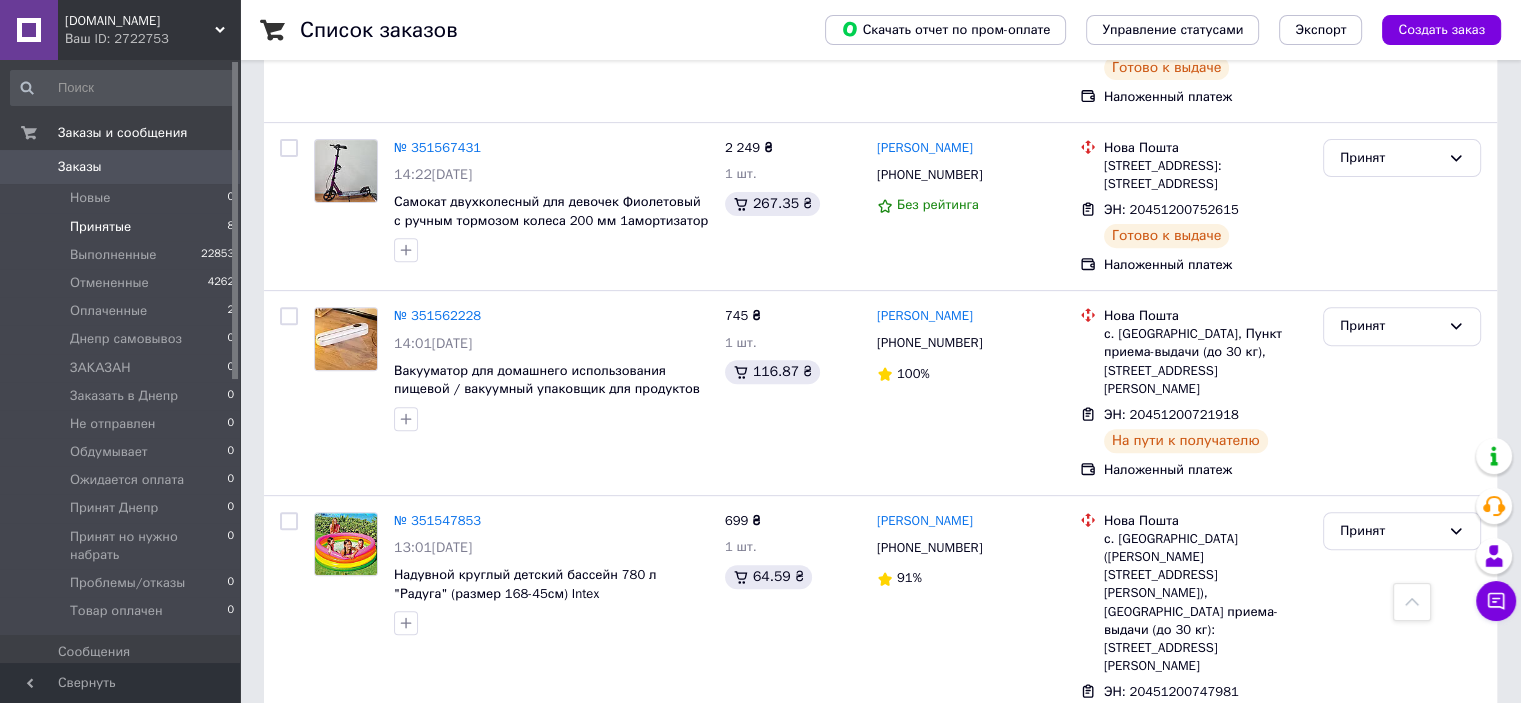 scroll, scrollTop: 1103, scrollLeft: 0, axis: vertical 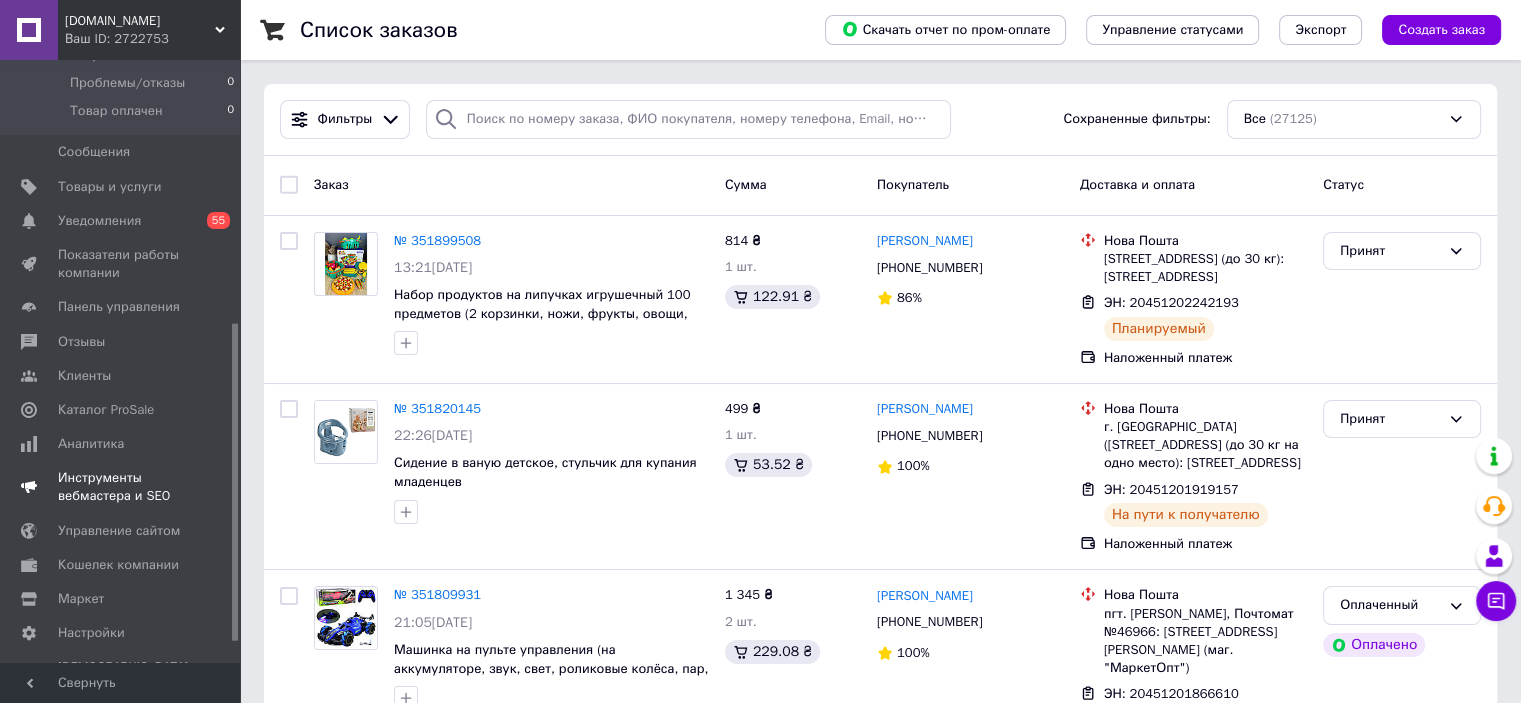 click on "Аналитика" at bounding box center (121, 444) 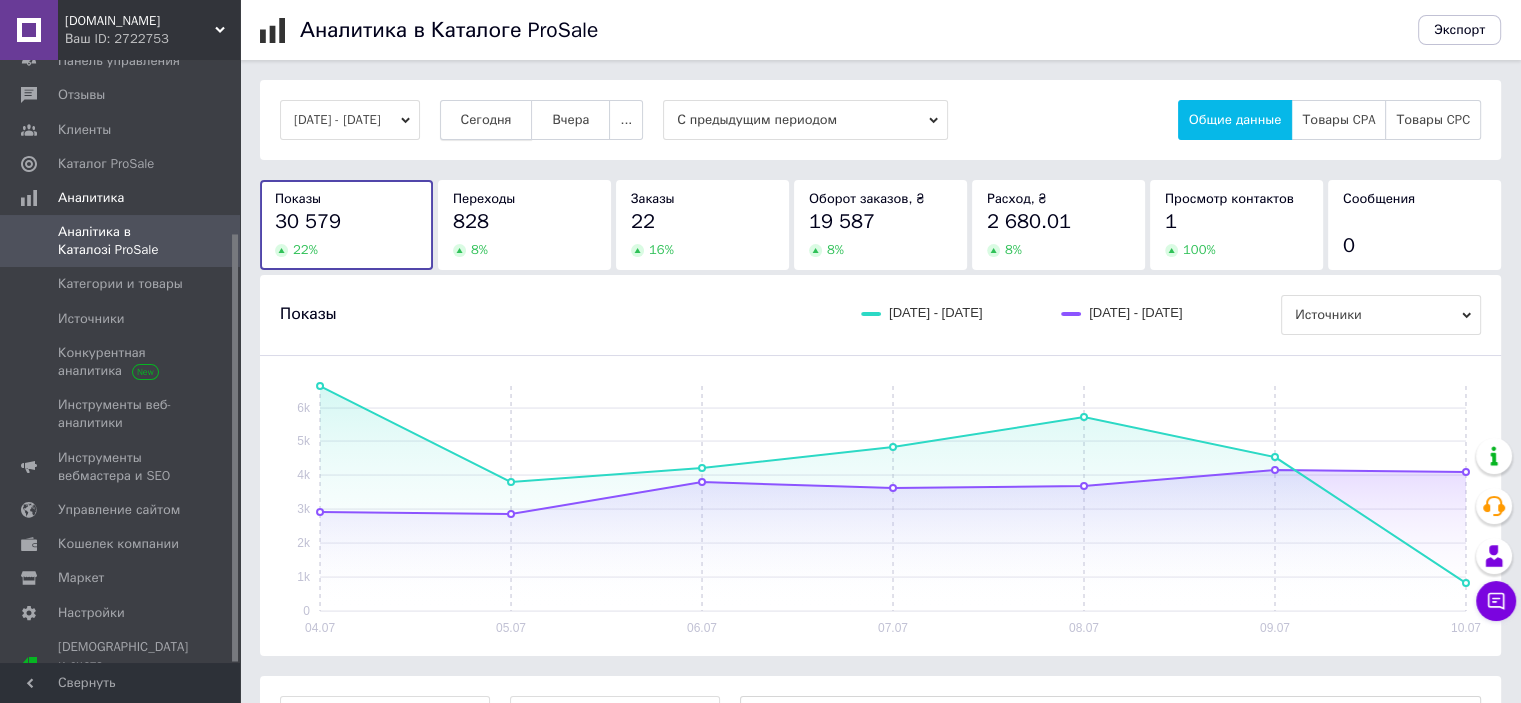 click on "Сегодня" at bounding box center [486, 120] 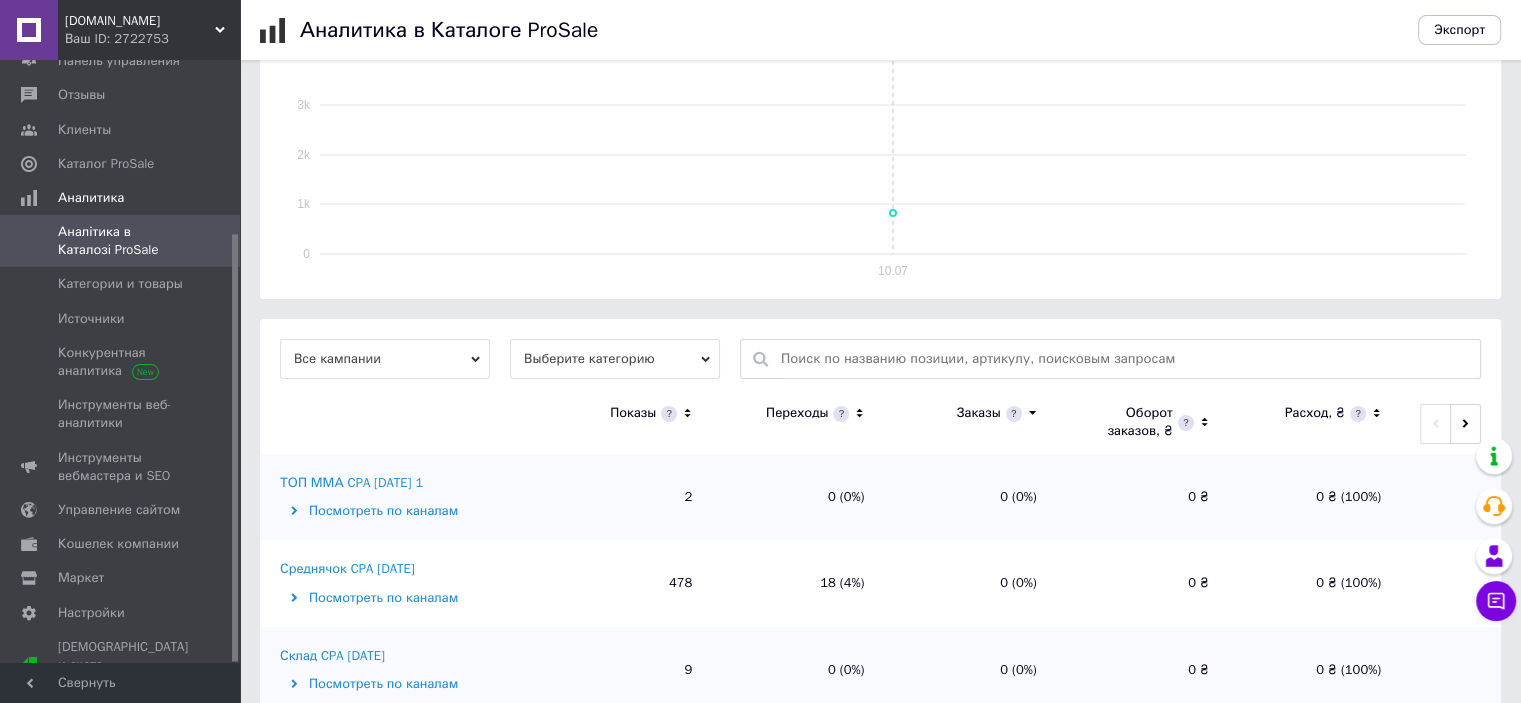 scroll, scrollTop: 600, scrollLeft: 0, axis: vertical 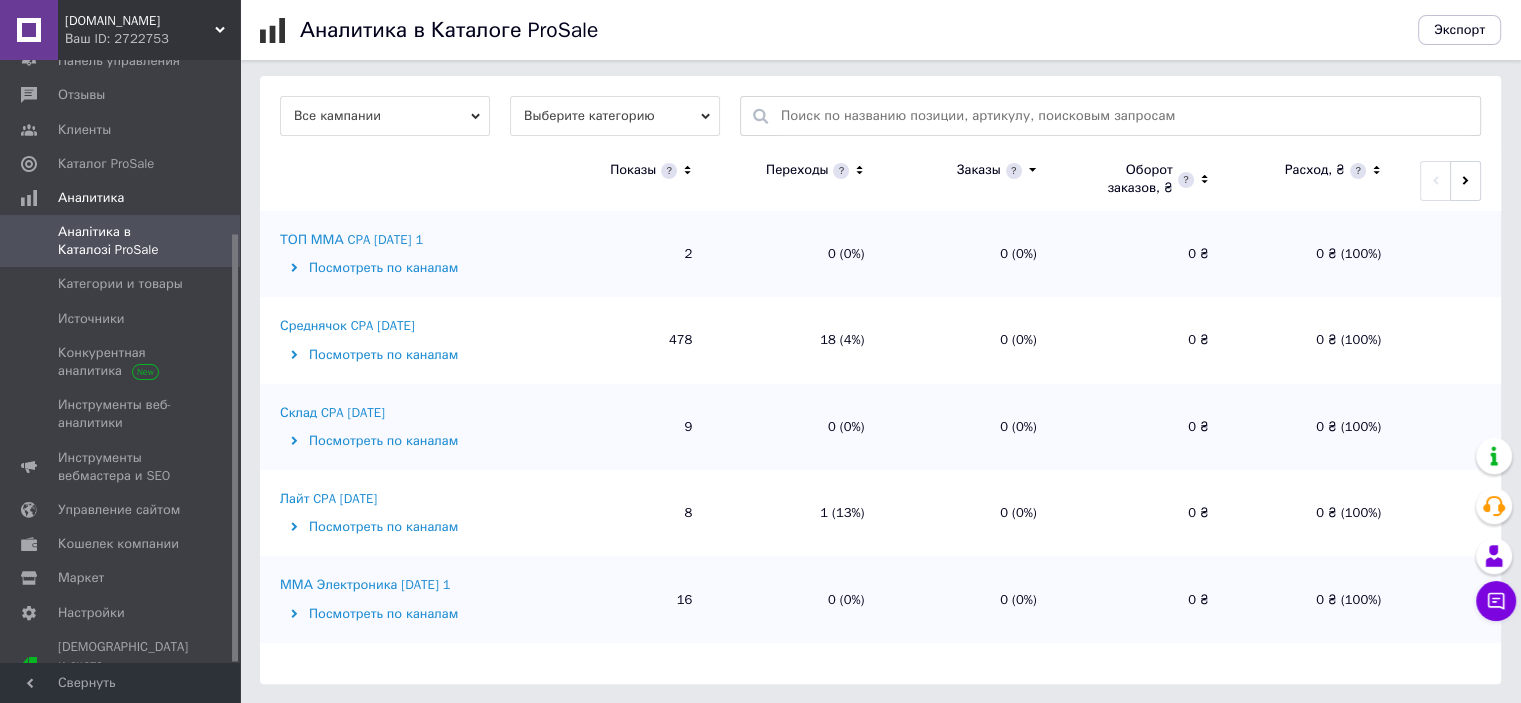click 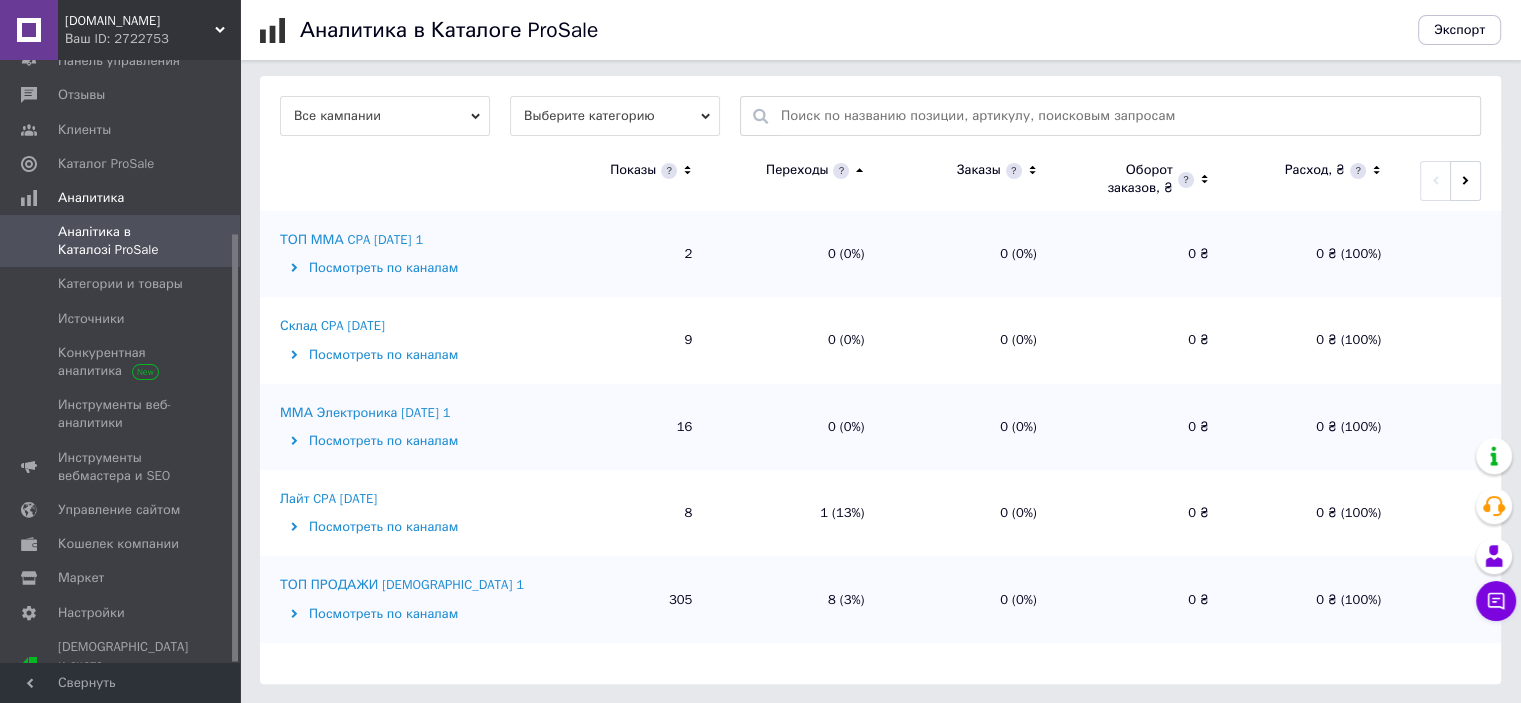 click 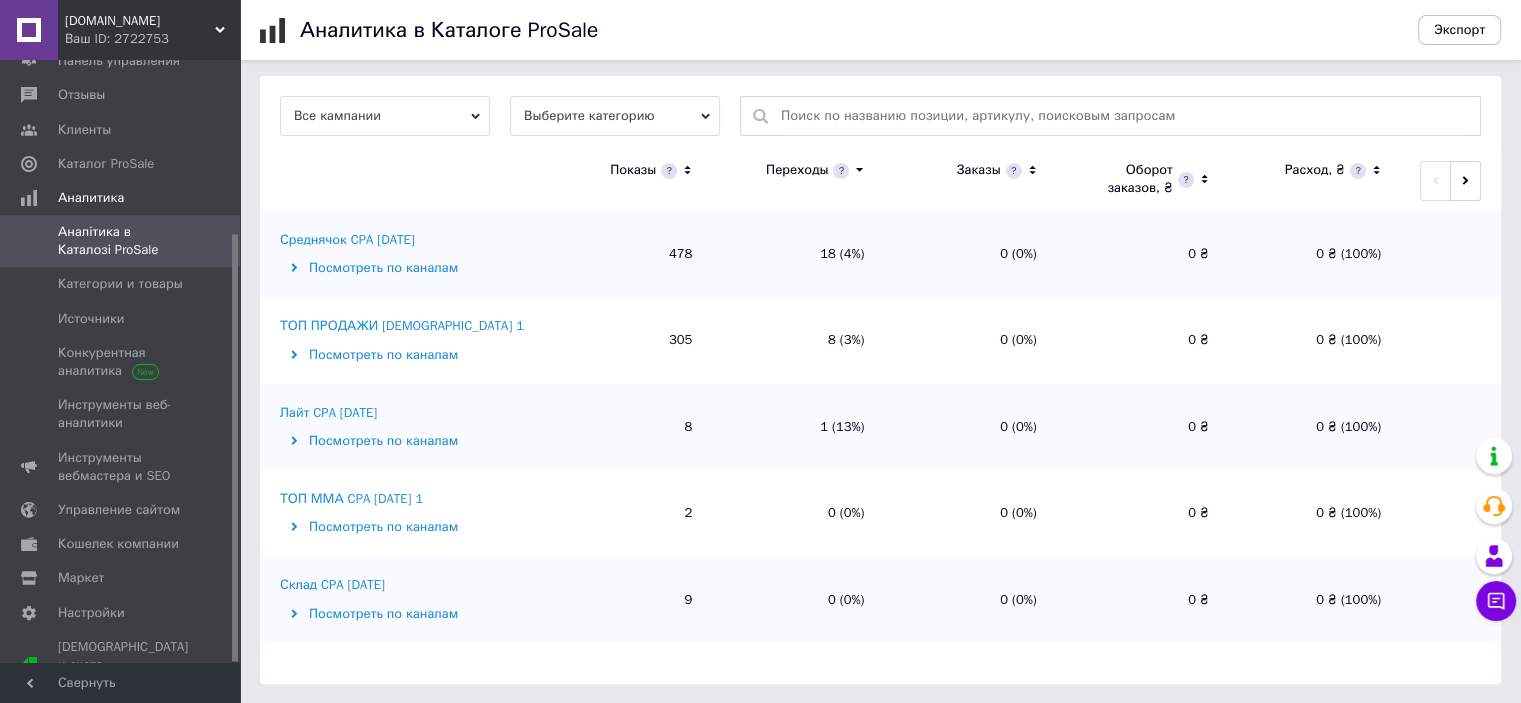 click on "Среднячок CPA 12.05.2025" at bounding box center [347, 240] 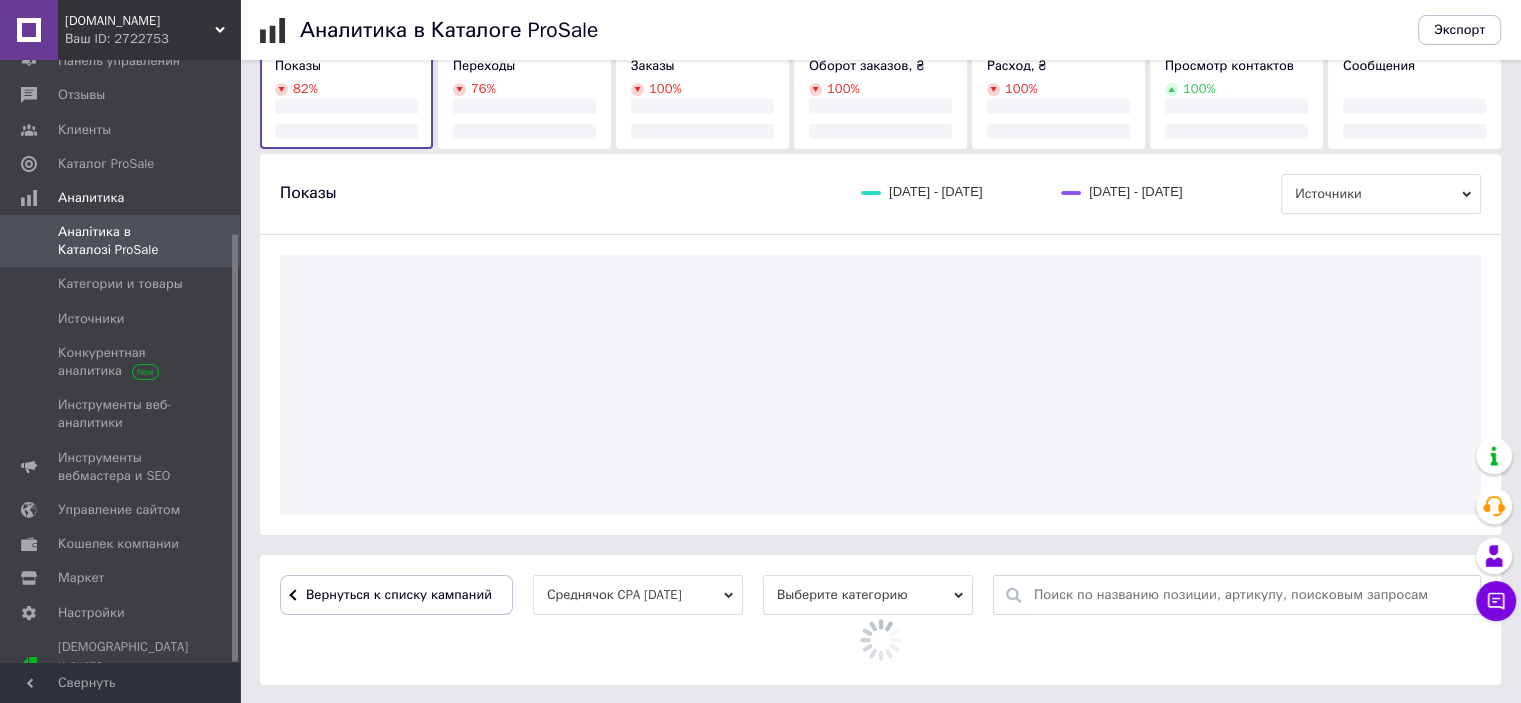 scroll, scrollTop: 600, scrollLeft: 0, axis: vertical 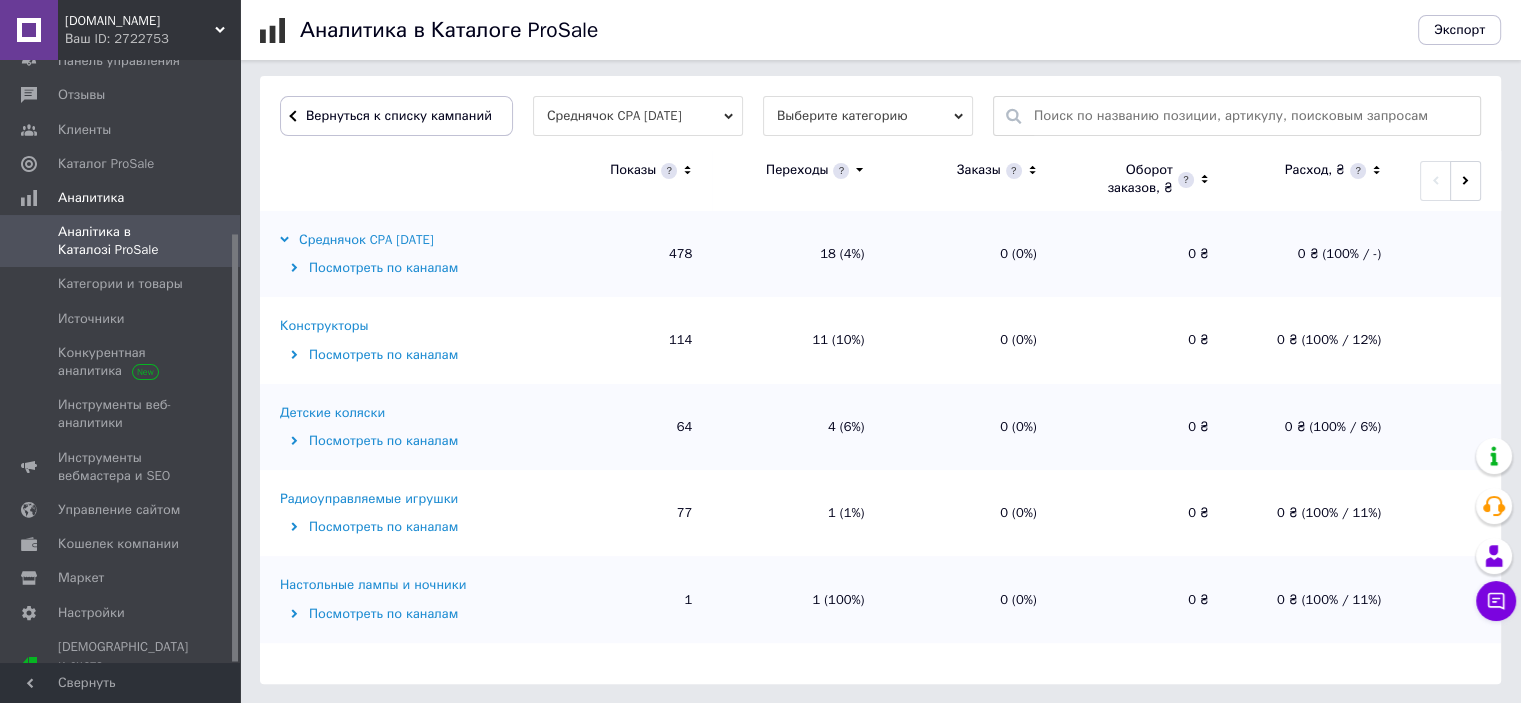 click on "Конструкторы" at bounding box center (324, 326) 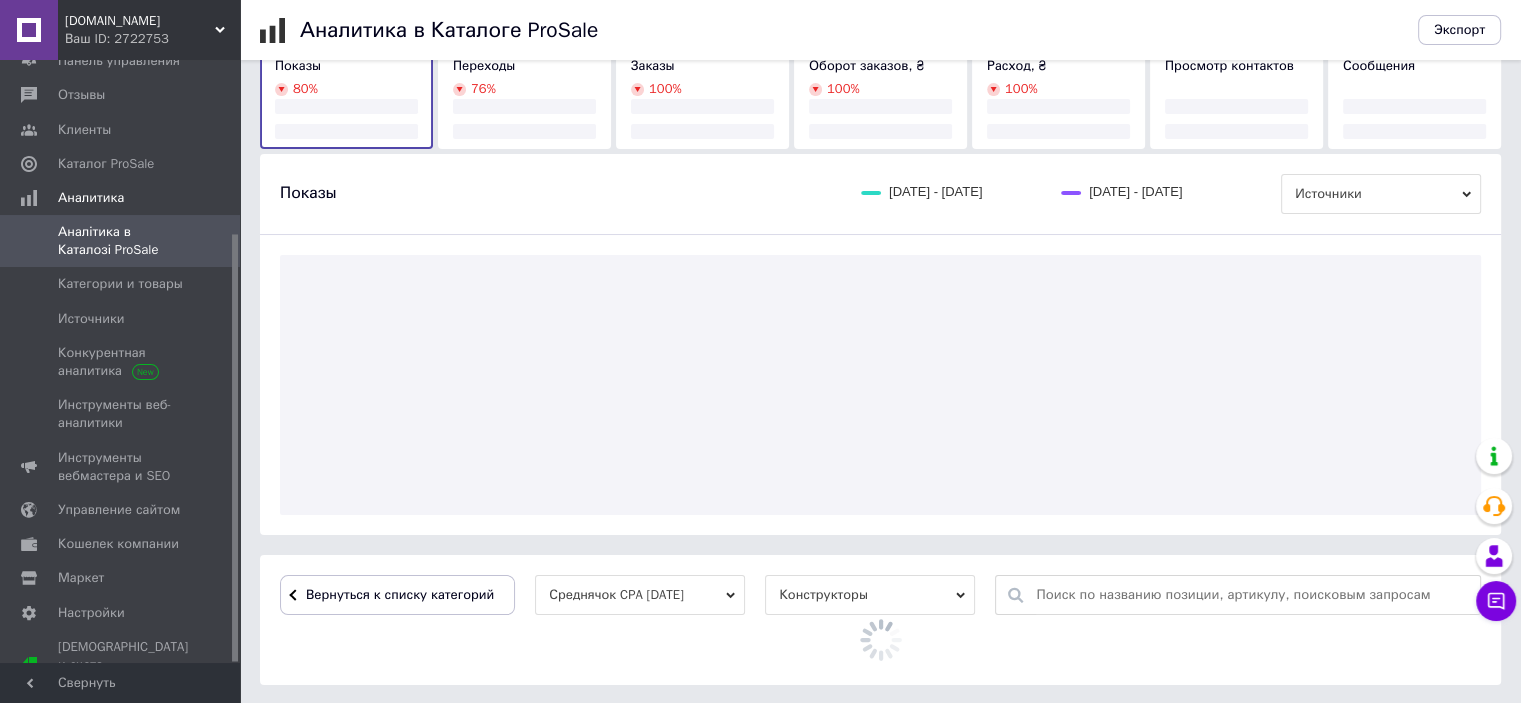 scroll, scrollTop: 600, scrollLeft: 0, axis: vertical 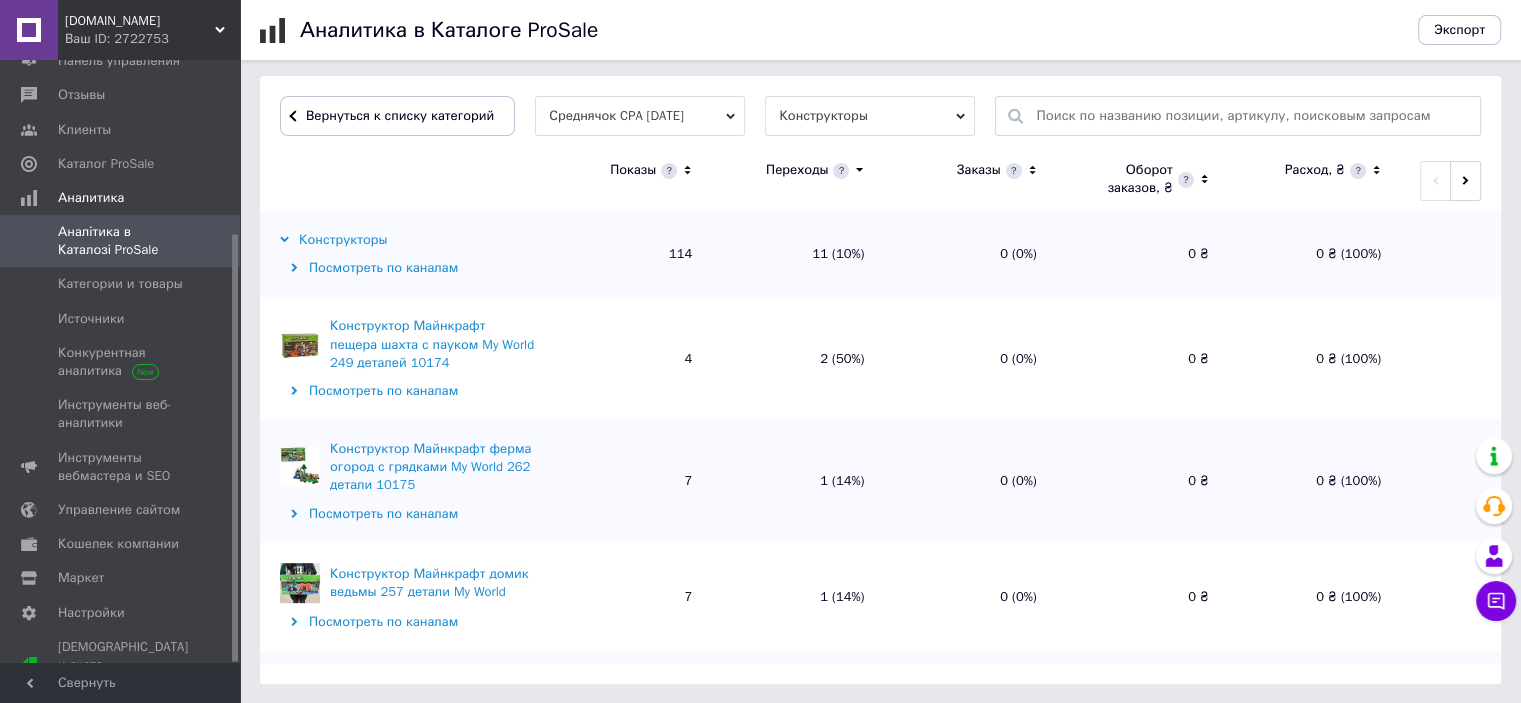 click 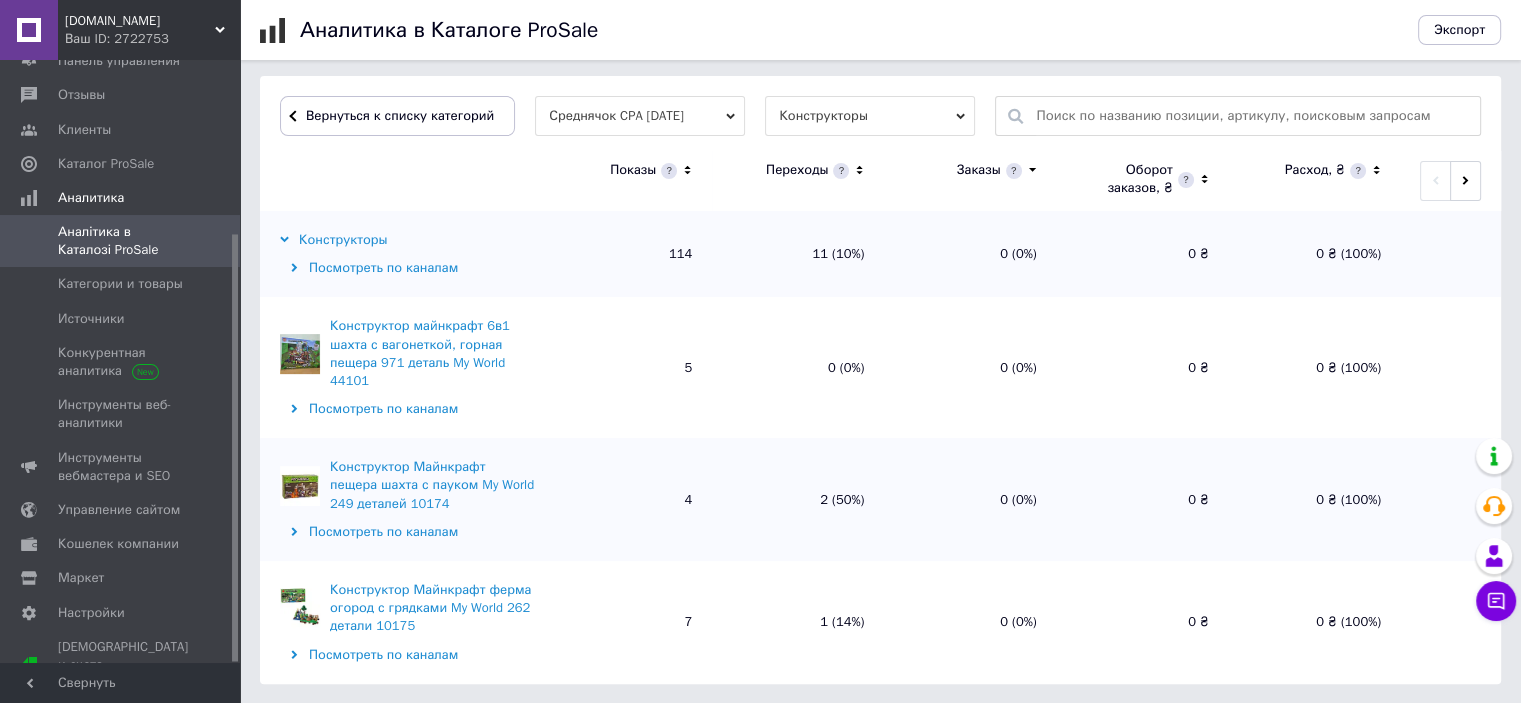 click 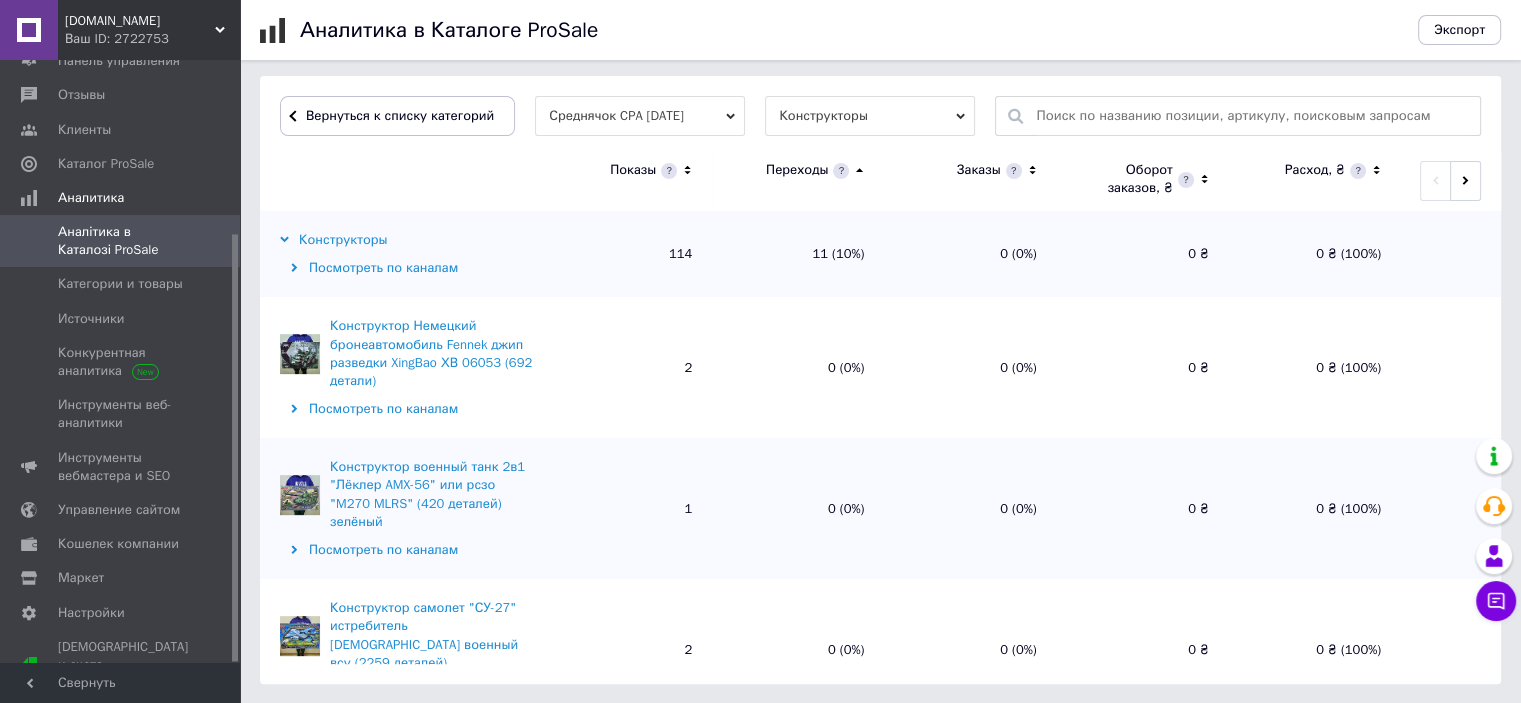 click 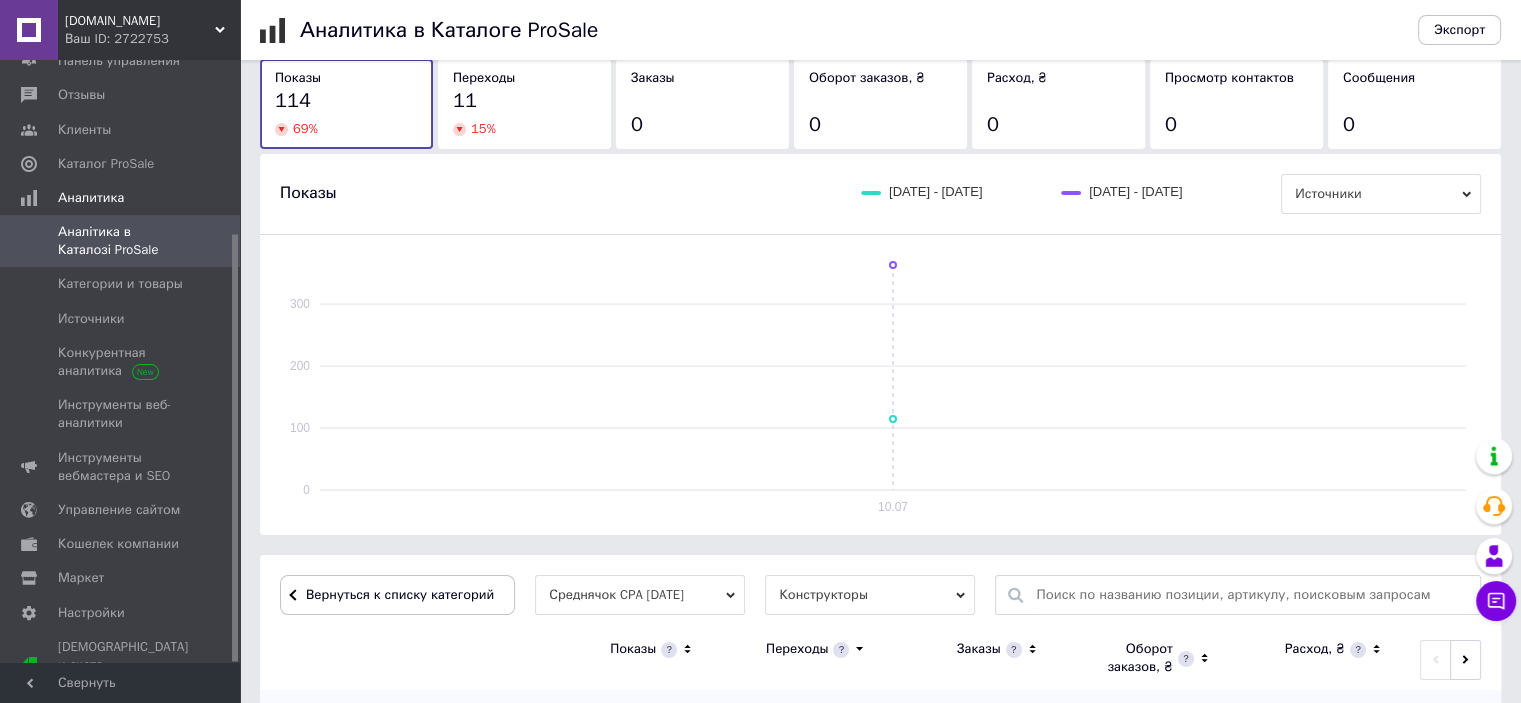 scroll, scrollTop: 600, scrollLeft: 0, axis: vertical 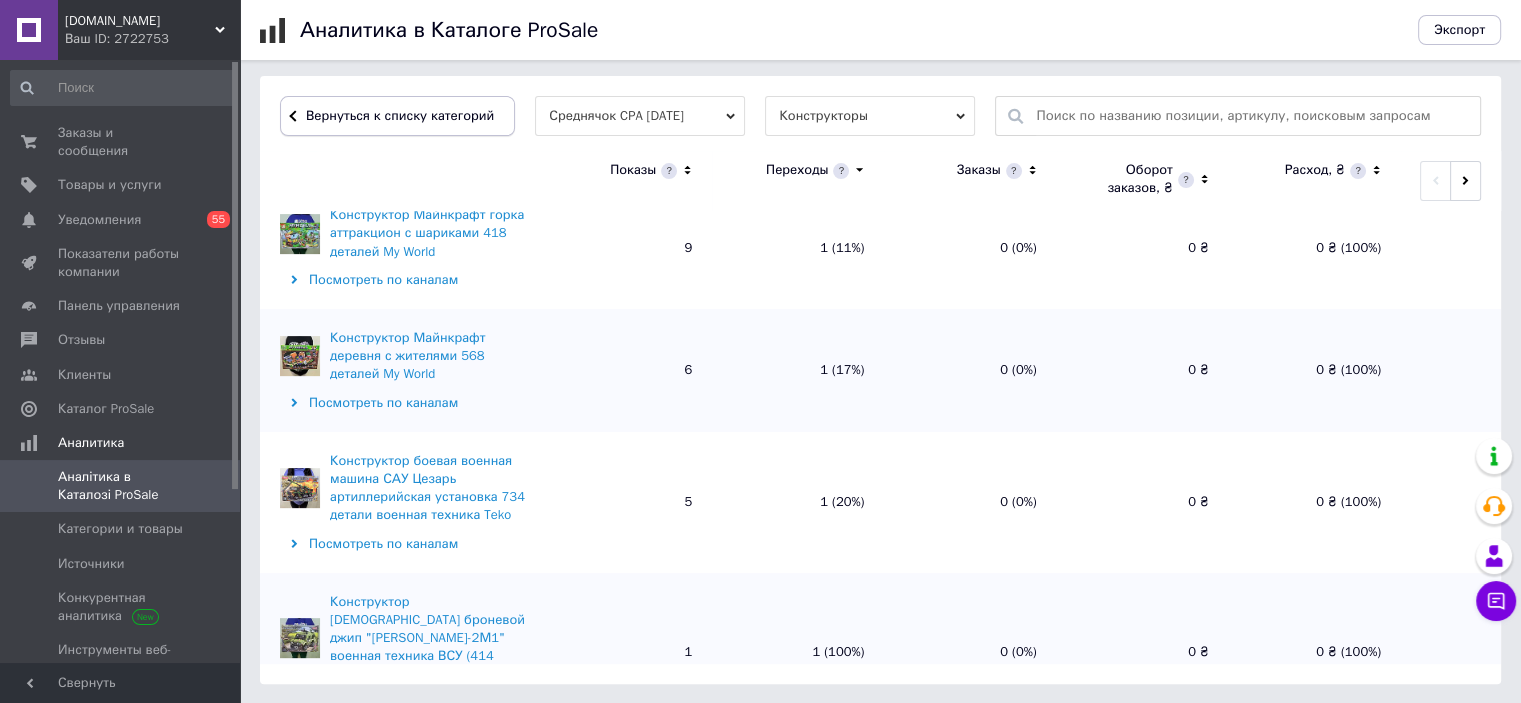 click on "Вернуться к списку категорий" at bounding box center [397, 116] 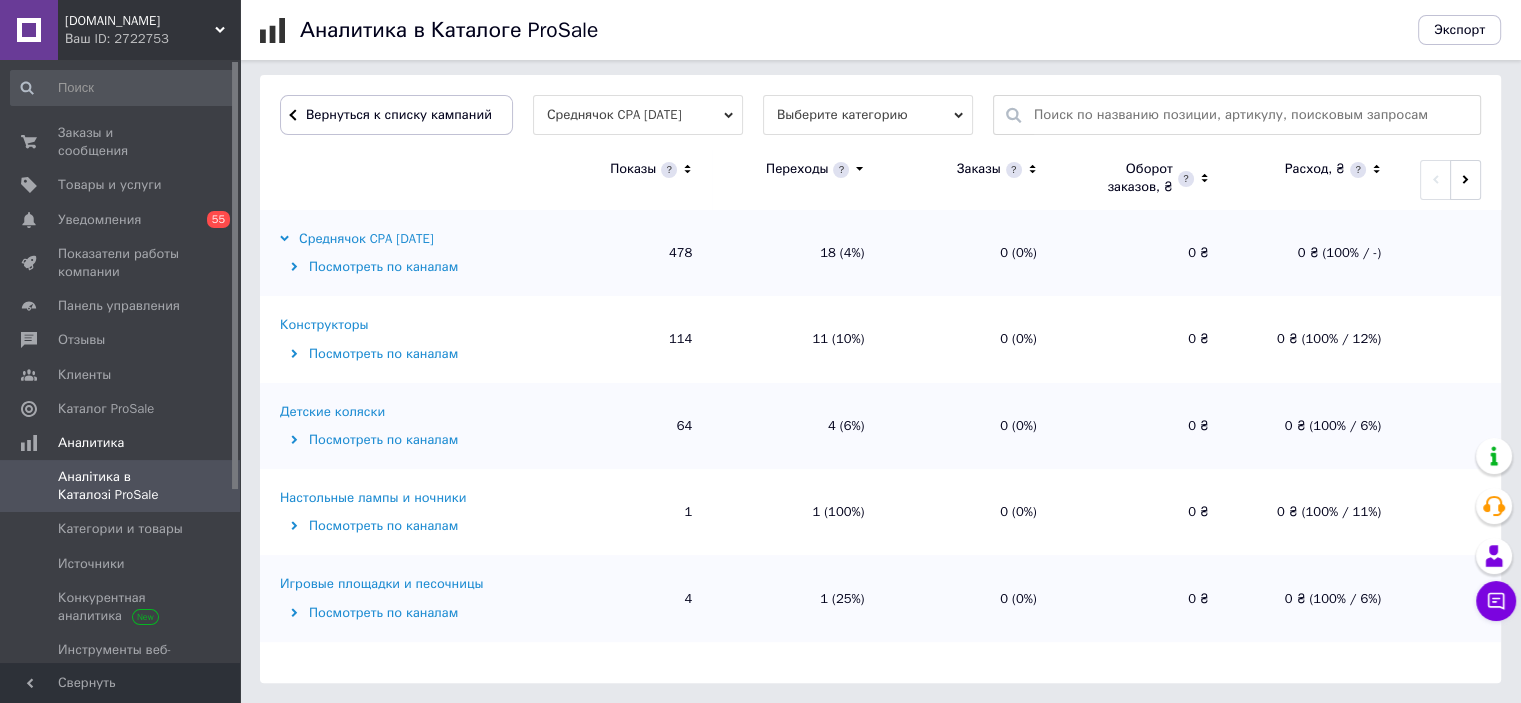 scroll, scrollTop: 600, scrollLeft: 0, axis: vertical 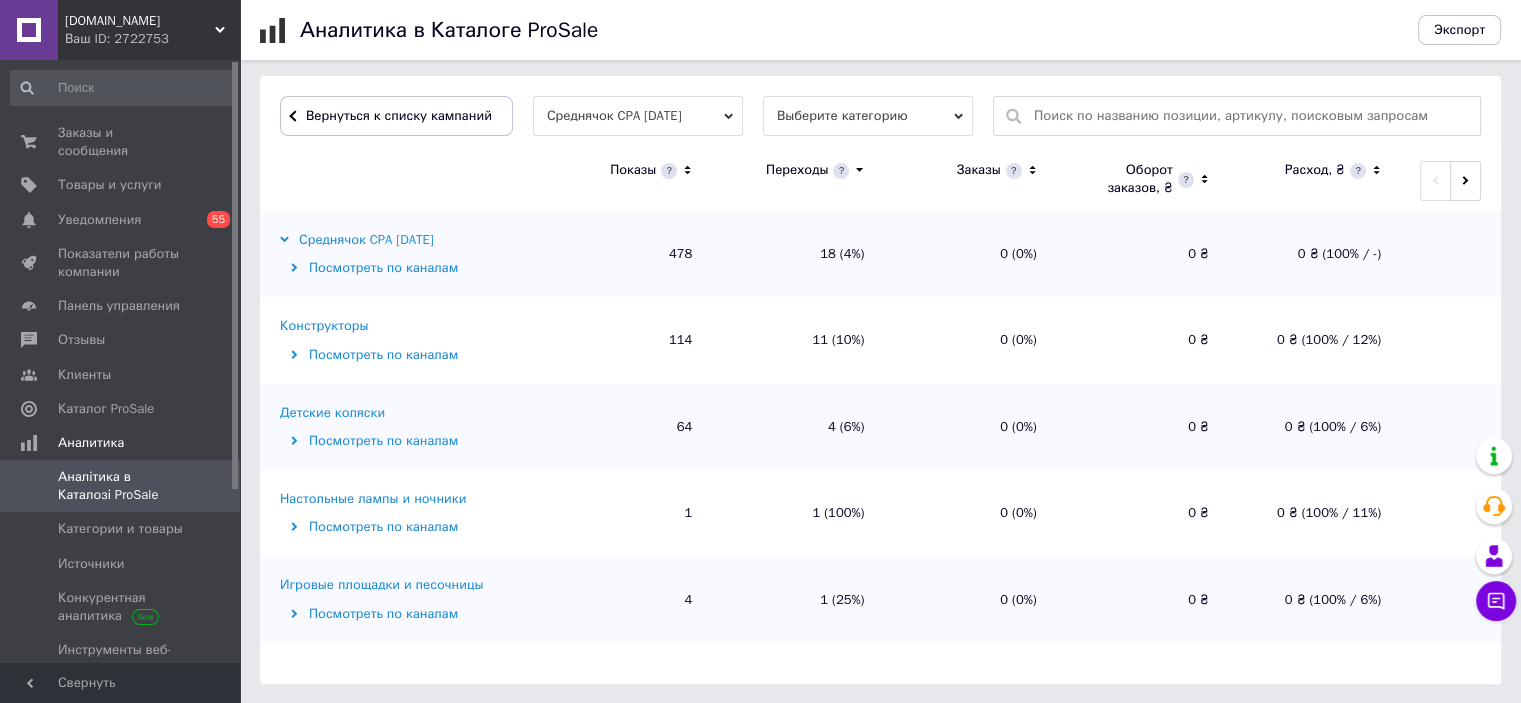 click on "Детские коляски" at bounding box center (332, 413) 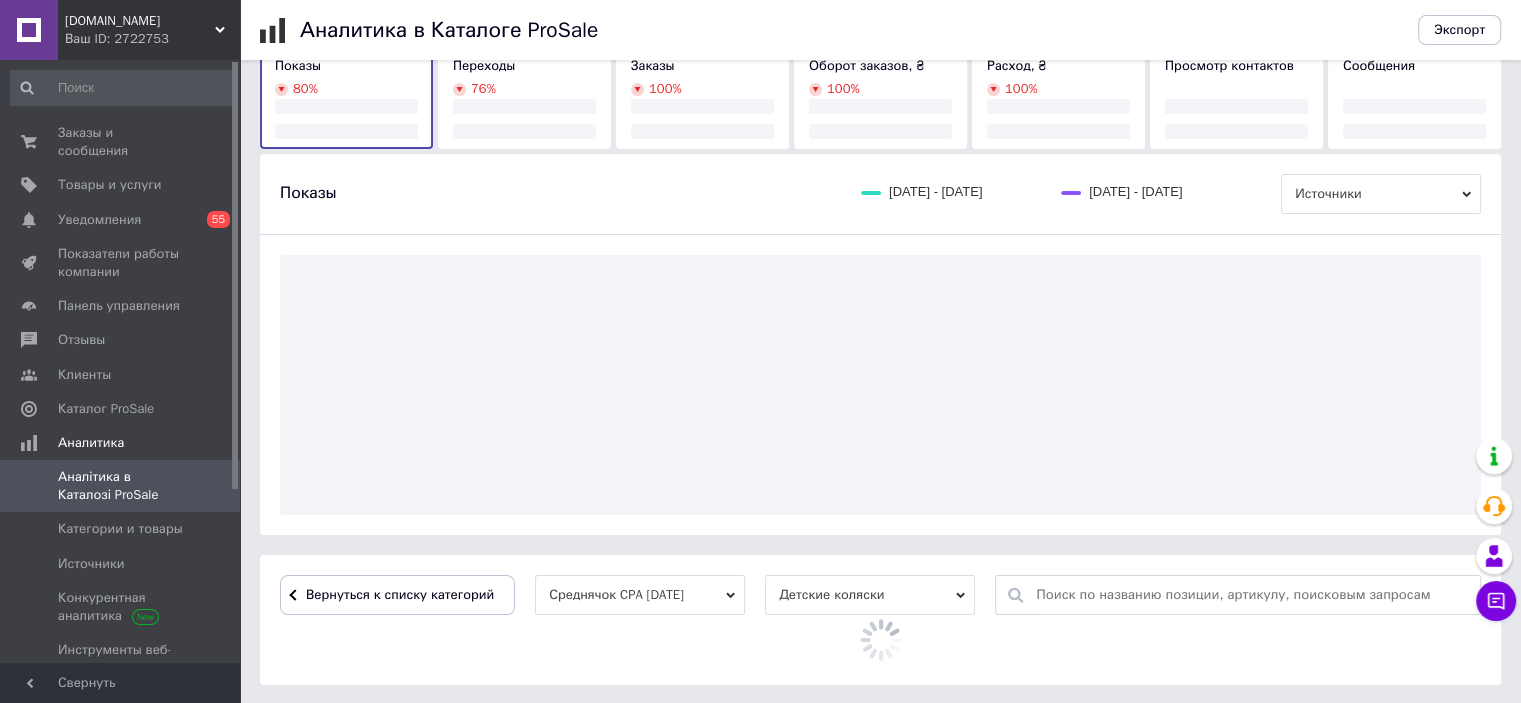 scroll, scrollTop: 600, scrollLeft: 0, axis: vertical 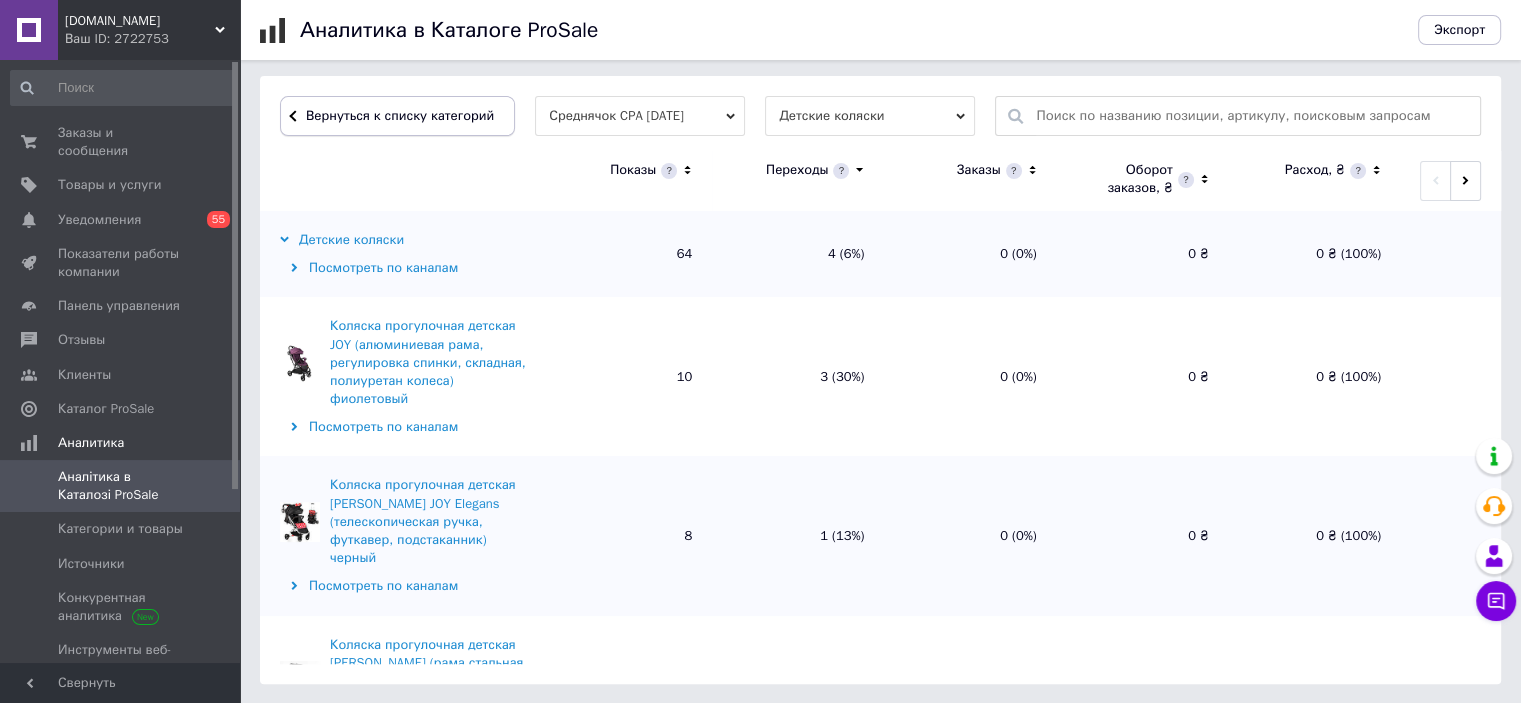 click on "Вернуться к списку категорий" at bounding box center (397, 116) 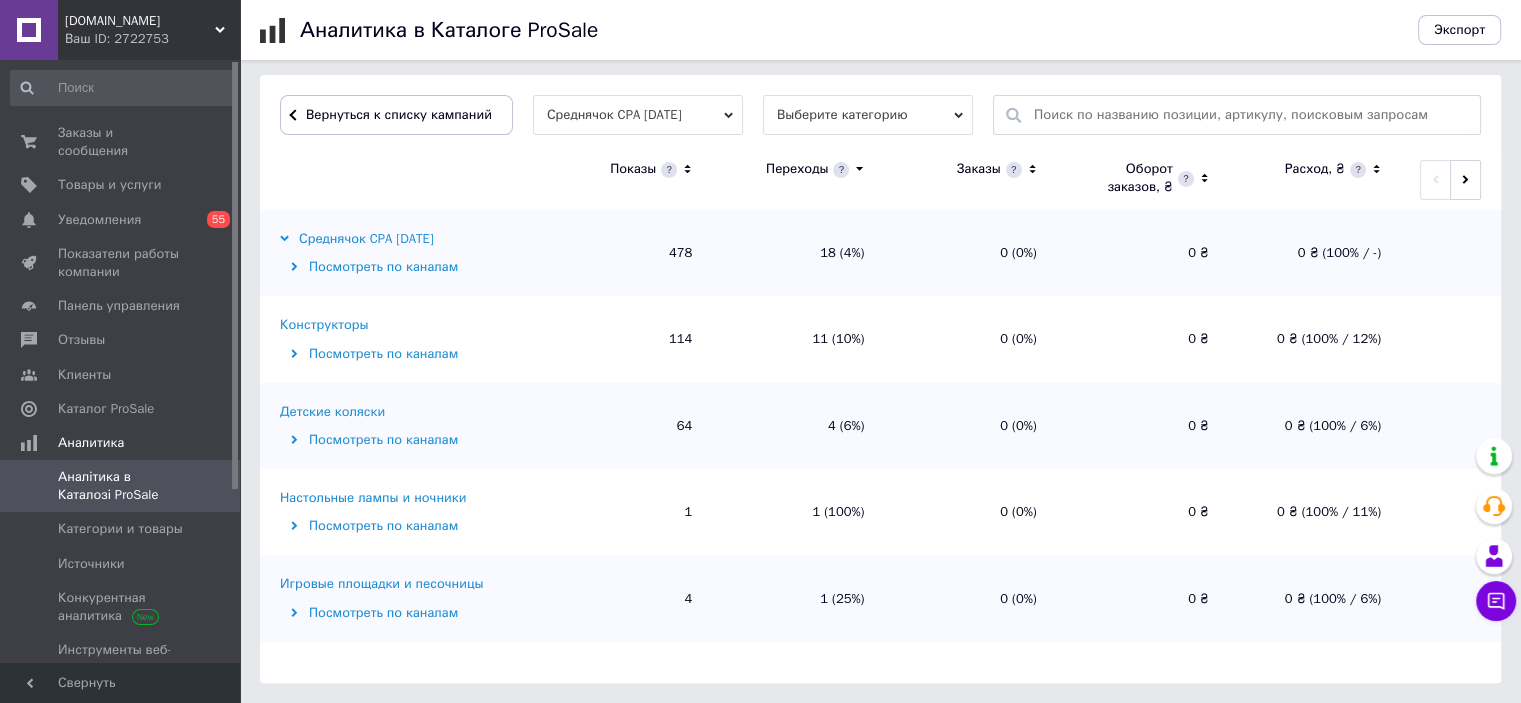 scroll, scrollTop: 600, scrollLeft: 0, axis: vertical 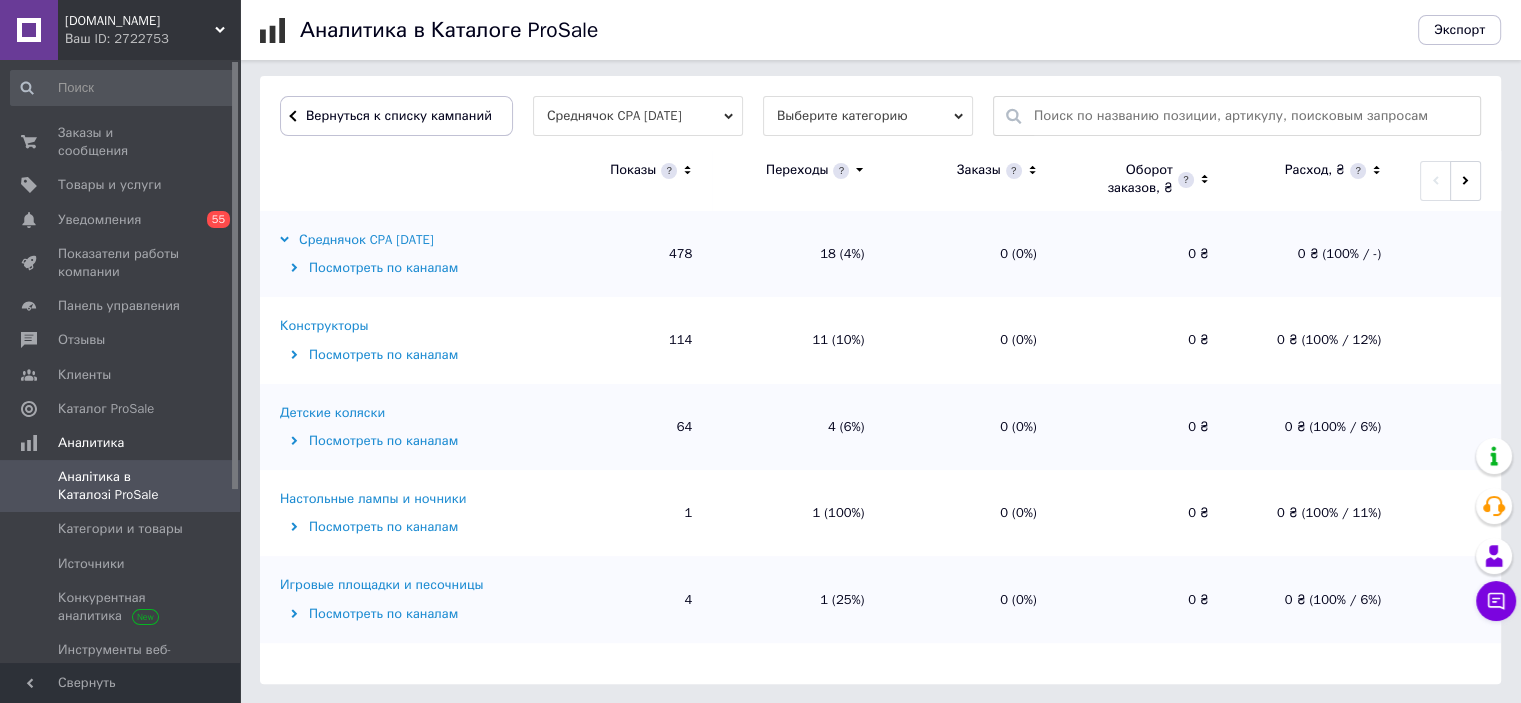 click on "Настольные лампы и ночники" at bounding box center (373, 499) 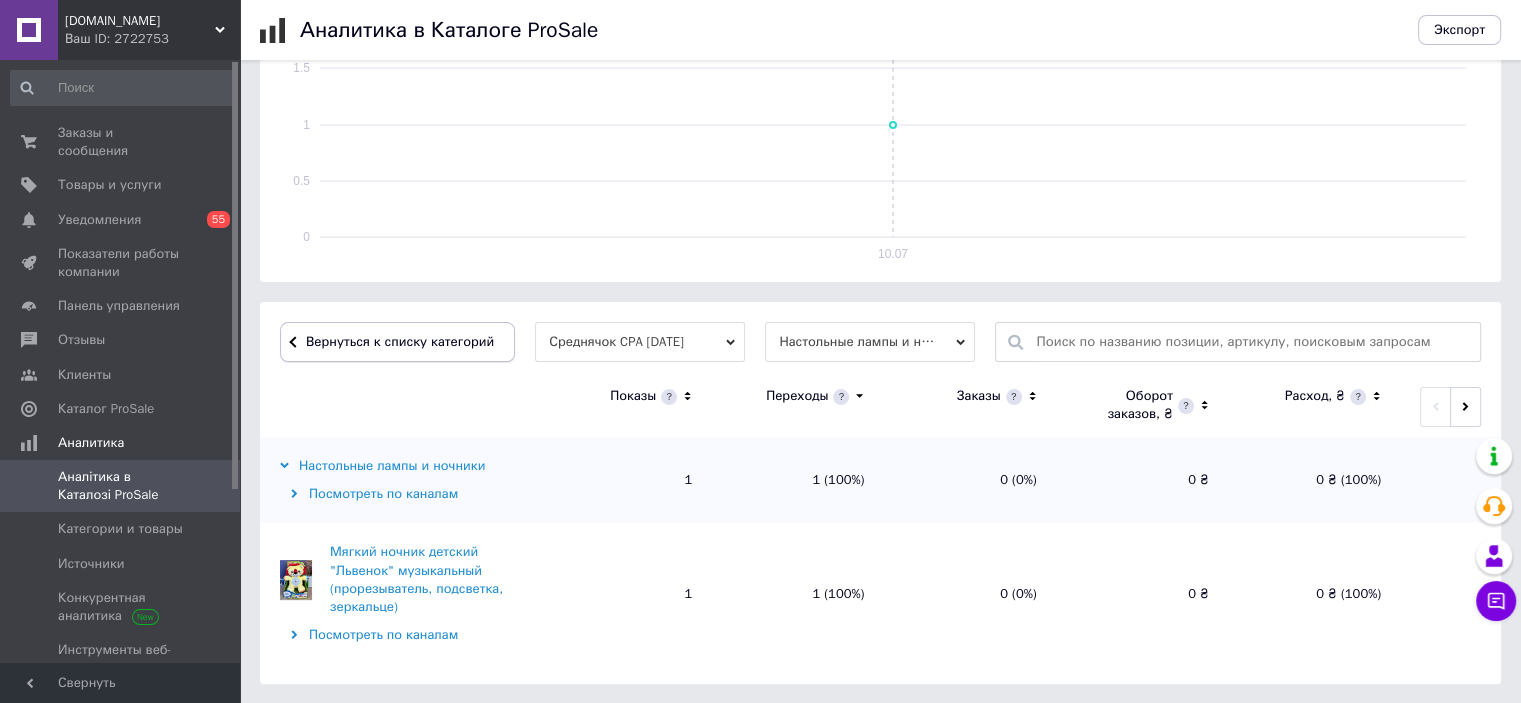 click on "Вернуться к списку категорий" at bounding box center [397, 342] 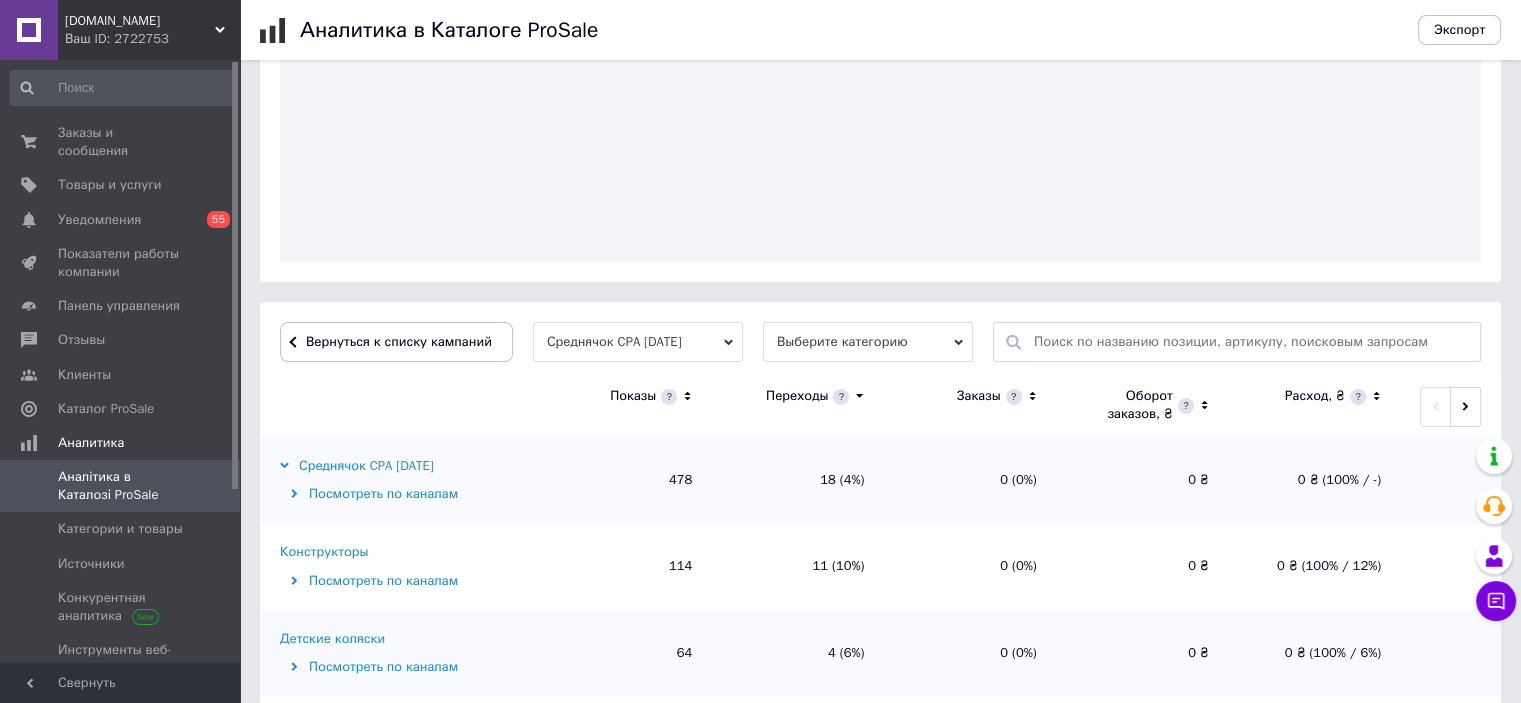 scroll, scrollTop: 374, scrollLeft: 0, axis: vertical 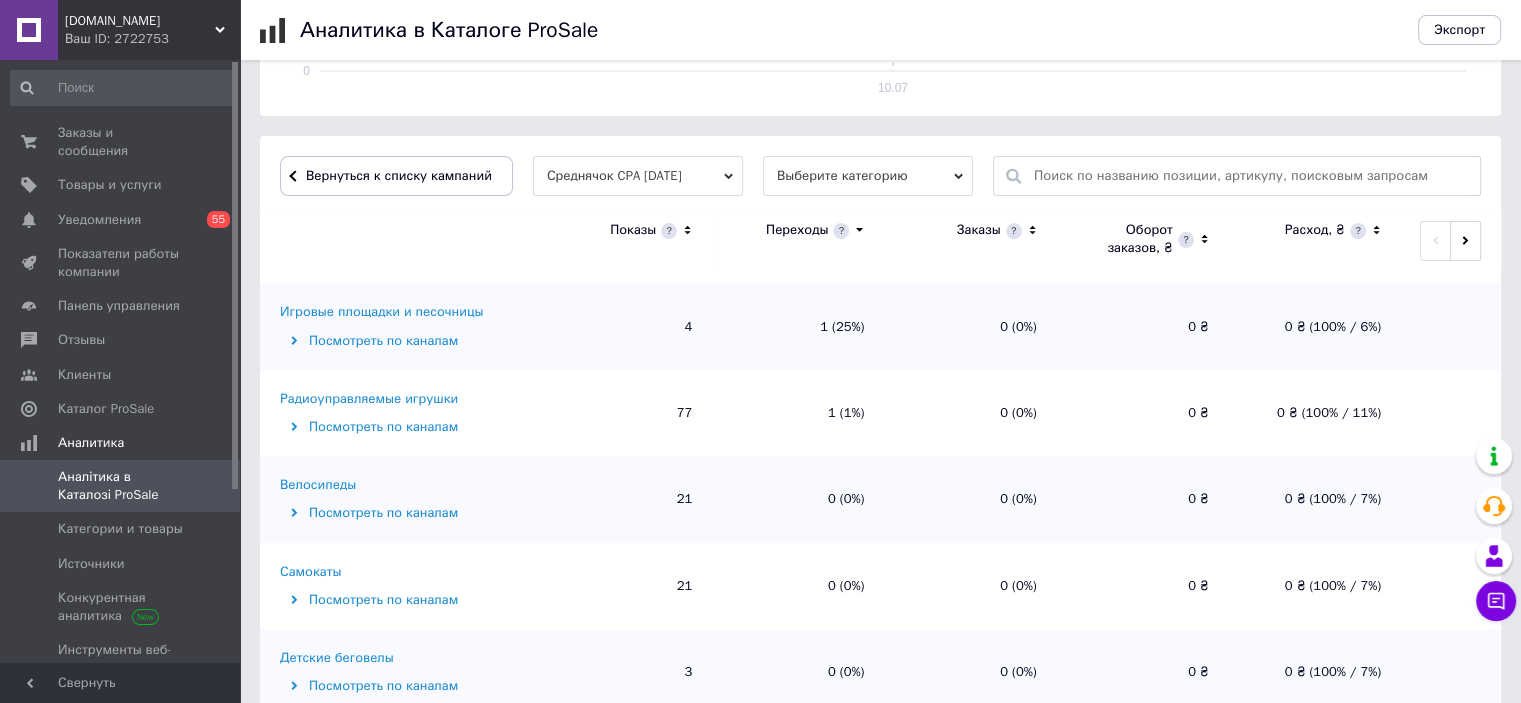 click on "Радиоуправляемые игрушки" at bounding box center (369, 399) 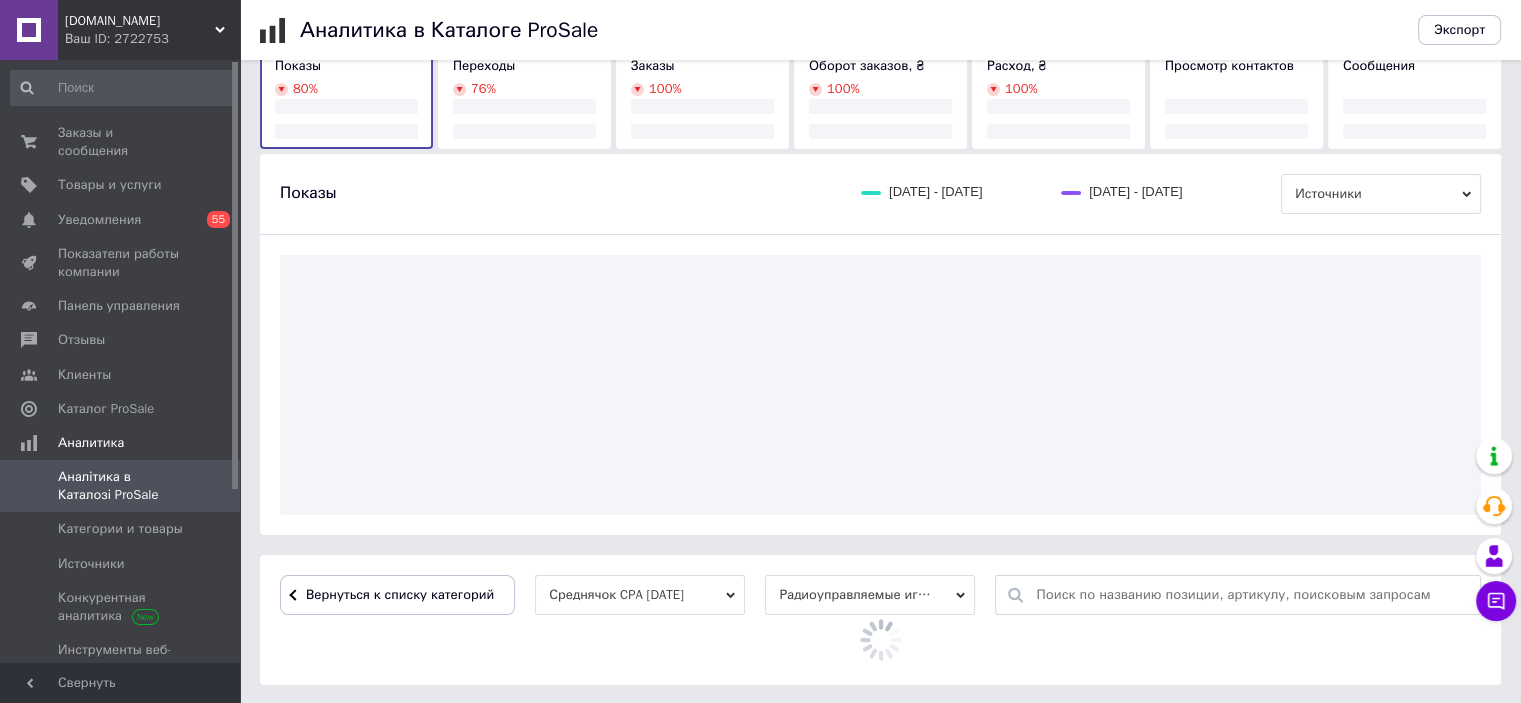 scroll, scrollTop: 540, scrollLeft: 0, axis: vertical 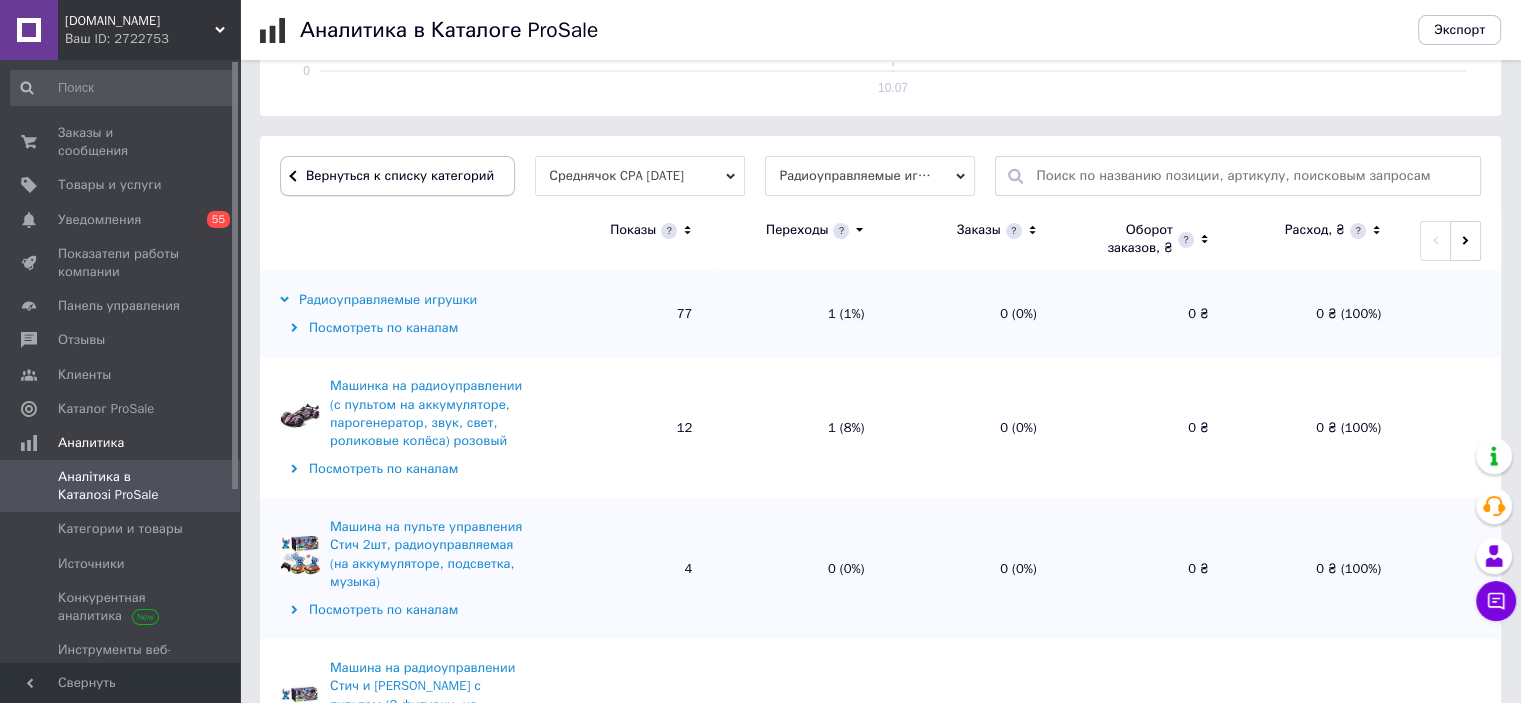 click on "Вернуться к списку категорий" at bounding box center (397, 176) 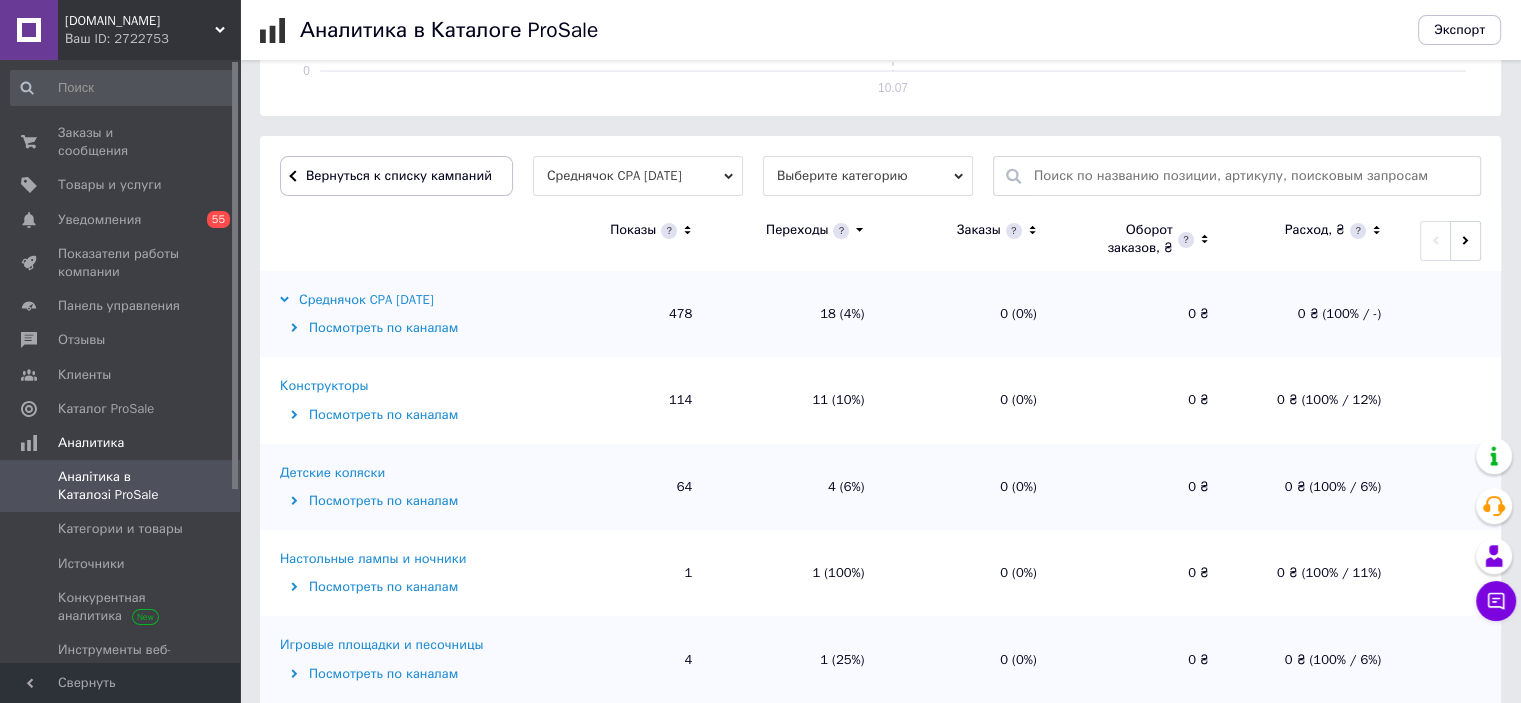 scroll, scrollTop: 207, scrollLeft: 0, axis: vertical 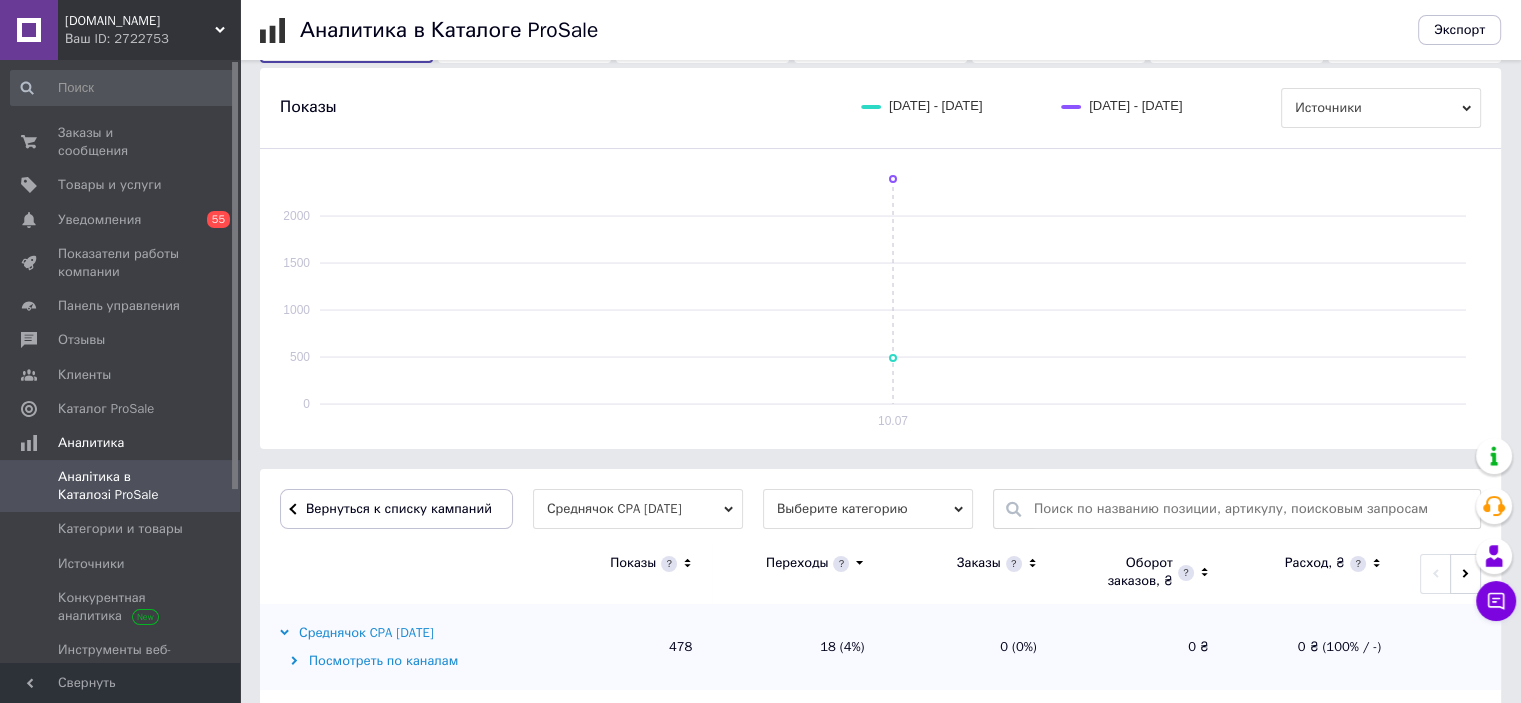 click on "Вернуться к списку кампаний" at bounding box center (399, 508) 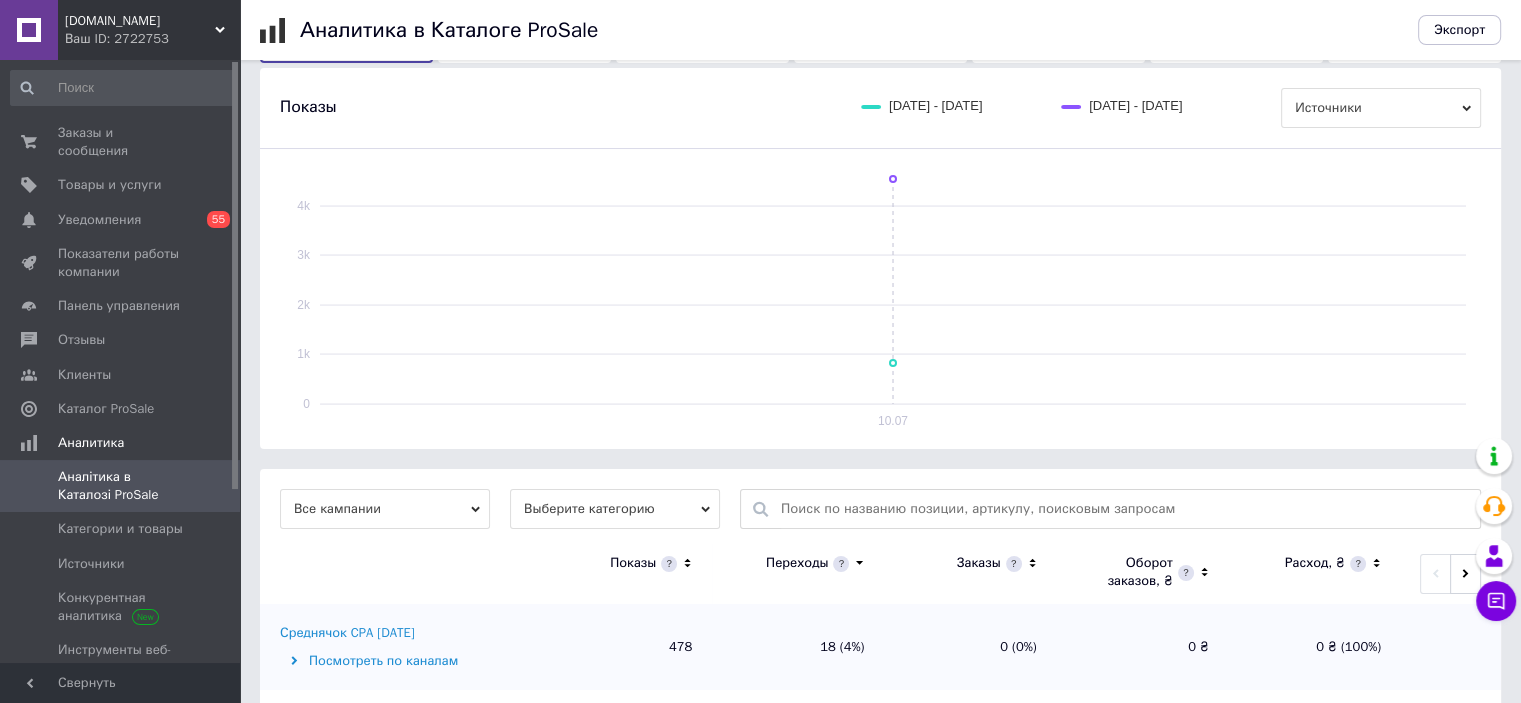 click on "Выберите категорию" at bounding box center (615, 509) 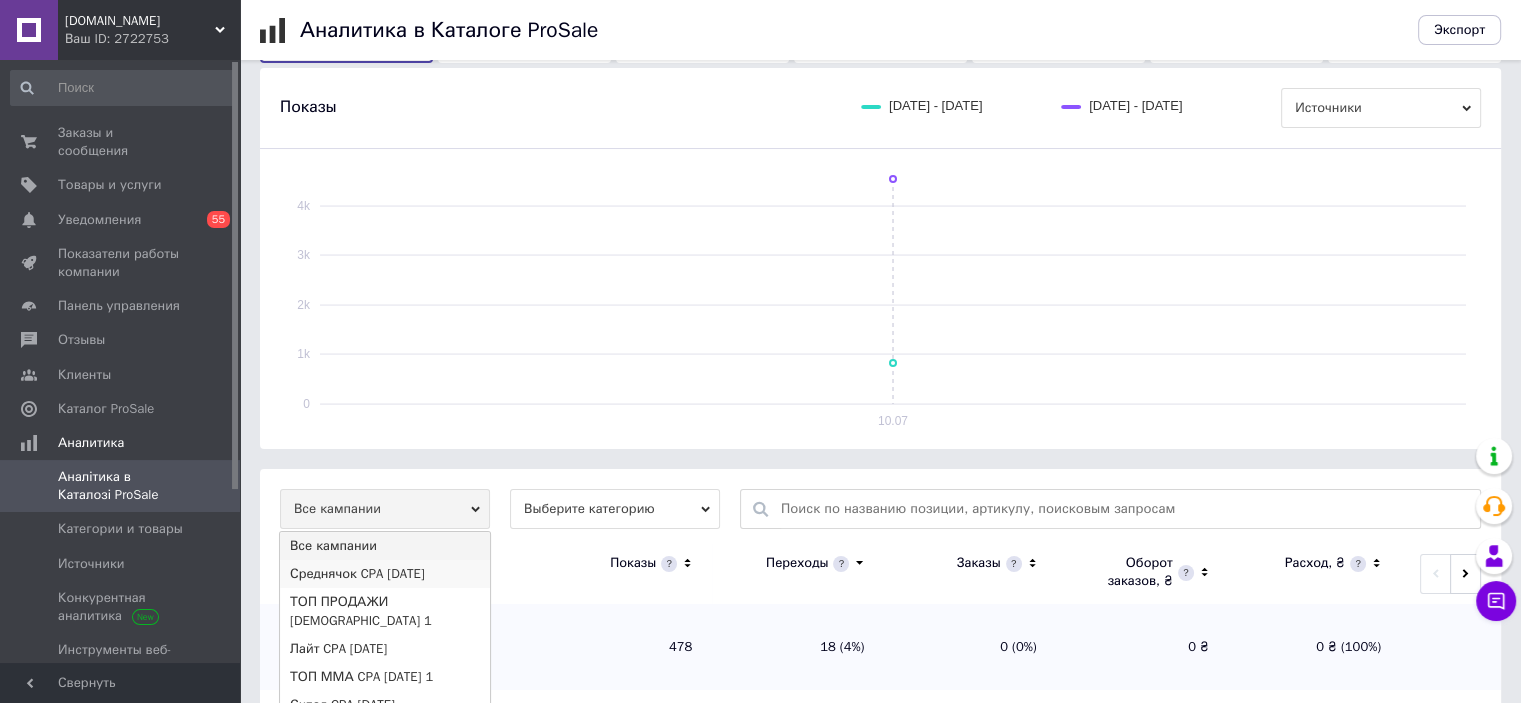 click on "Среднячок CPA 12.05.2025" at bounding box center (385, 574) 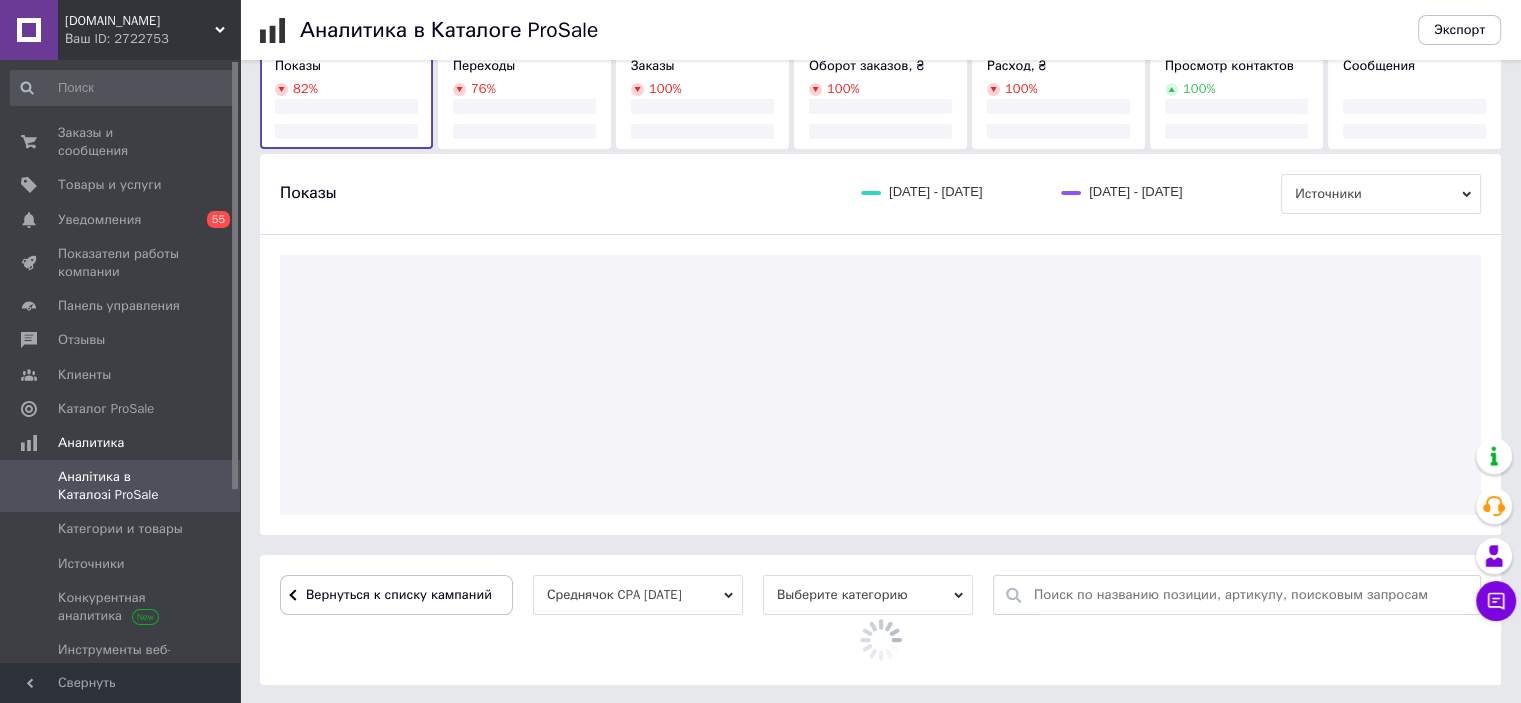 scroll, scrollTop: 207, scrollLeft: 0, axis: vertical 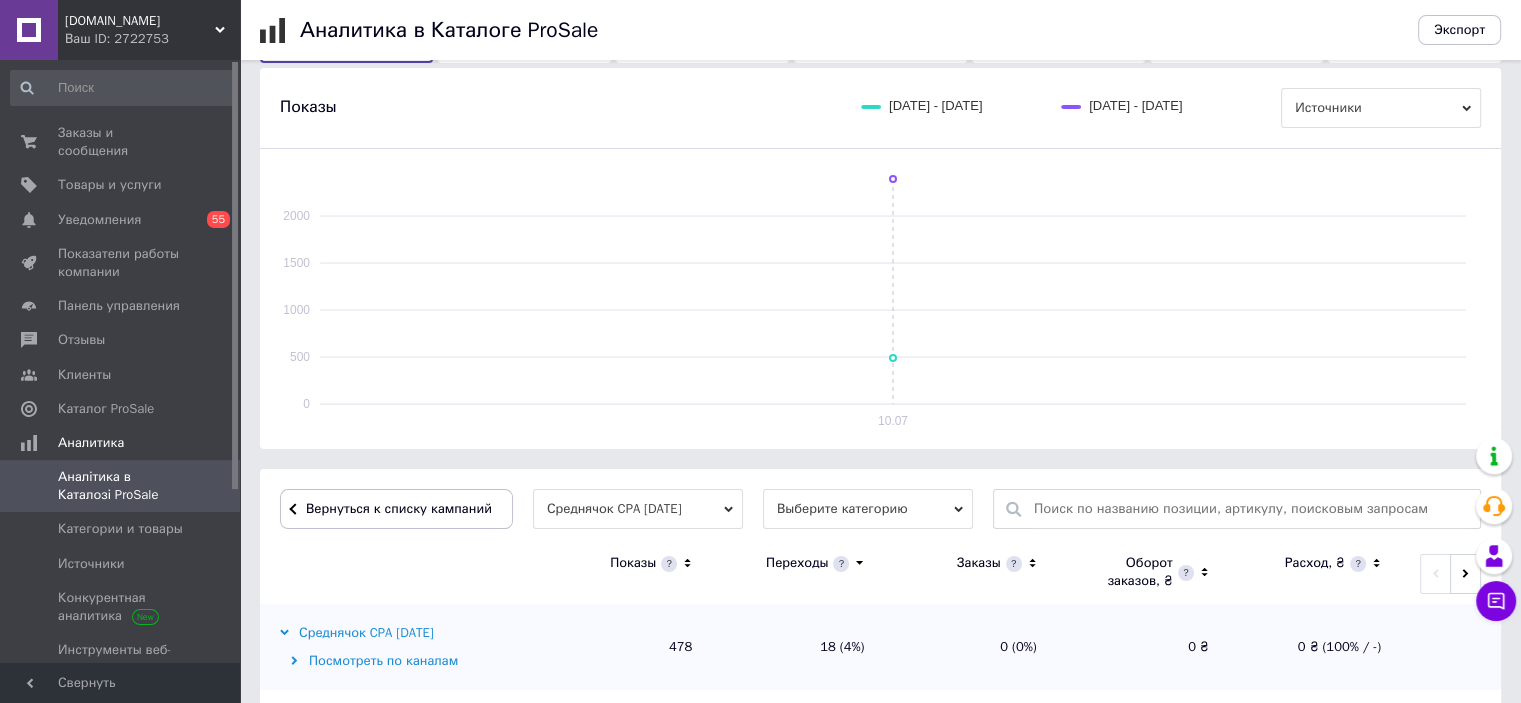 click on "Вернуться к списку кампаний" at bounding box center (399, 508) 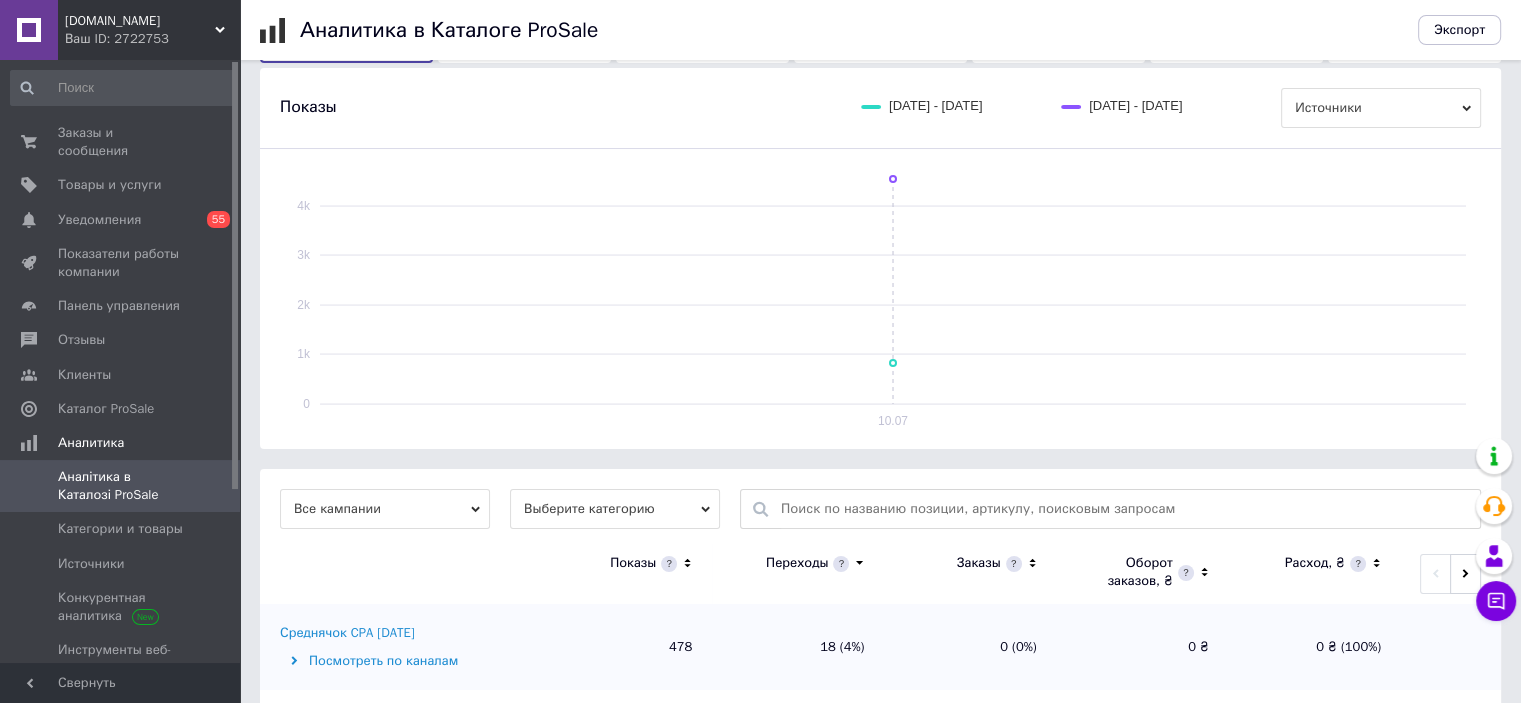 click on "Все кампании" at bounding box center [385, 509] 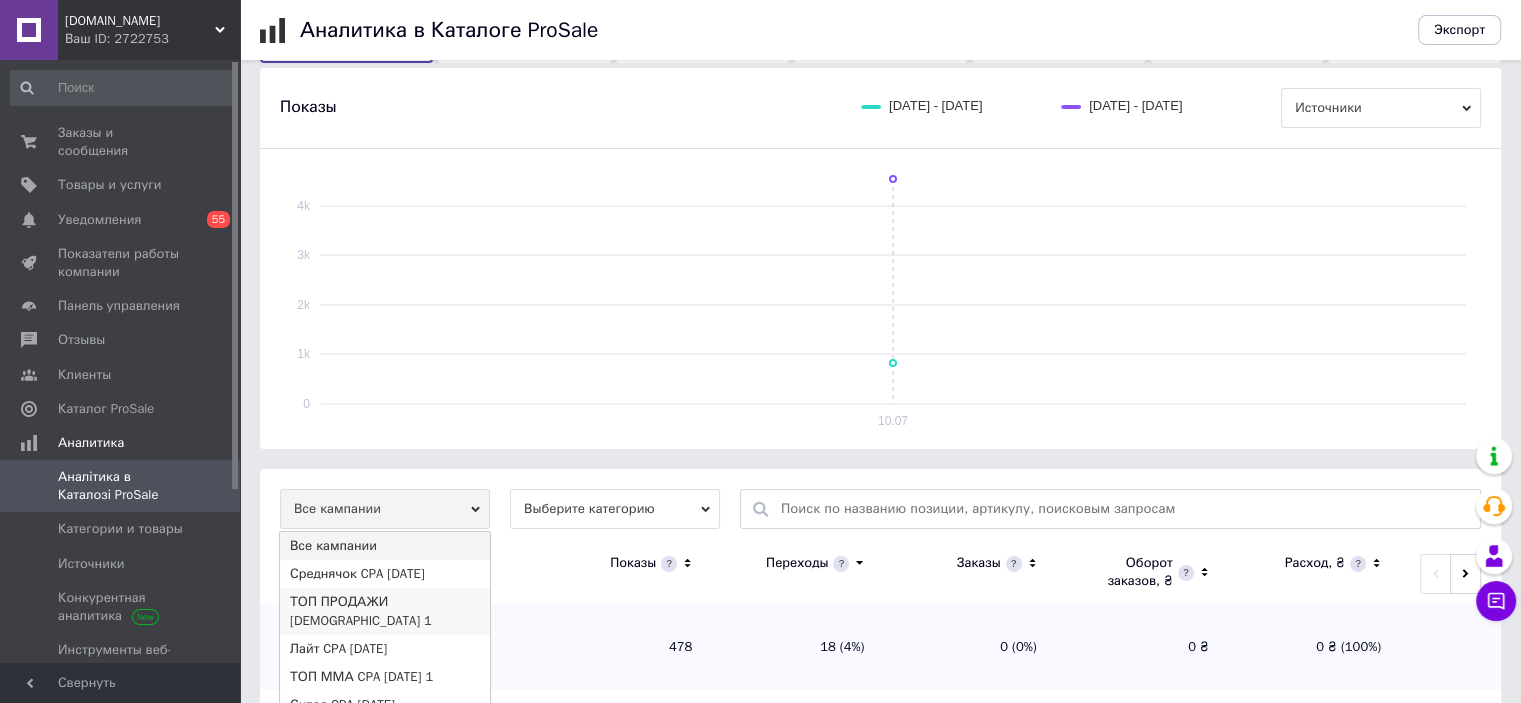 click on "ТОП ПРОДАЖИ 13.06.2025 1" at bounding box center [385, 611] 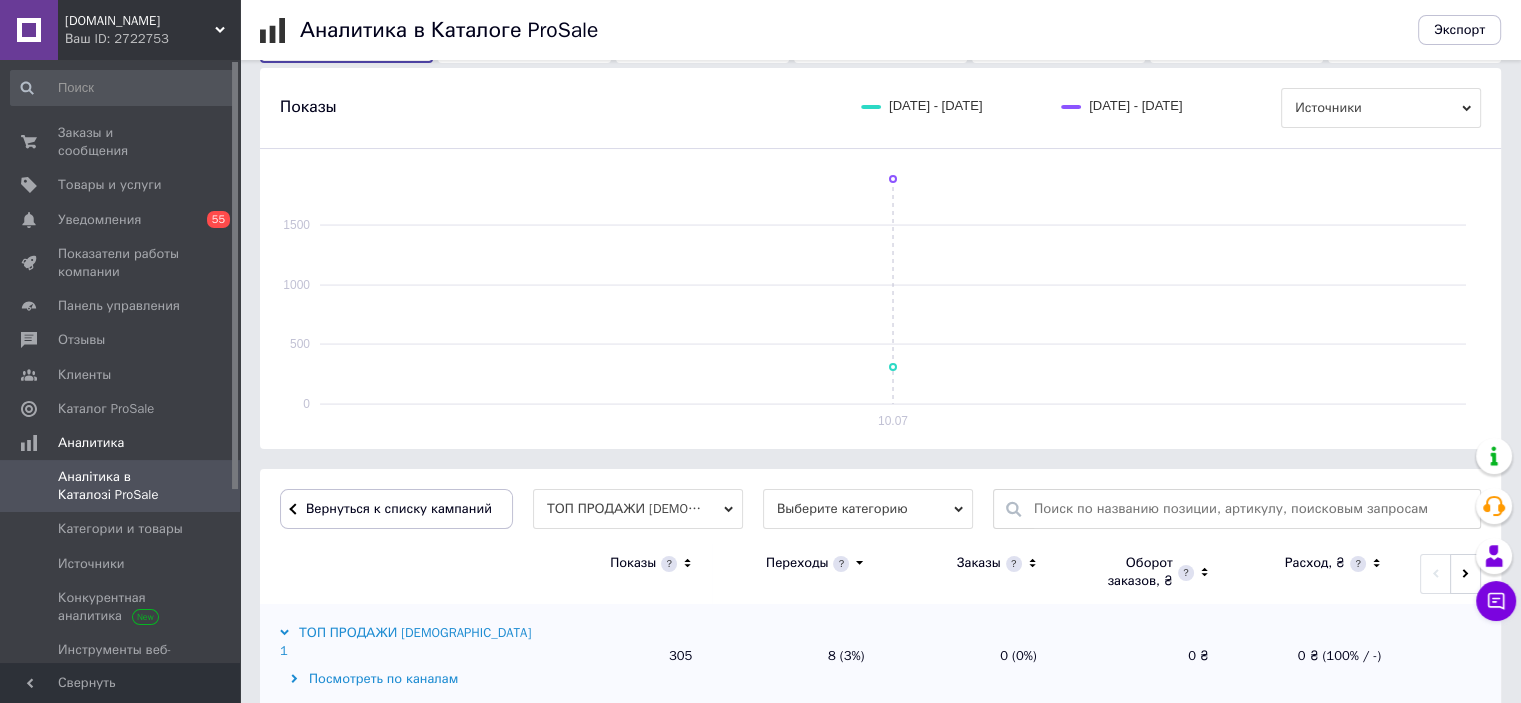 scroll, scrollTop: 373, scrollLeft: 0, axis: vertical 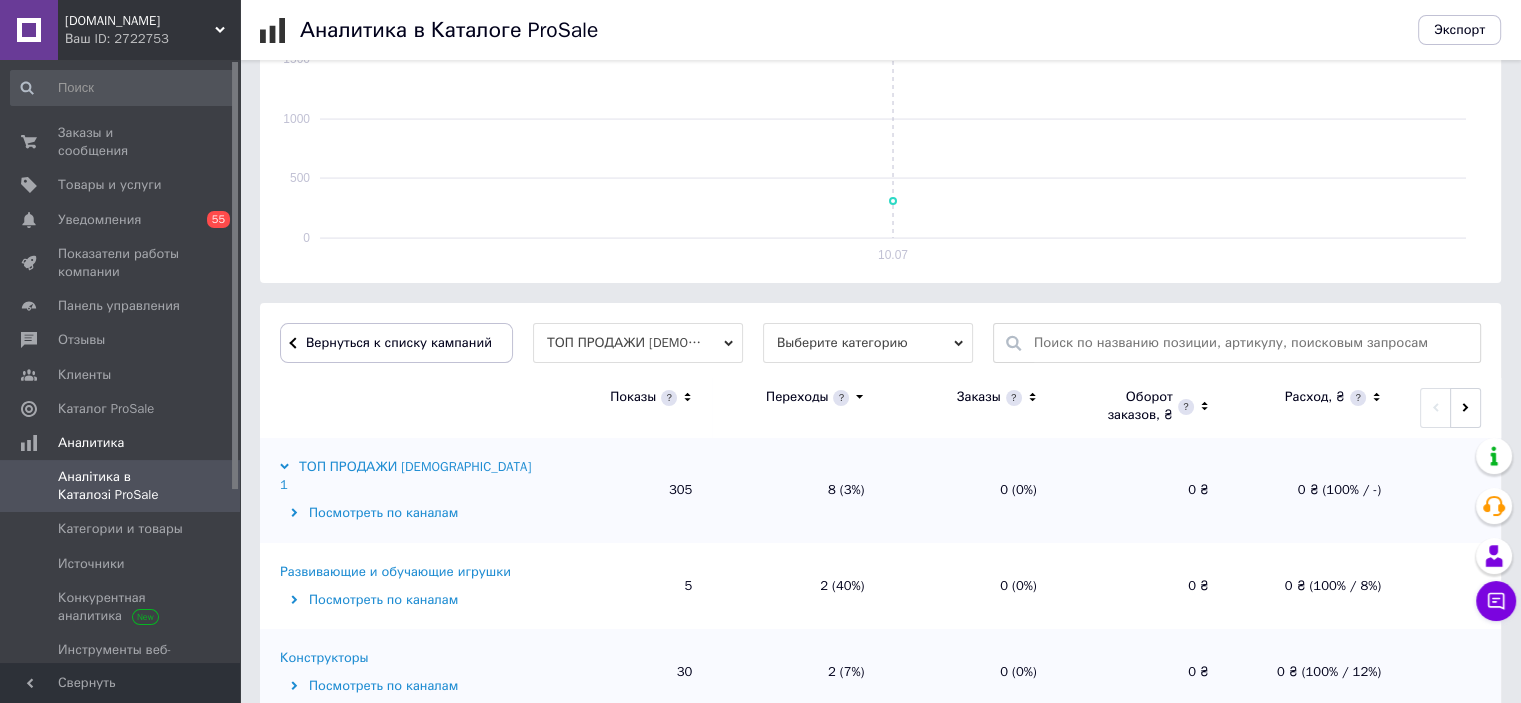 click on "Развивающие и обучающие игрушки" at bounding box center [395, 572] 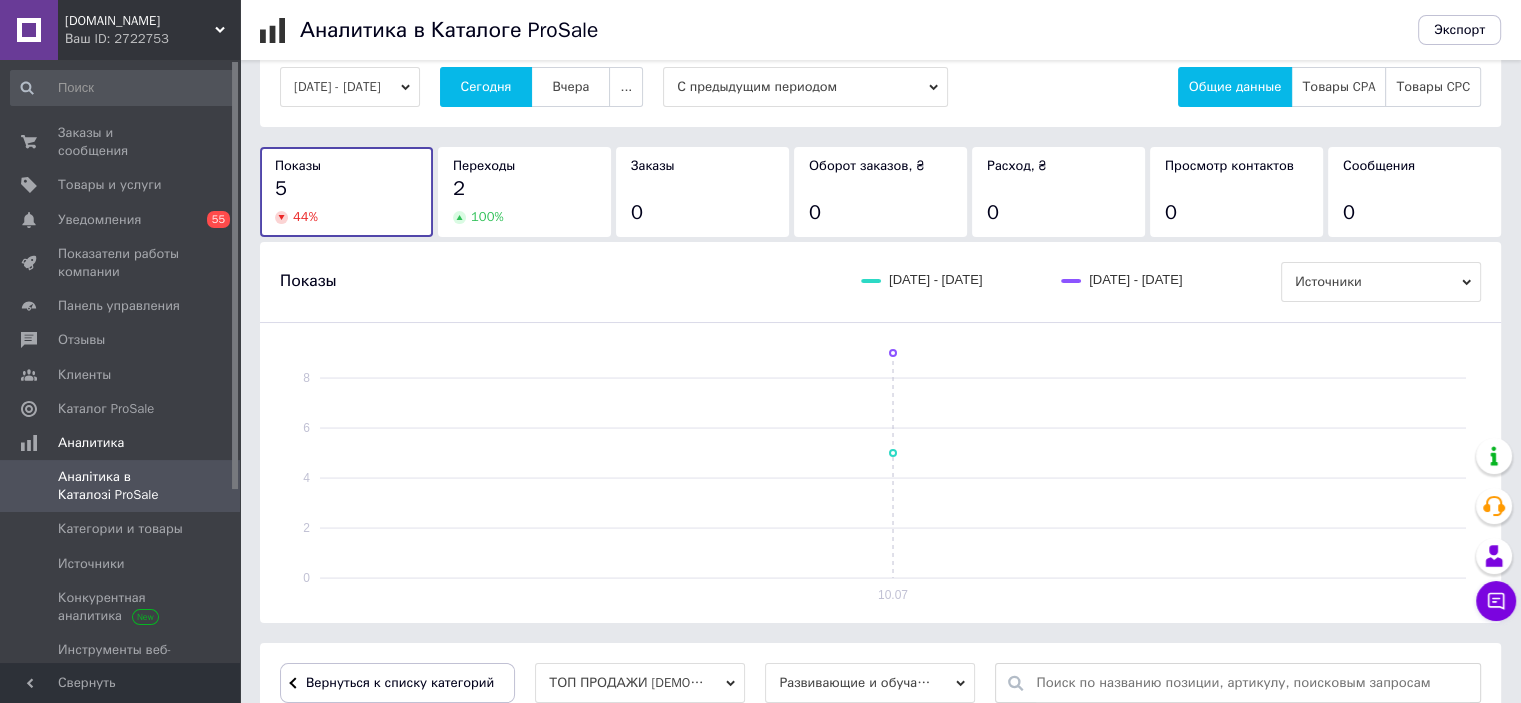 scroll, scrollTop: 533, scrollLeft: 0, axis: vertical 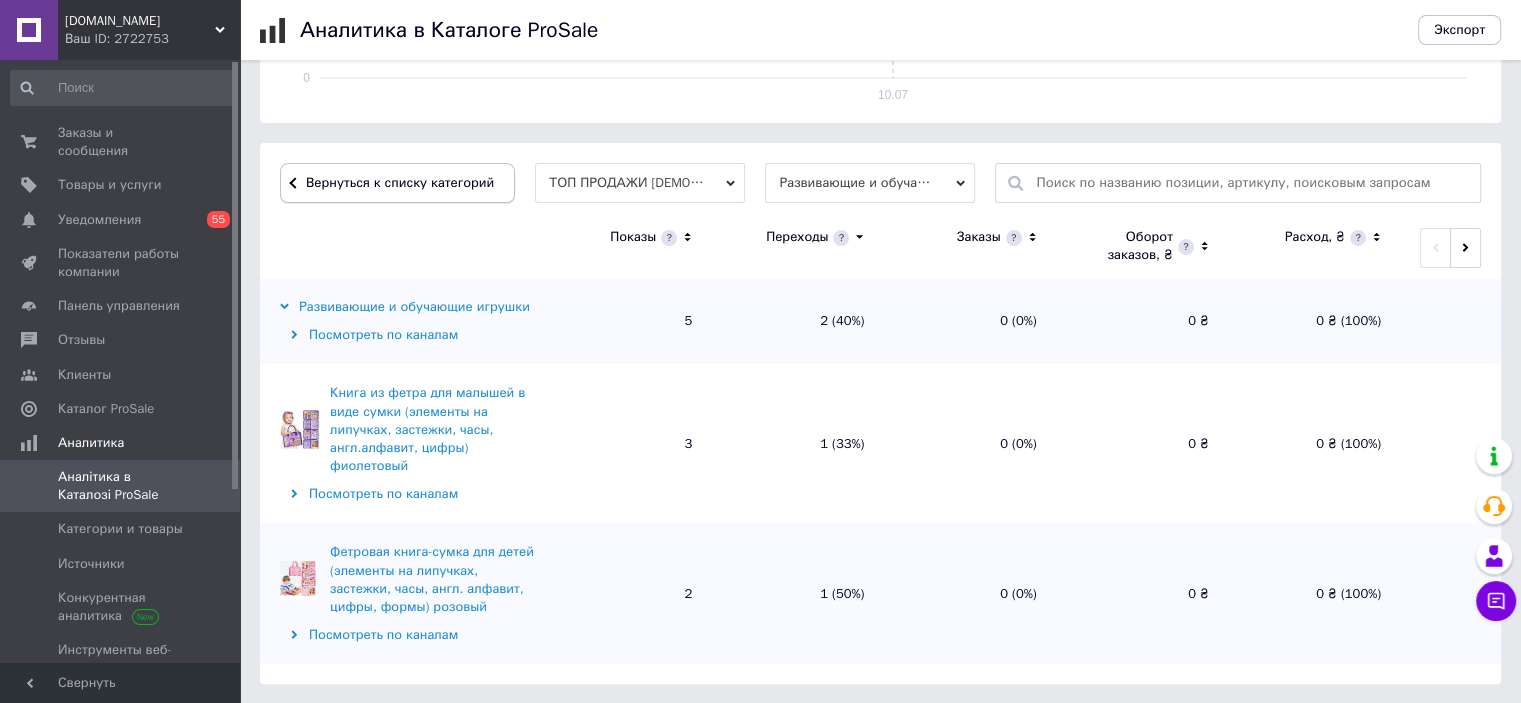 click on "Вернуться к списку категорий" at bounding box center [397, 183] 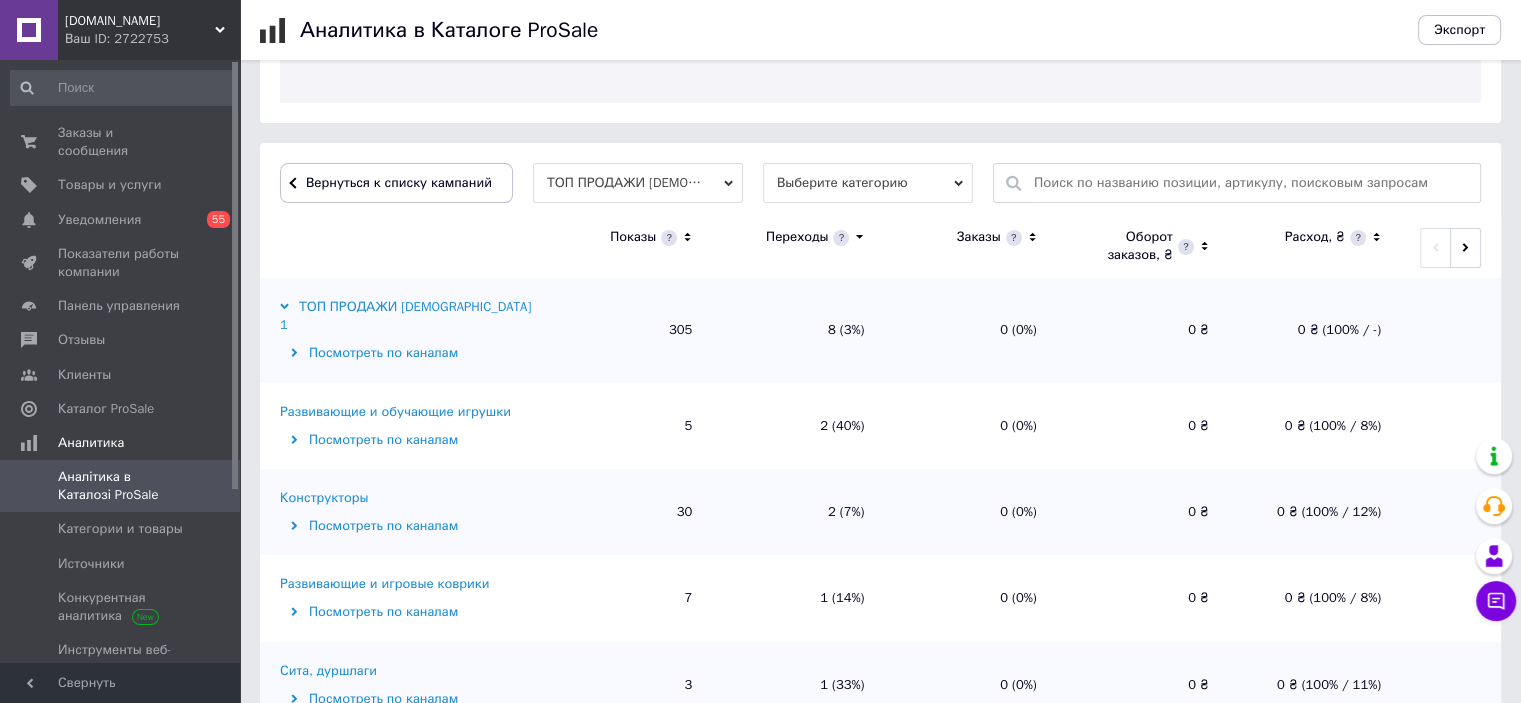 scroll, scrollTop: 533, scrollLeft: 0, axis: vertical 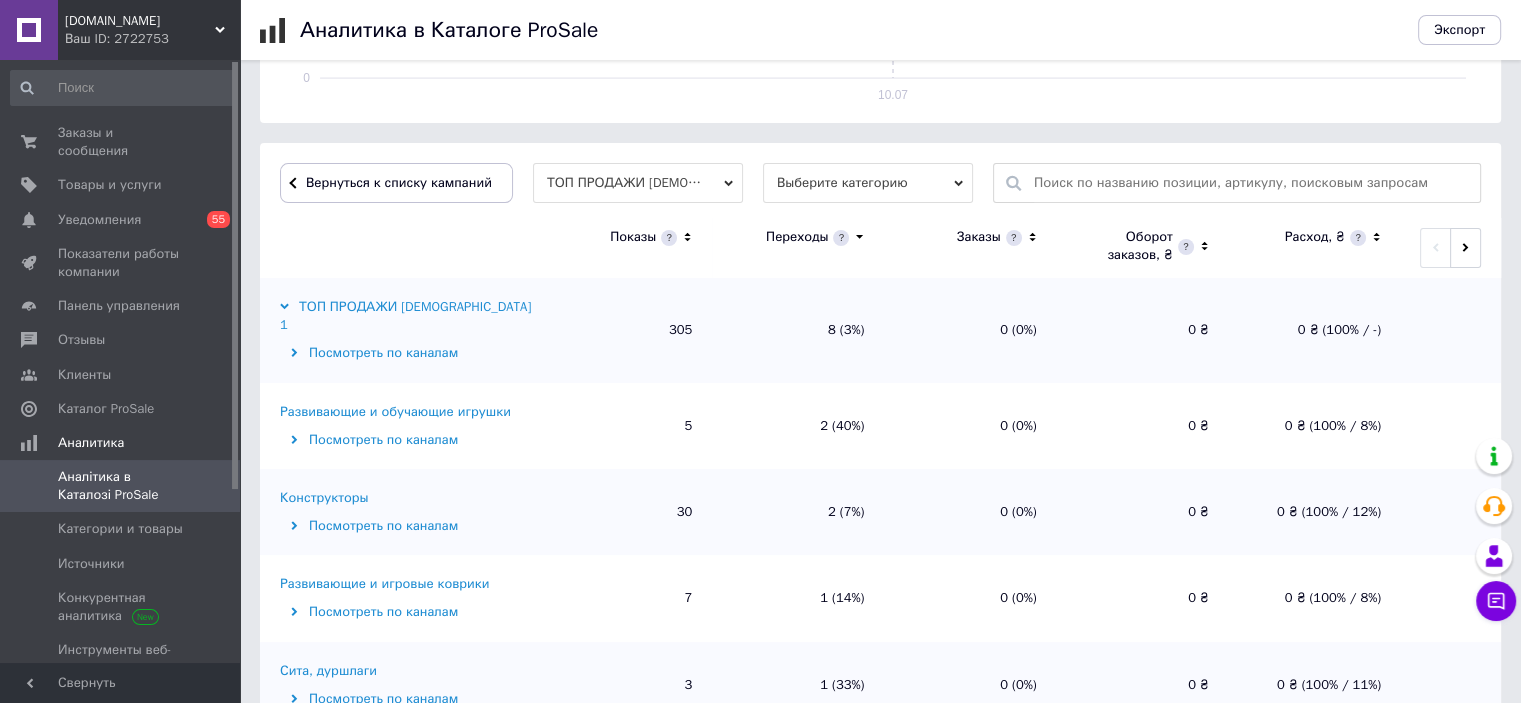 click on "Конструкторы" at bounding box center (324, 498) 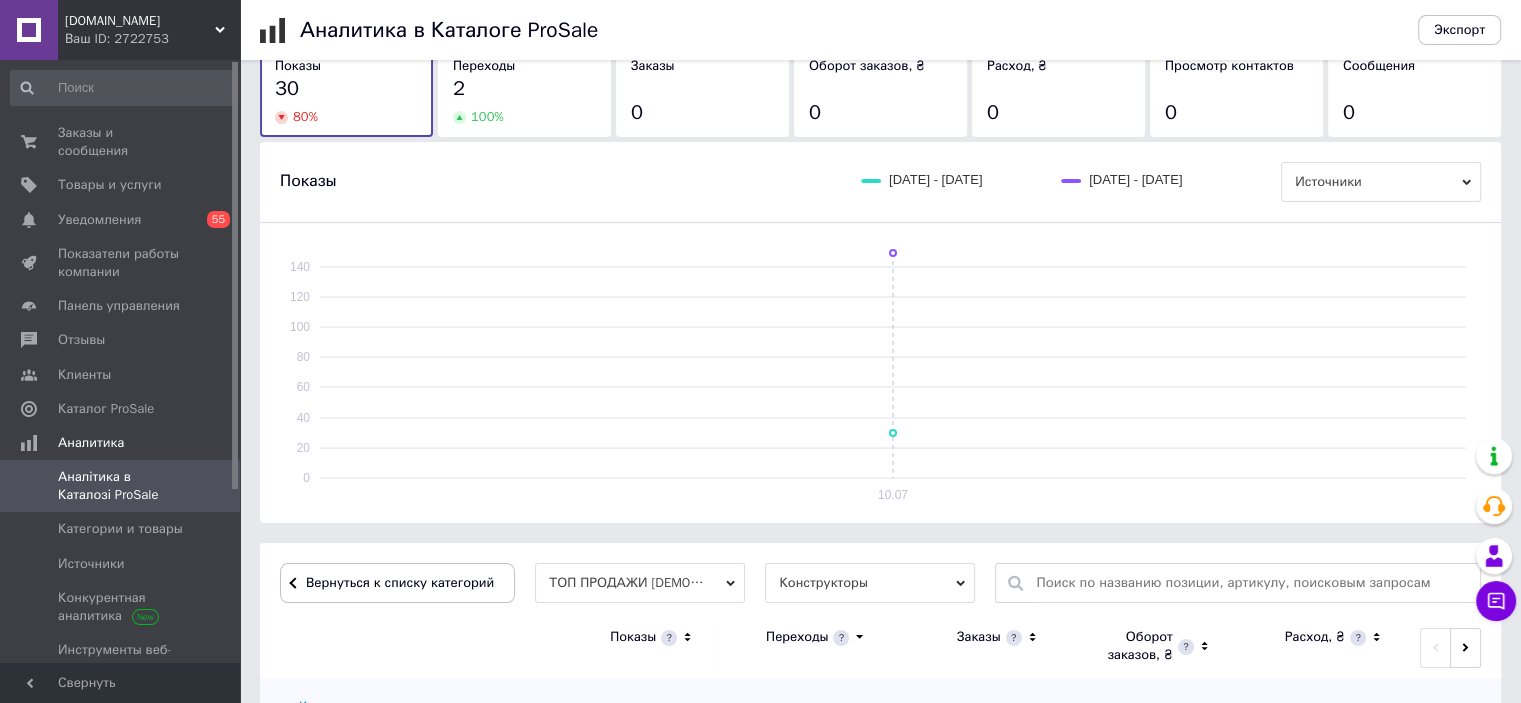 scroll, scrollTop: 533, scrollLeft: 0, axis: vertical 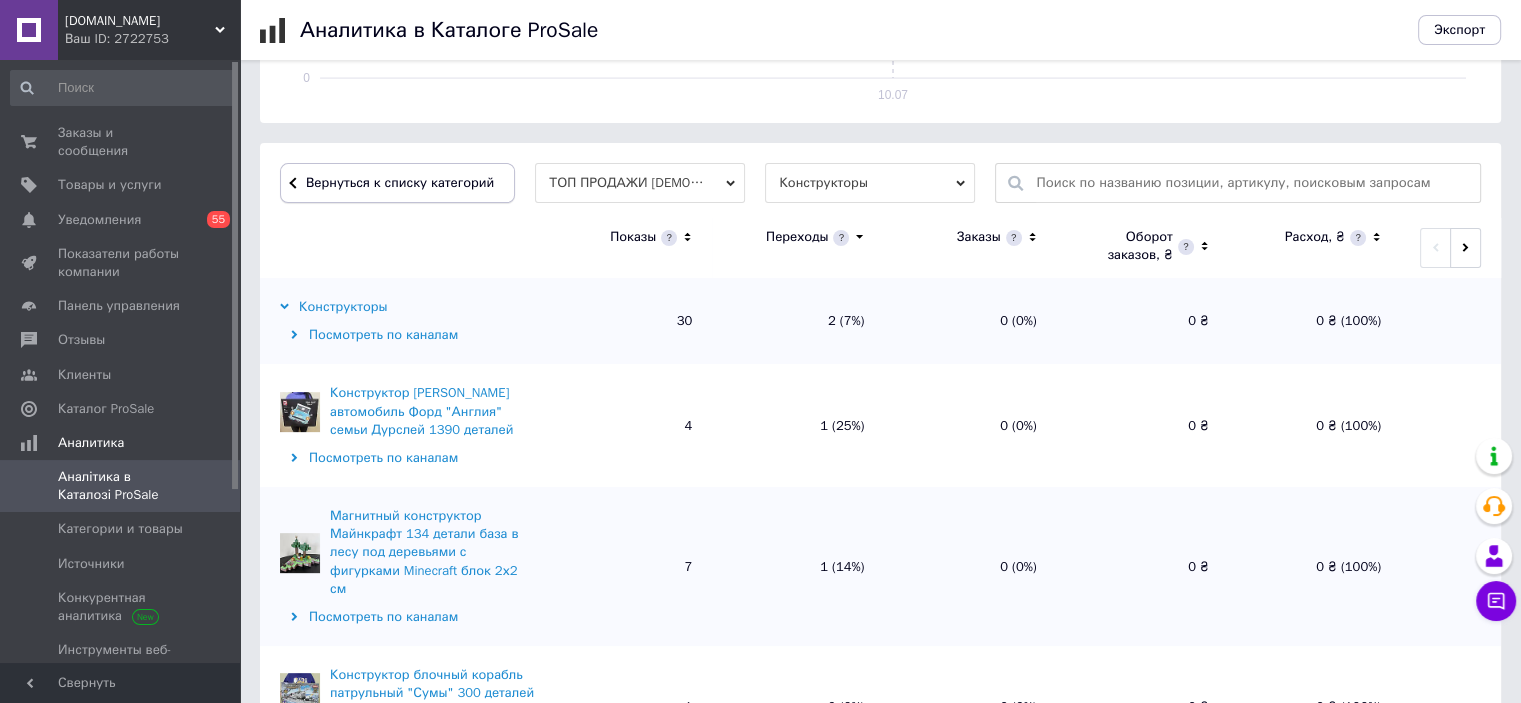 click on "Вернуться к списку категорий" at bounding box center (397, 183) 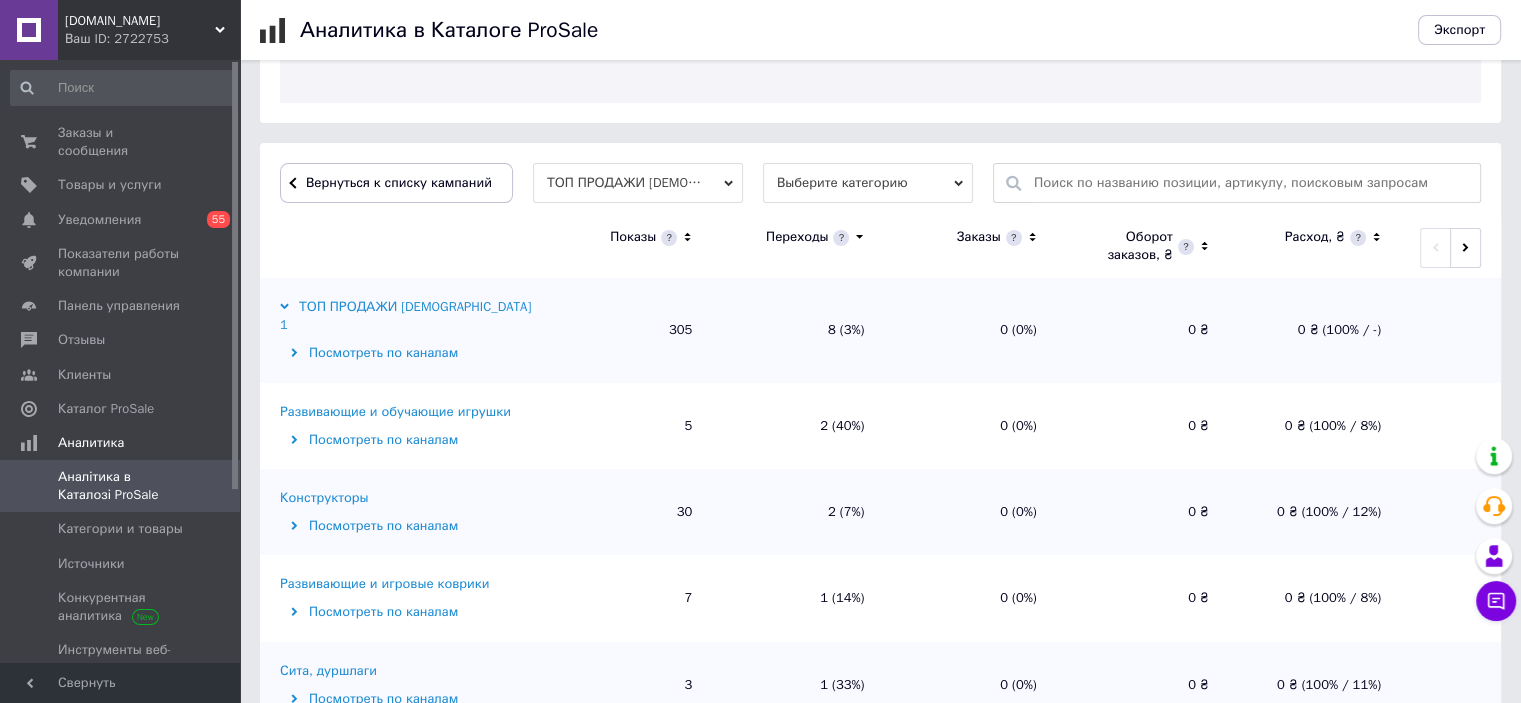 scroll, scrollTop: 533, scrollLeft: 0, axis: vertical 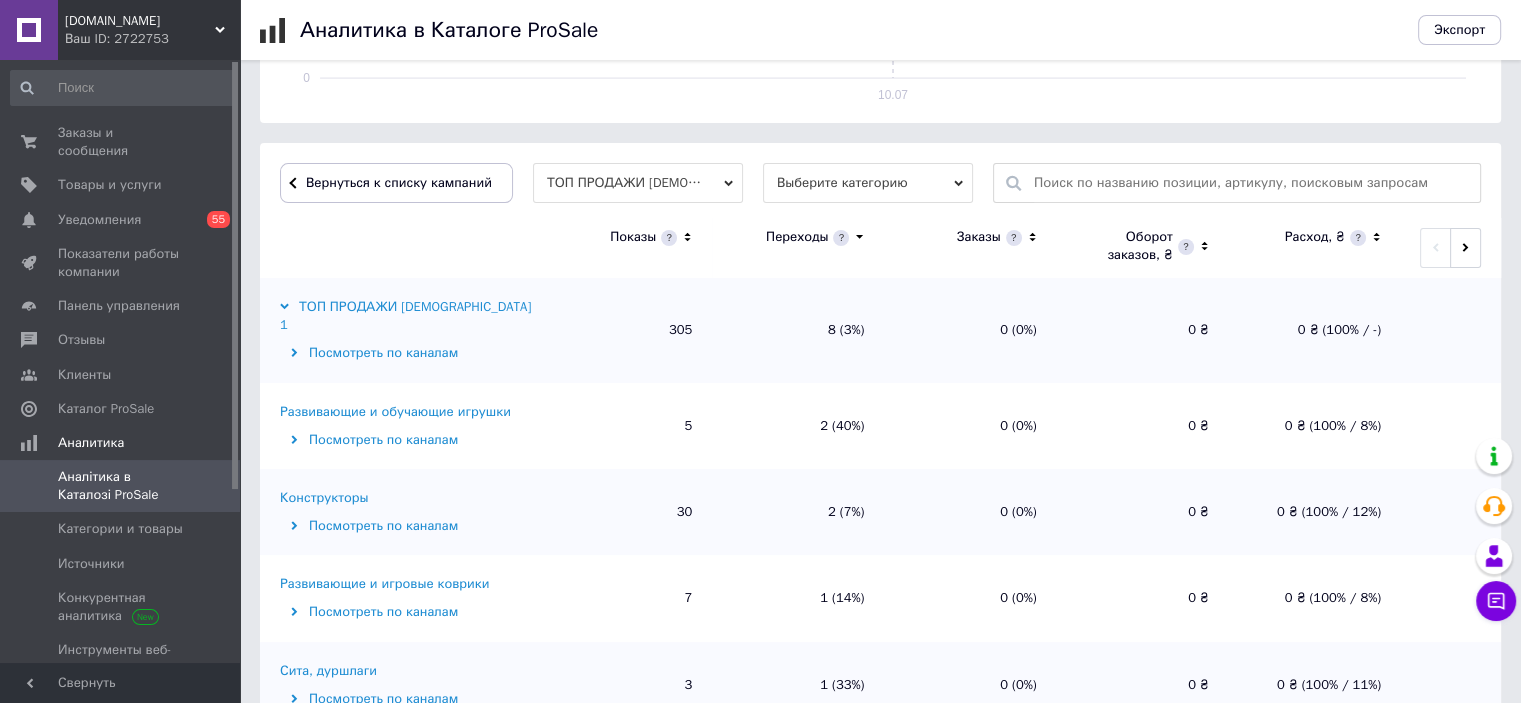 click on "Развивающие и игровые коврики" at bounding box center (384, 584) 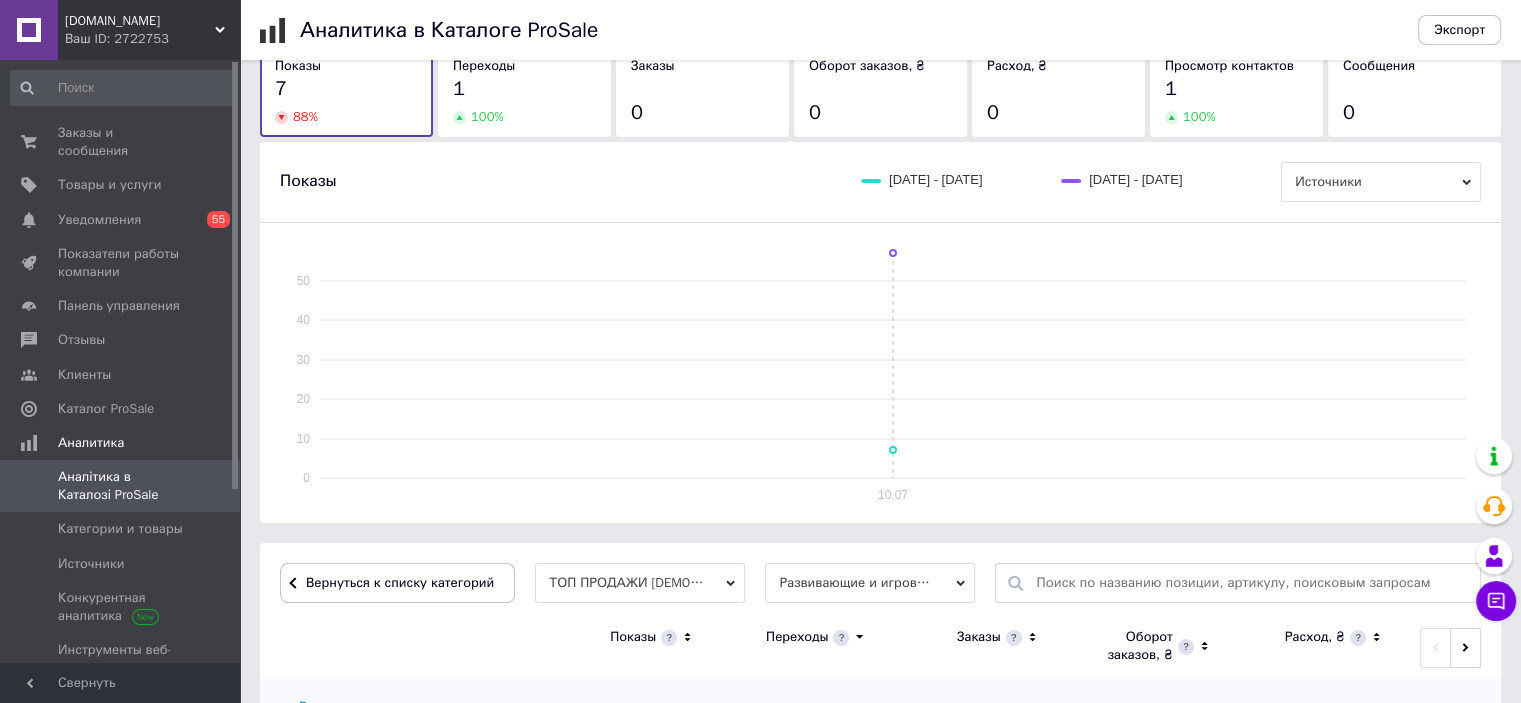 scroll, scrollTop: 533, scrollLeft: 0, axis: vertical 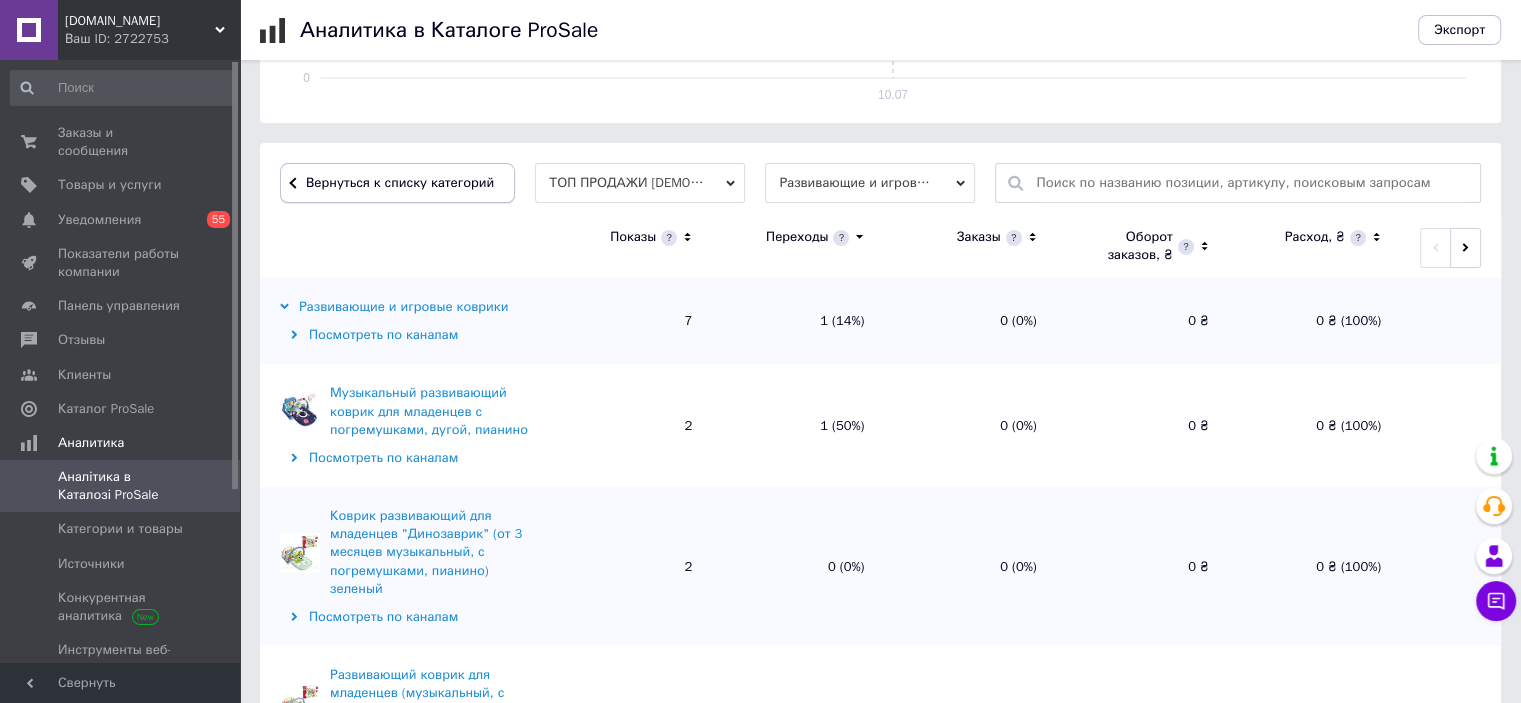 click on "Вернуться к списку категорий" at bounding box center [397, 183] 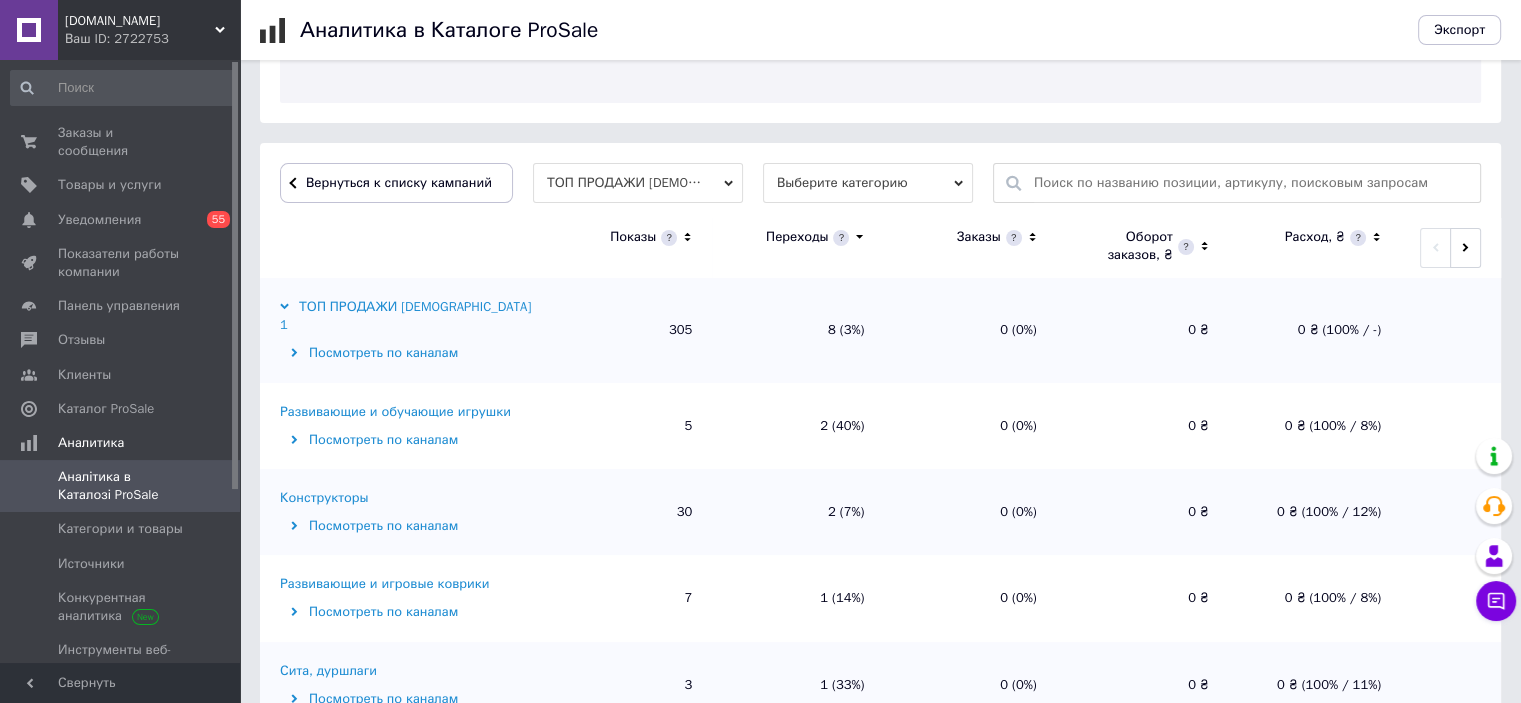 scroll, scrollTop: 533, scrollLeft: 0, axis: vertical 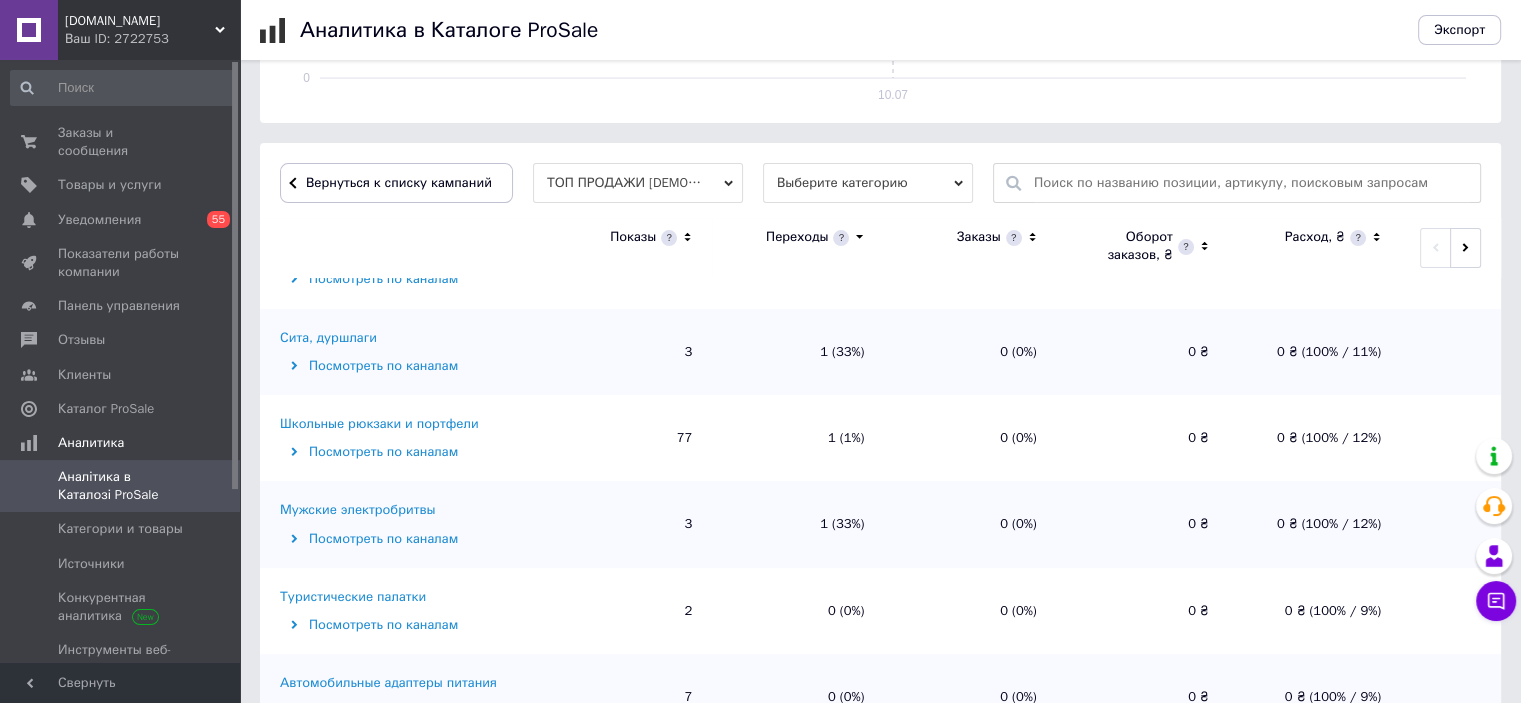 click on "Школьные рюкзаки и портфели" at bounding box center [379, 424] 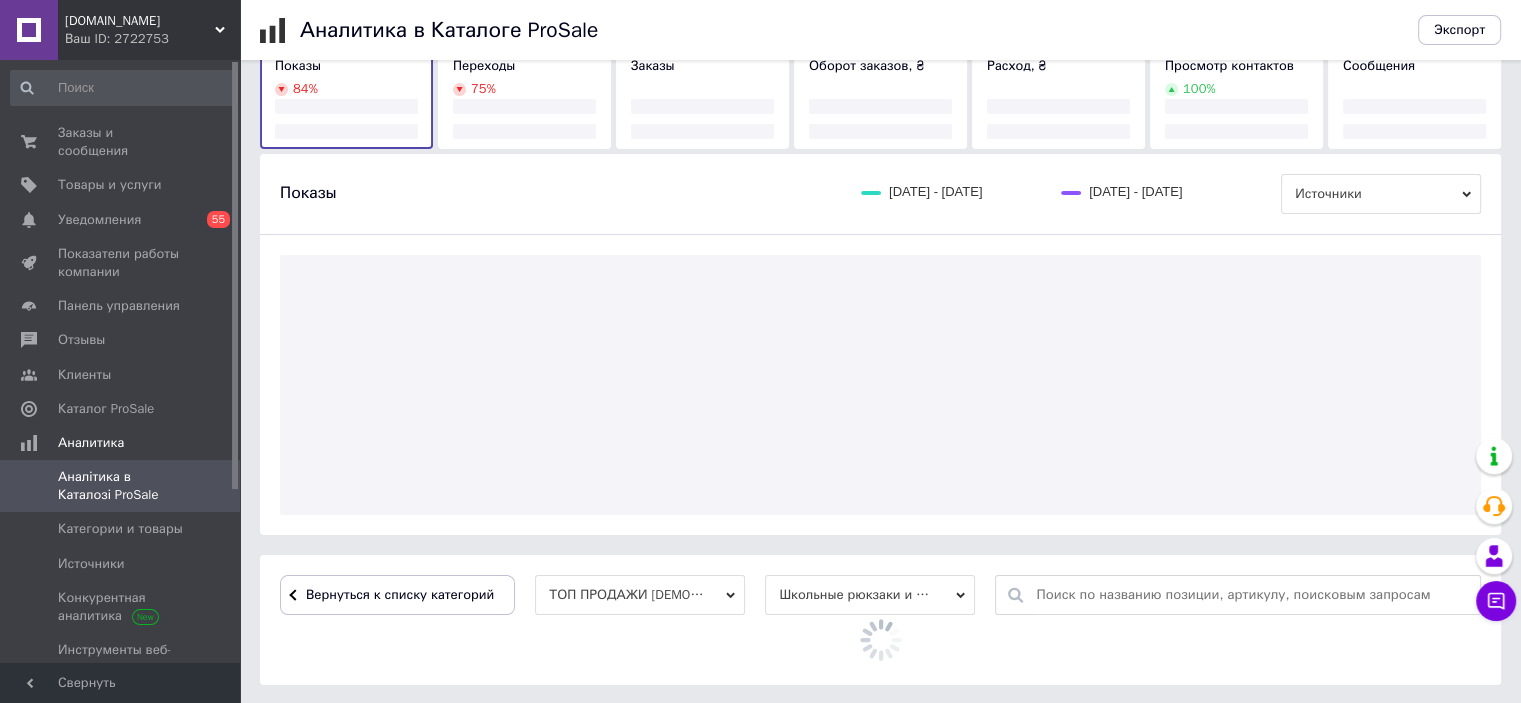 scroll, scrollTop: 533, scrollLeft: 0, axis: vertical 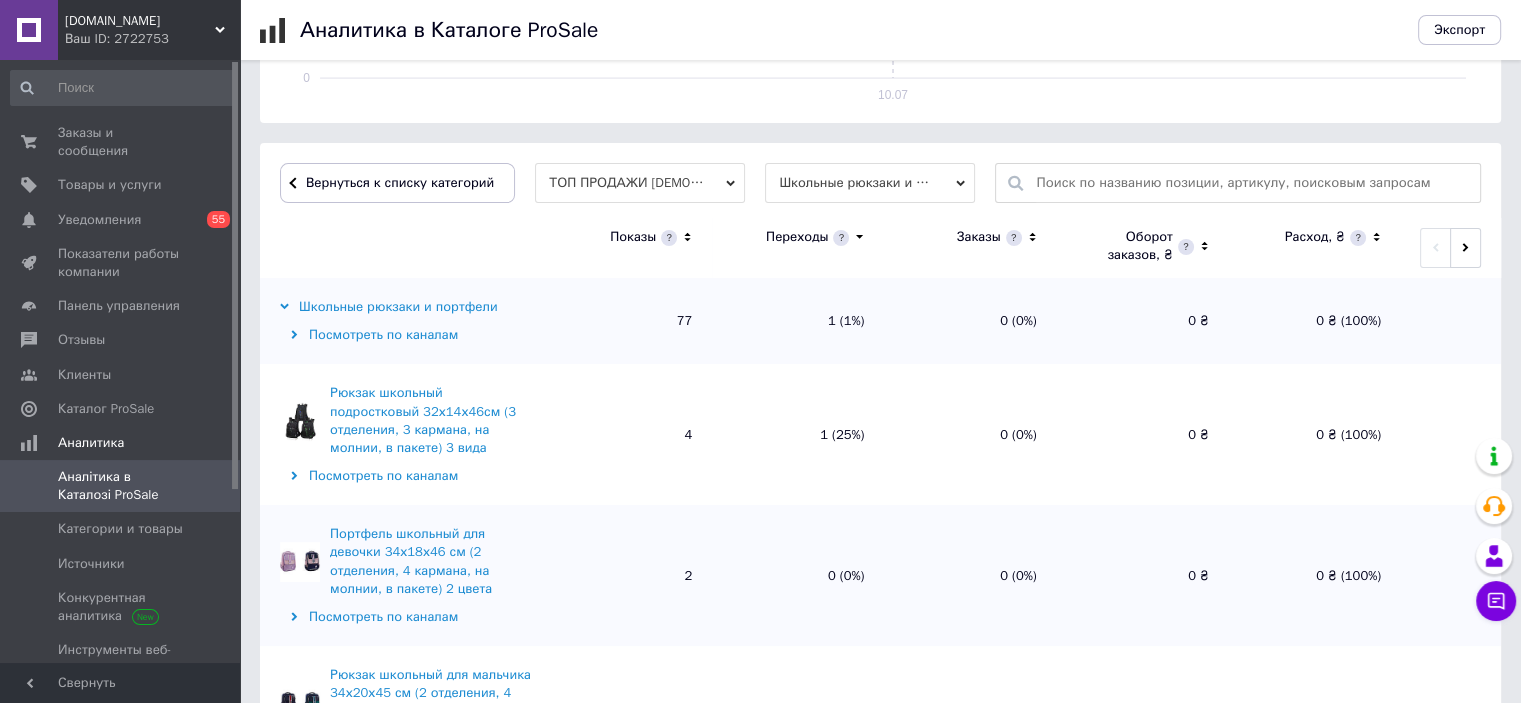 click 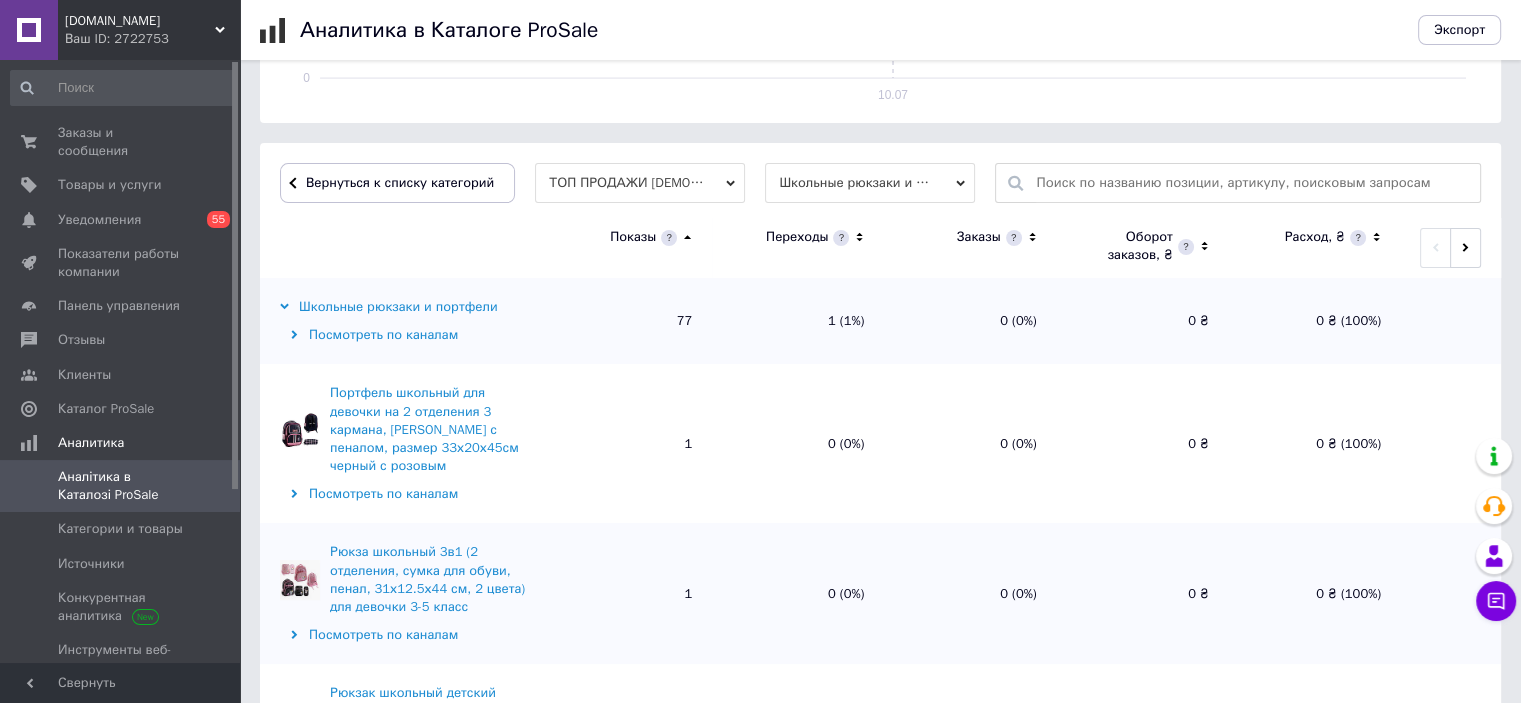 click 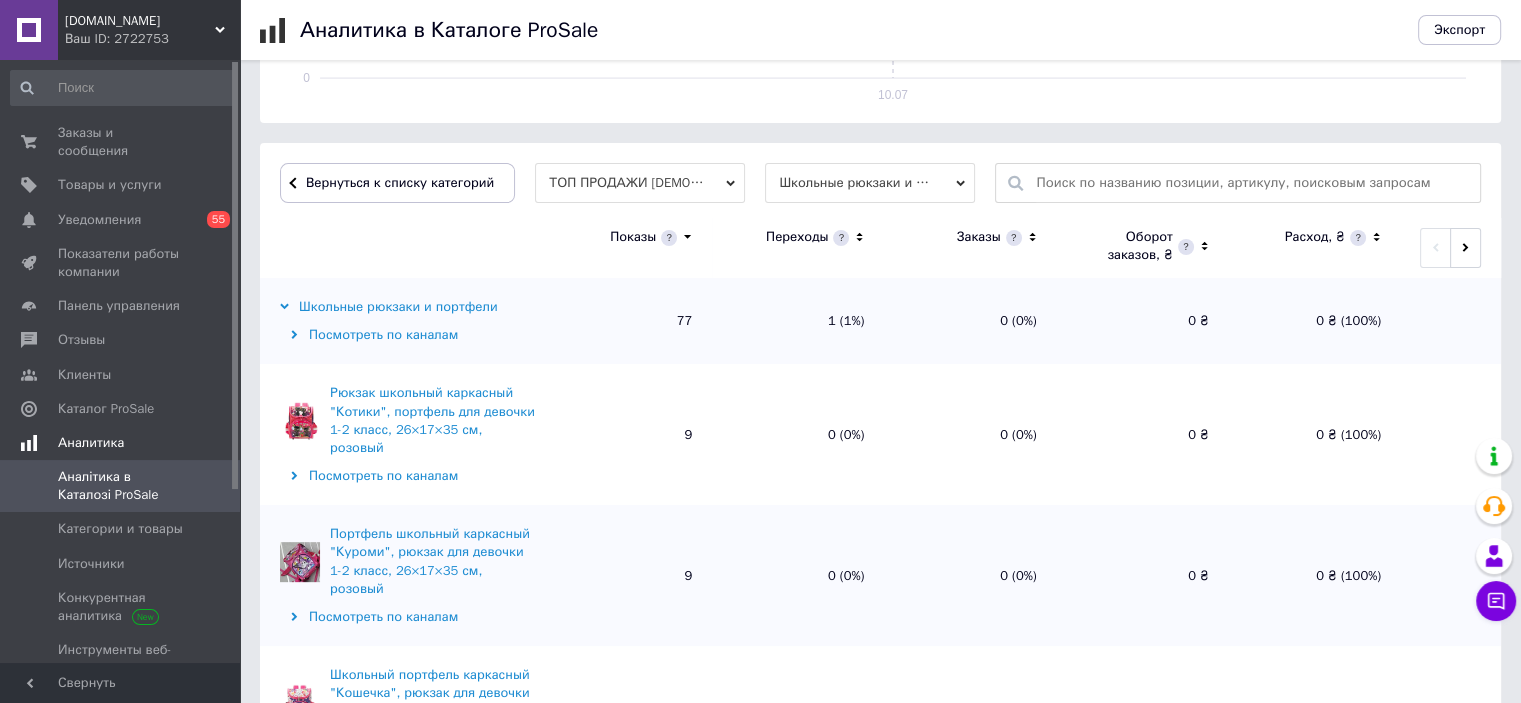 scroll, scrollTop: 200, scrollLeft: 0, axis: vertical 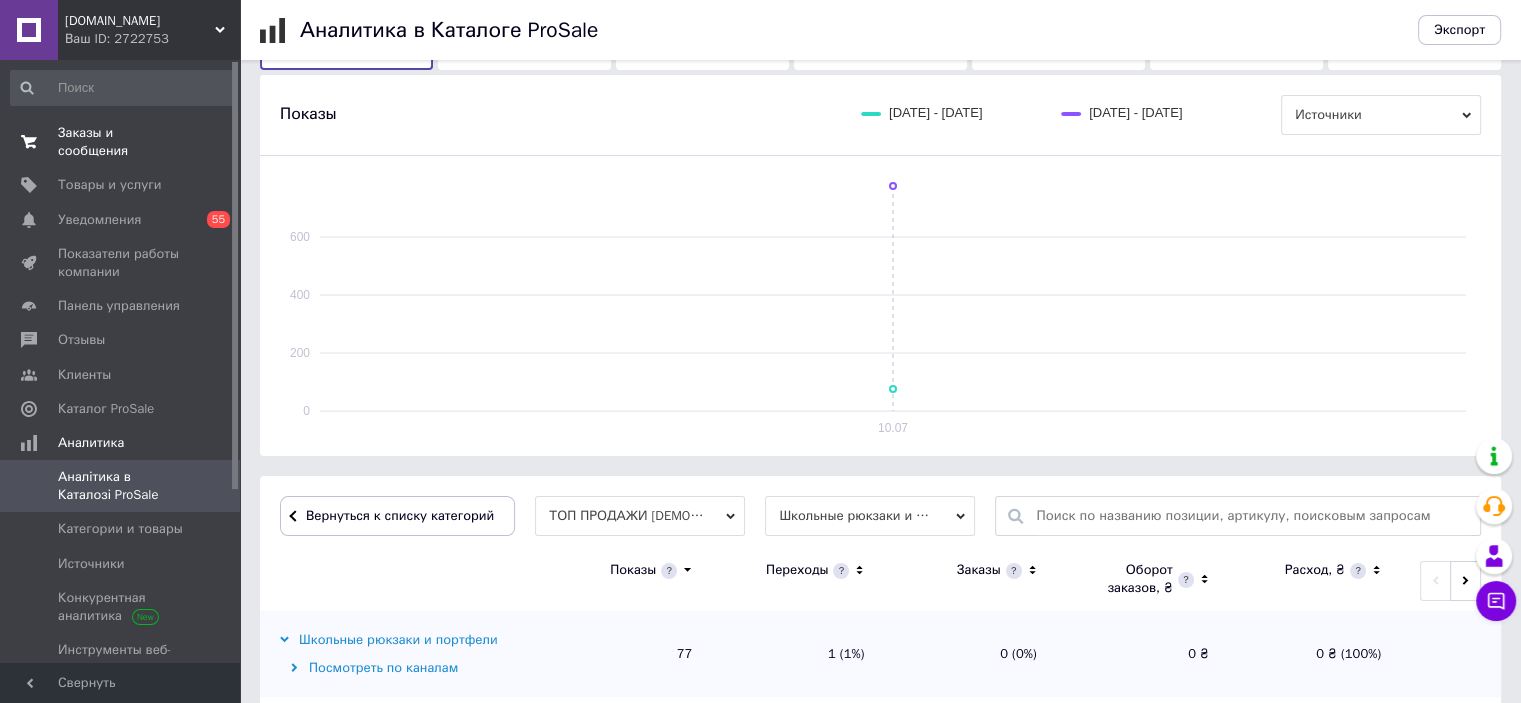 drag, startPoint x: 104, startPoint y: 134, endPoint x: 109, endPoint y: 143, distance: 10.29563 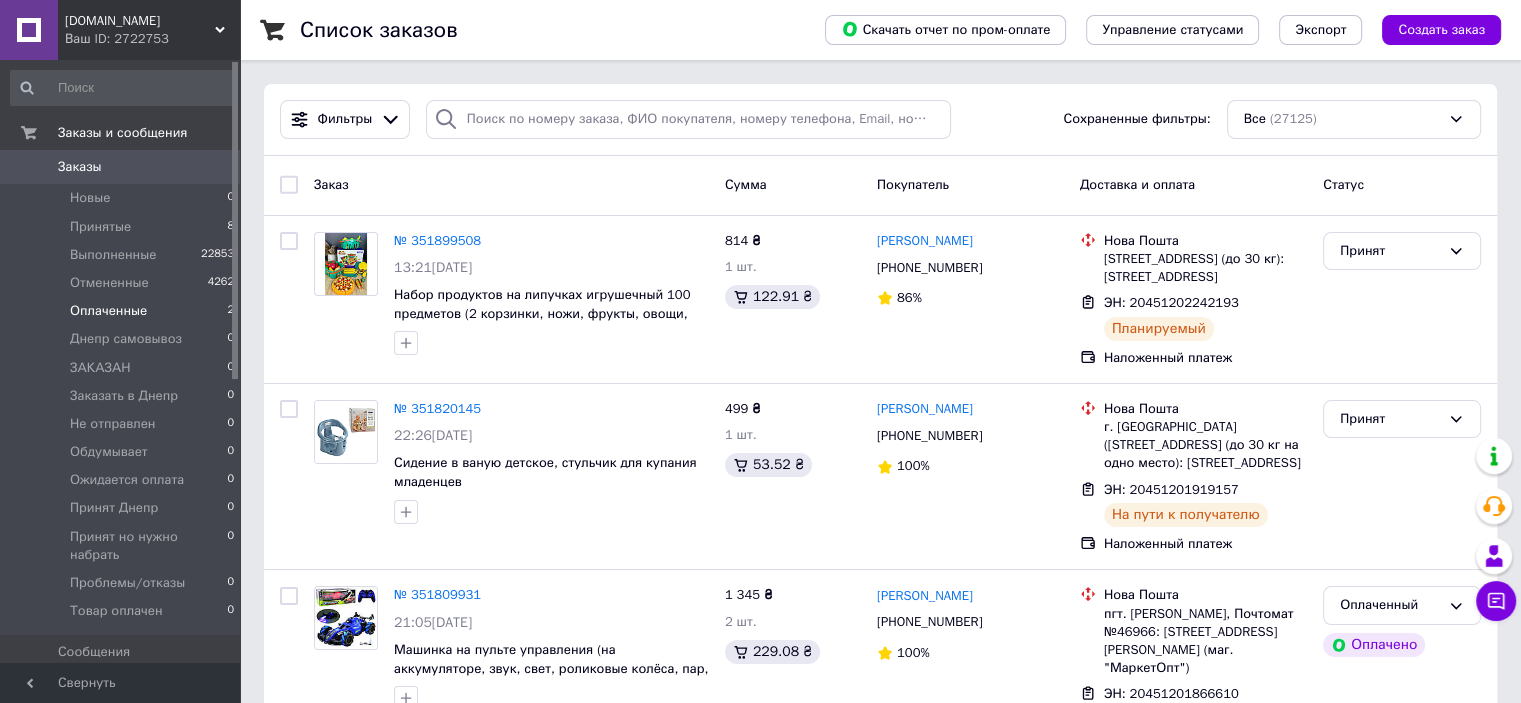 click on "Оплаченные" at bounding box center [108, 311] 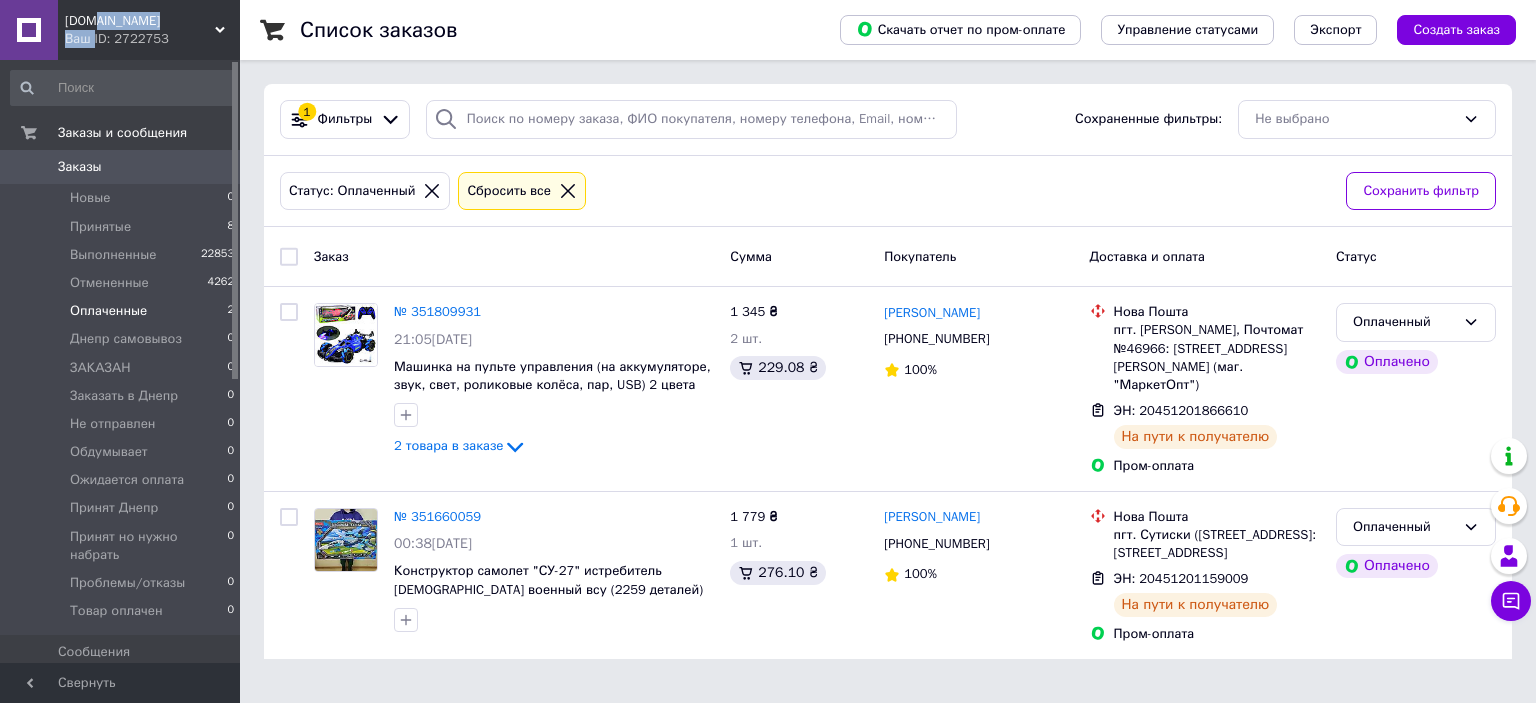 click on "ptkavangard.com.ua Ваш ID: 2722753" at bounding box center (149, 30) 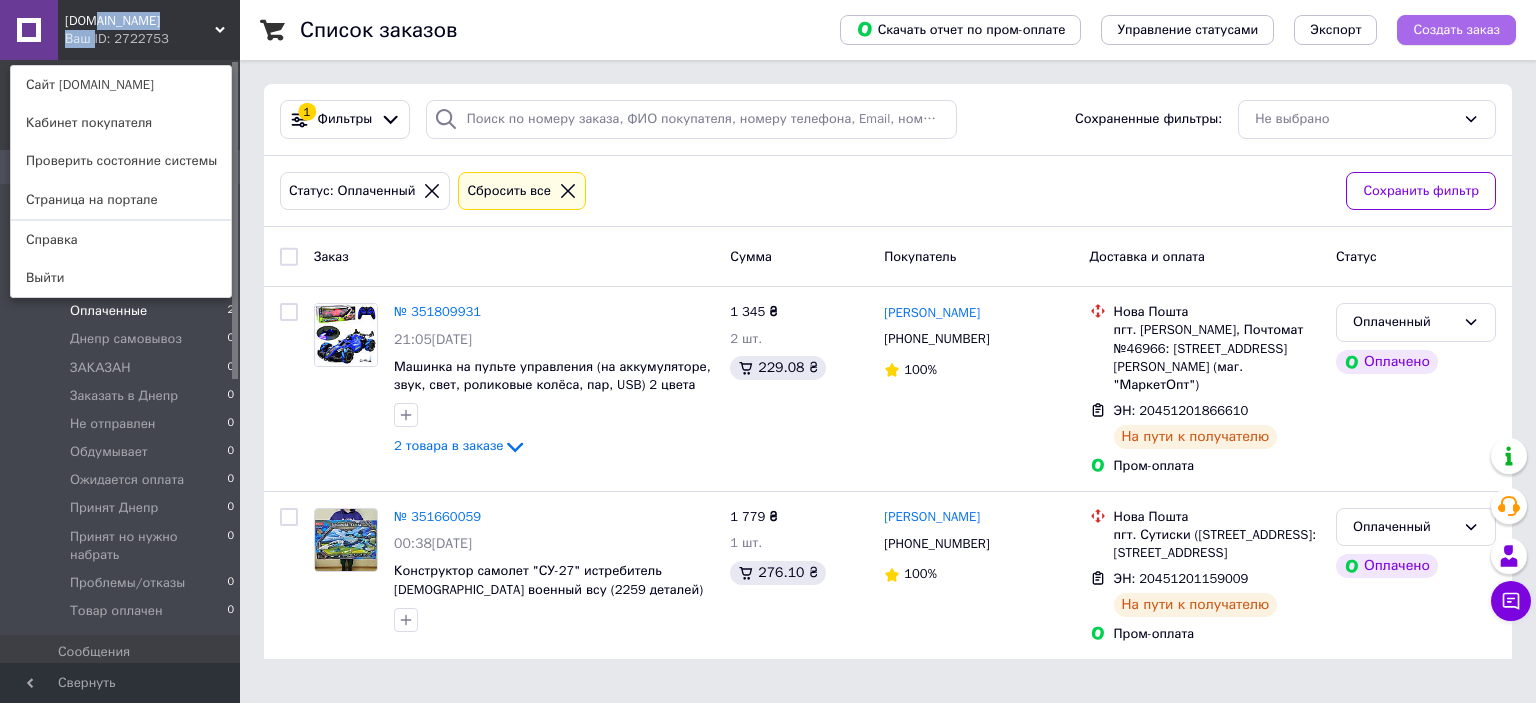click on "Создать заказ" at bounding box center [1456, 30] 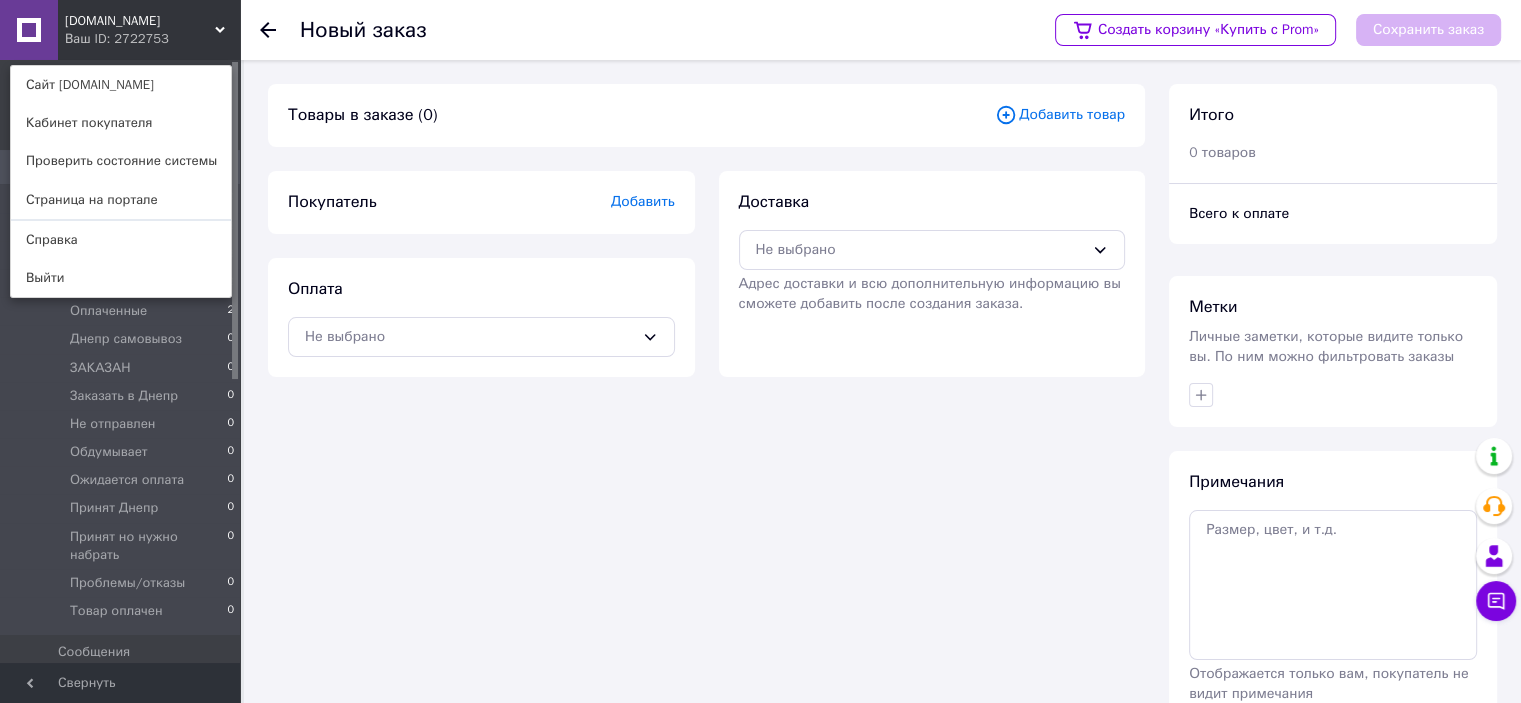click on "Добавить" at bounding box center (643, 201) 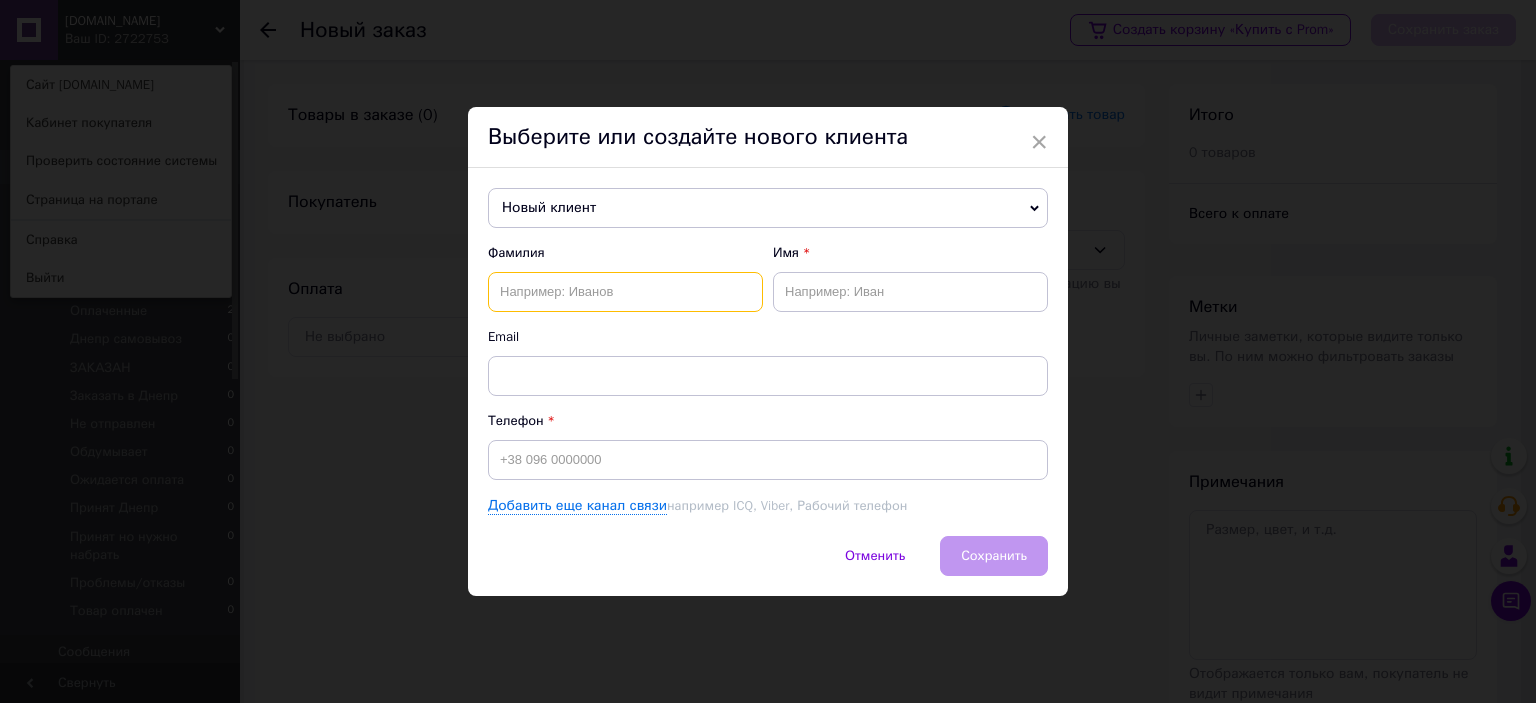 click at bounding box center (625, 292) 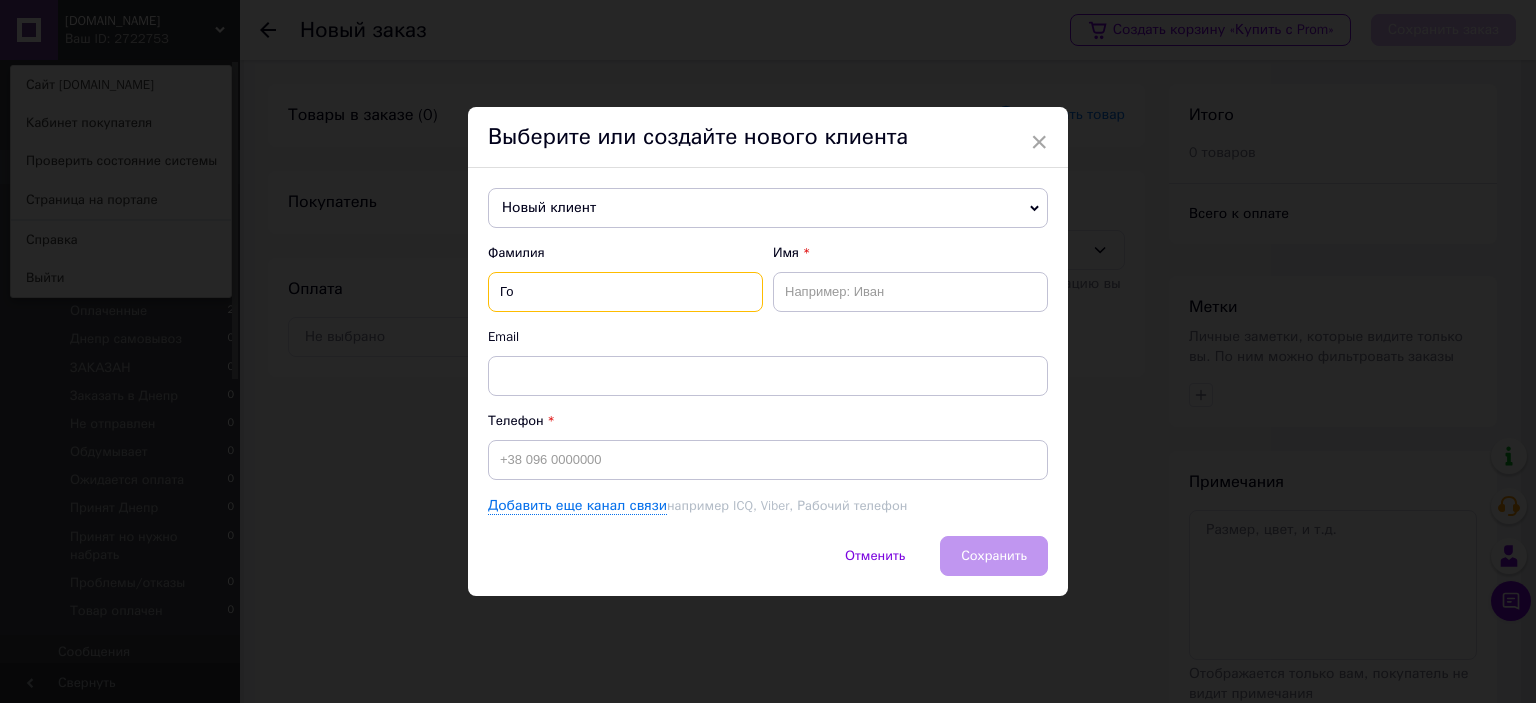 type on "Г" 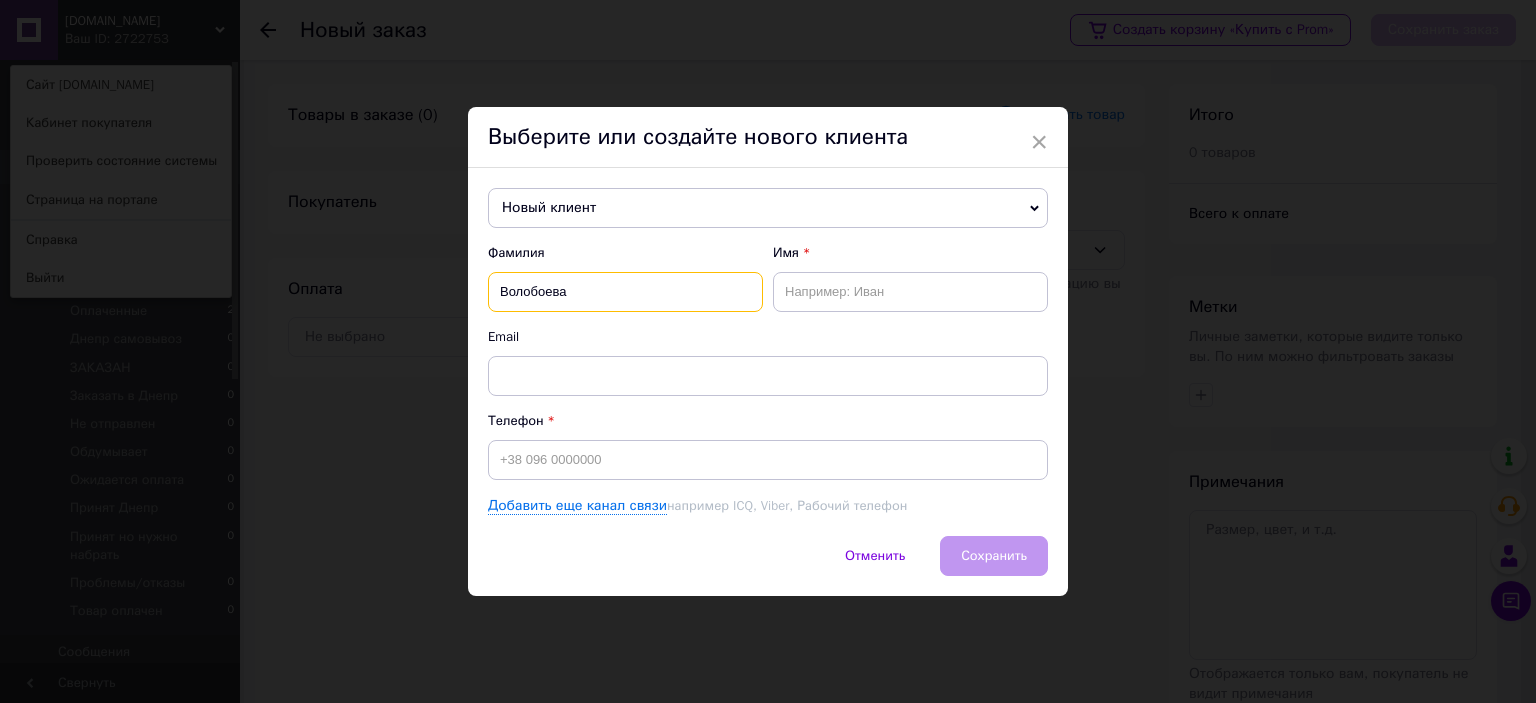 type on "Волобоева" 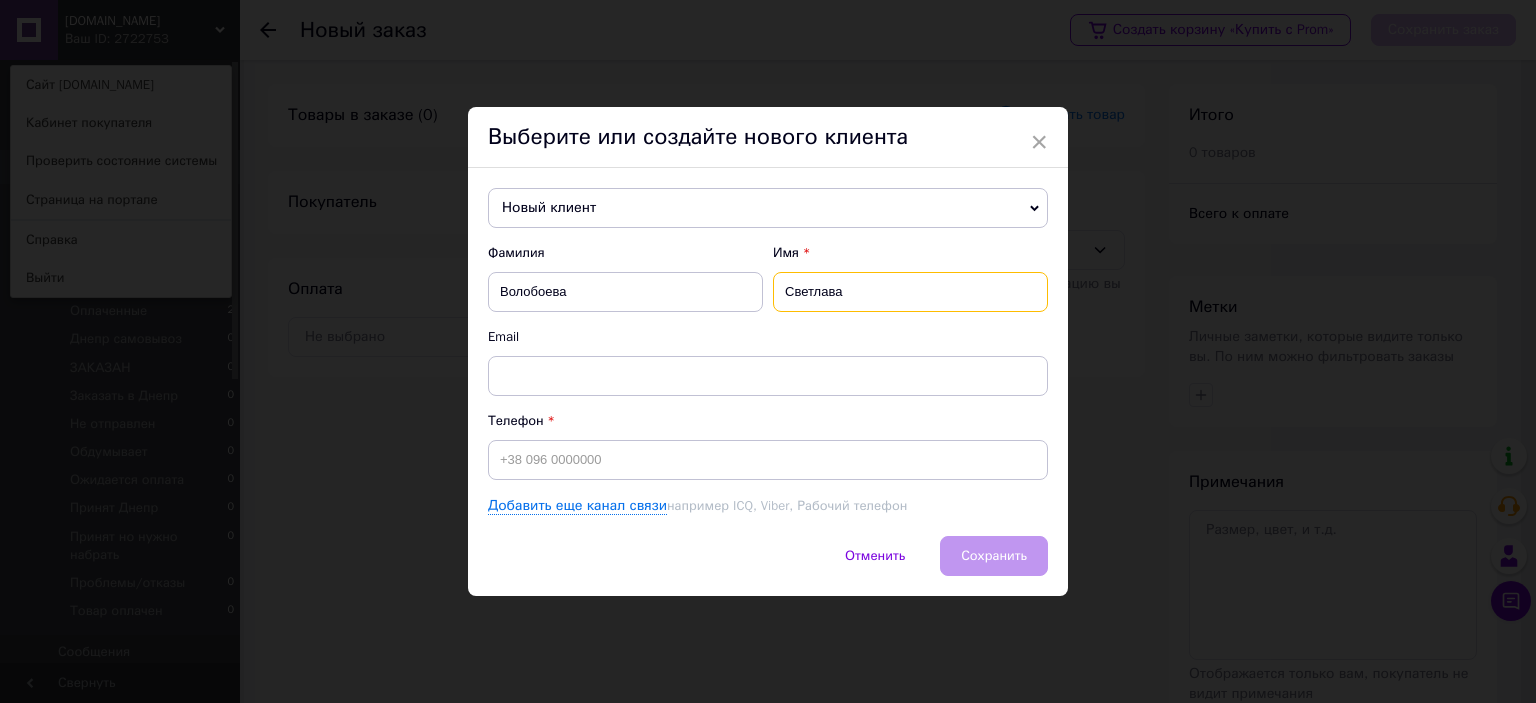 type on "Светлава" 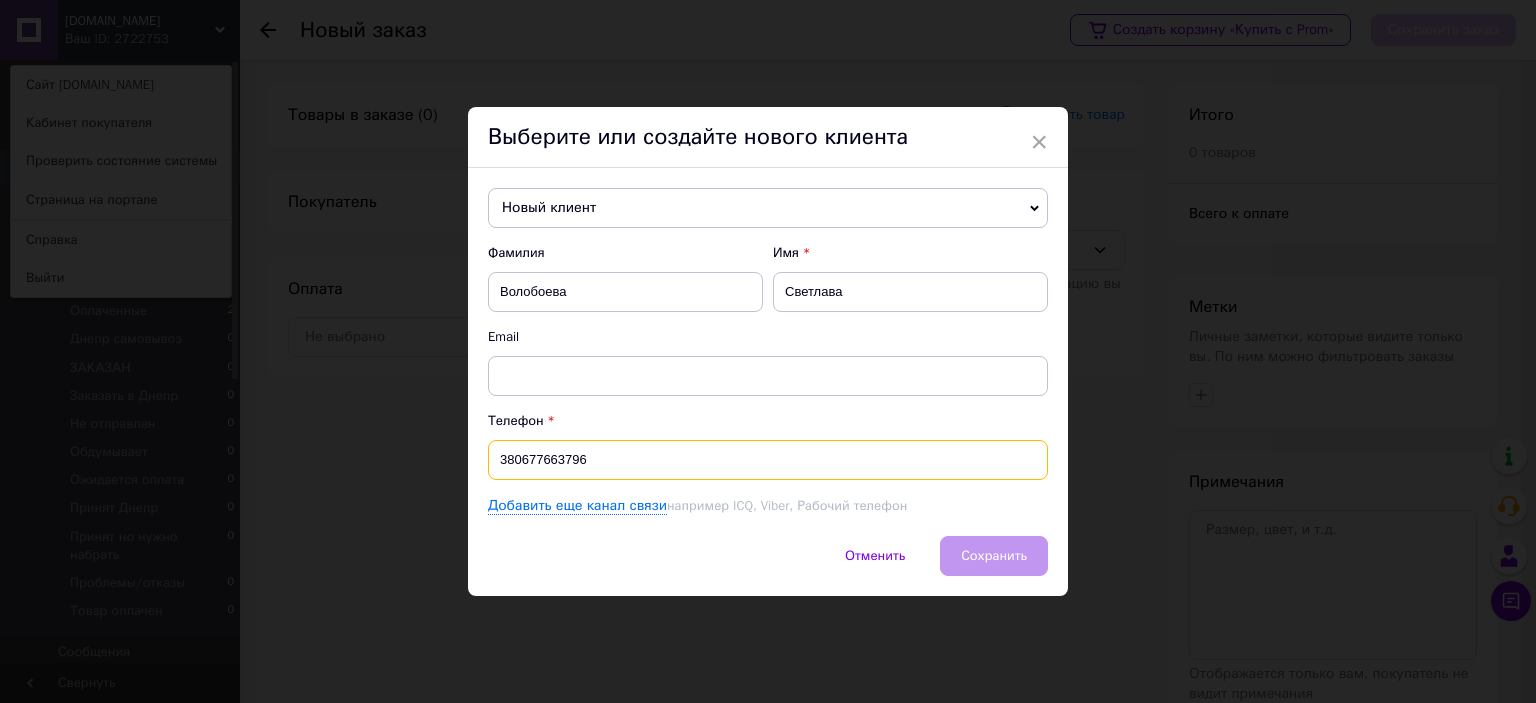 click on "380677663796" at bounding box center (768, 460) 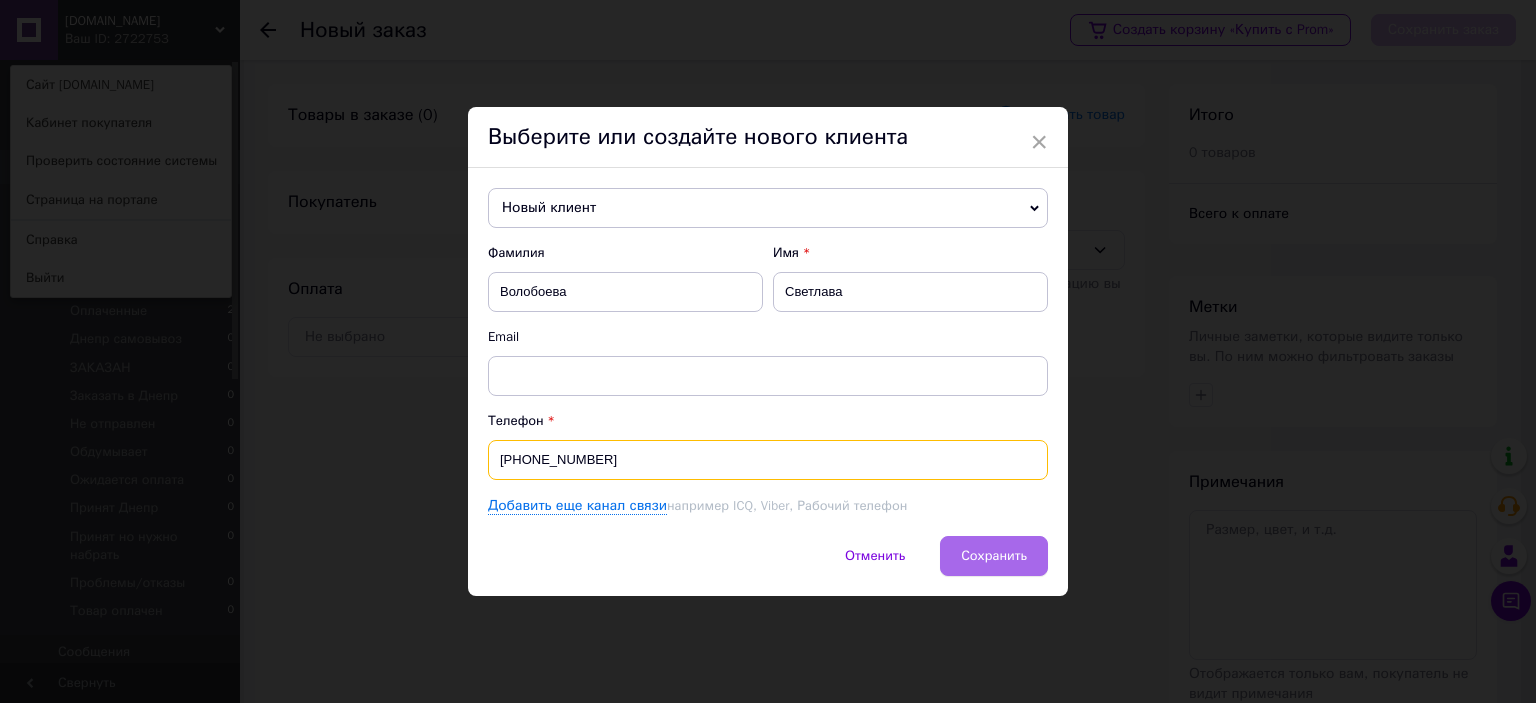 type on "[PHONE_NUMBER]" 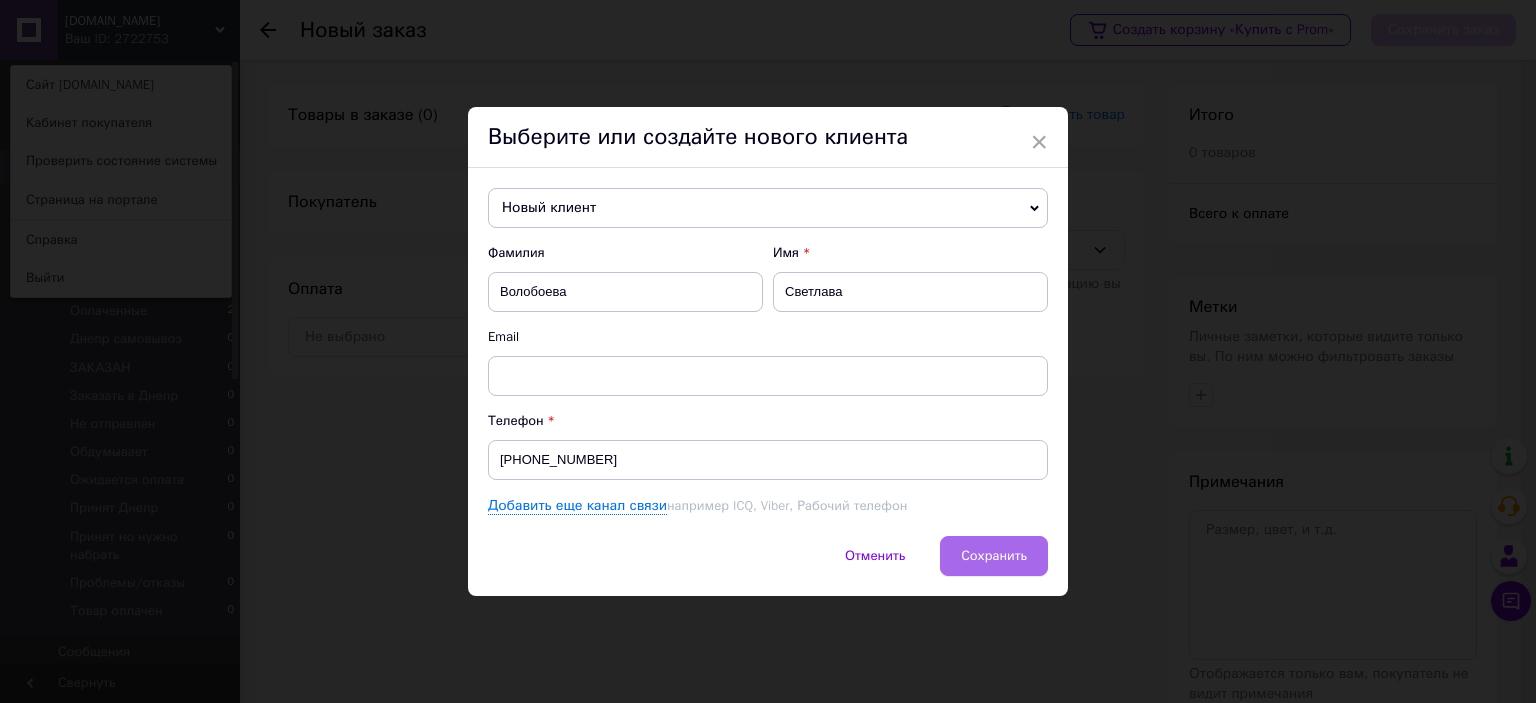 click on "Сохранить" at bounding box center (994, 556) 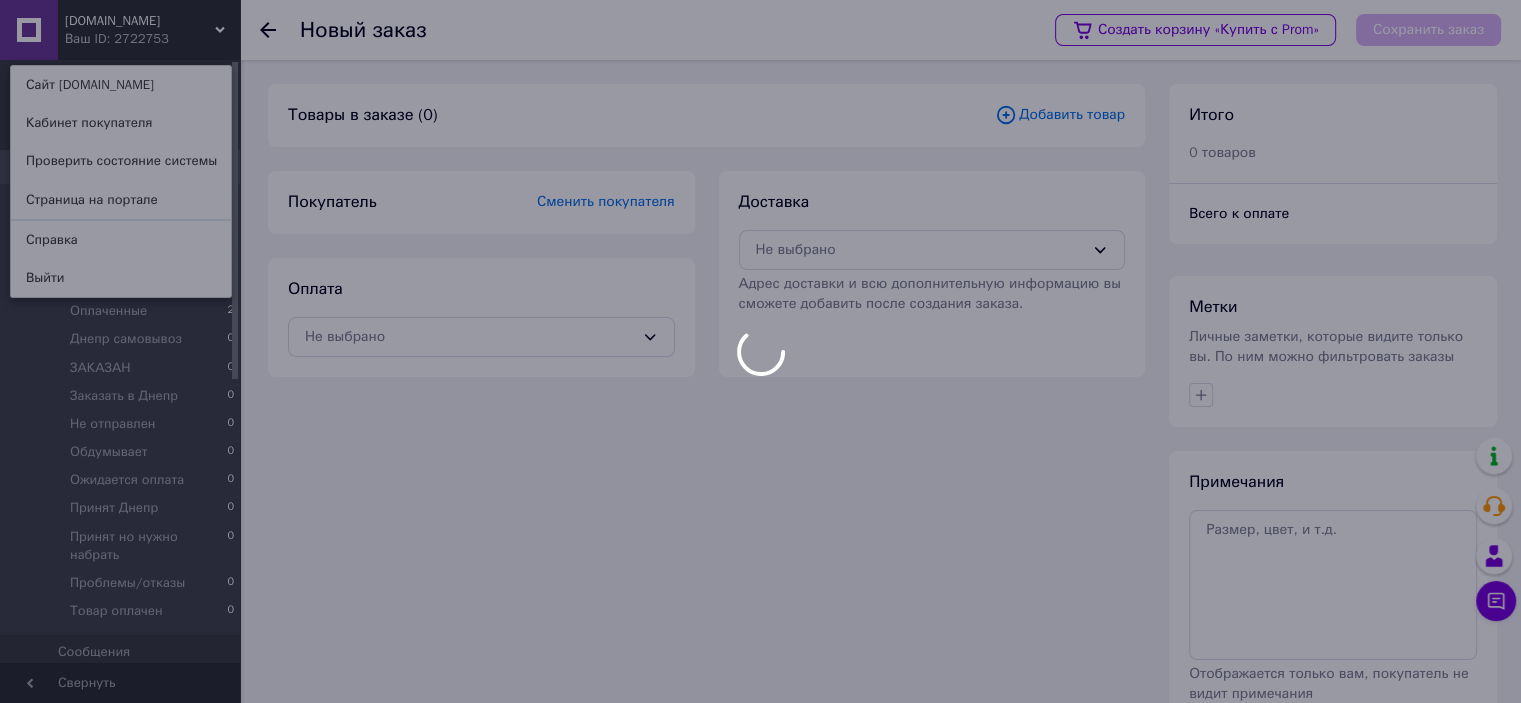 click on "Товары в заказе (0) Добавить товар Покупатель Сменить покупателя Оплата Не выбрано Доставка Не выбрано Адрес доставки и всю дополнительную информацию
вы сможете добавить после создания заказа." at bounding box center [706, 442] 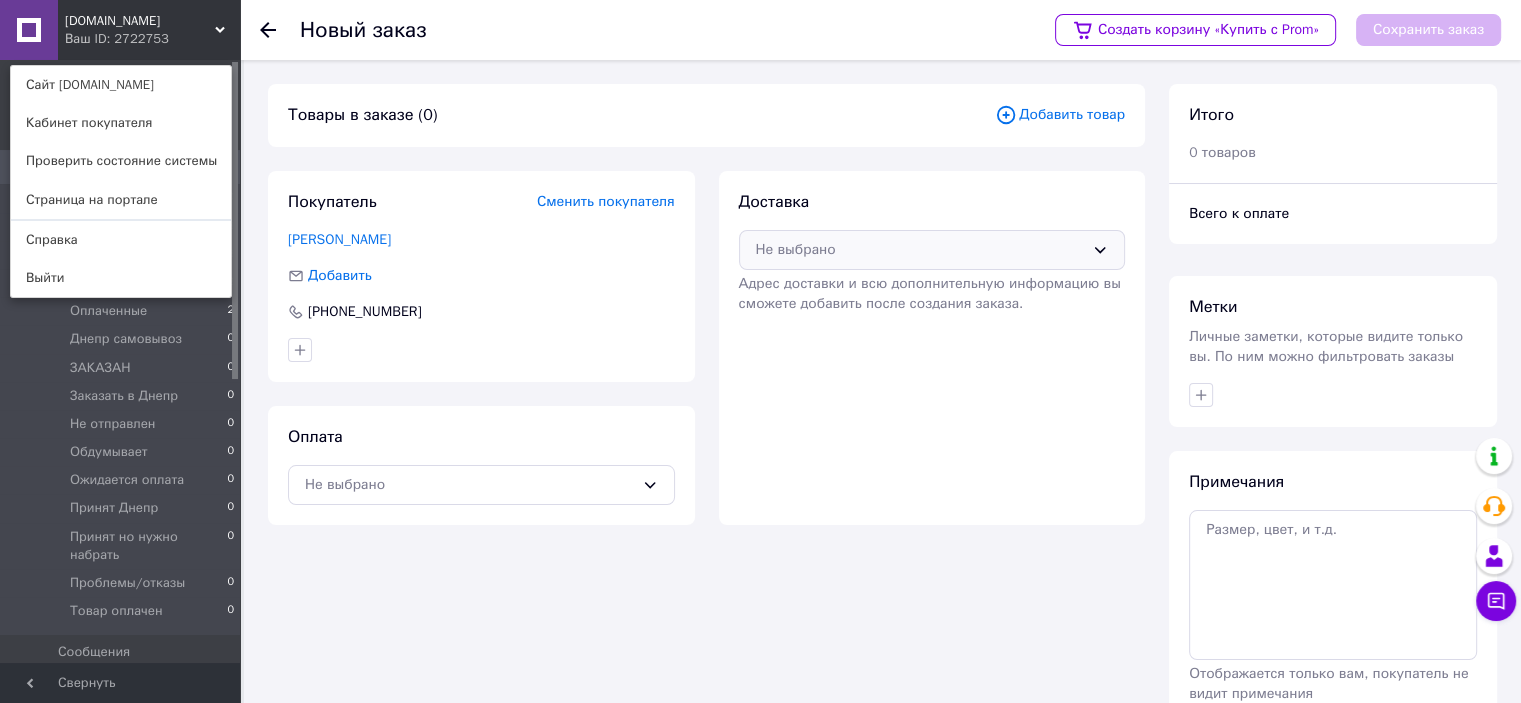 click on "Не выбрано" at bounding box center [920, 250] 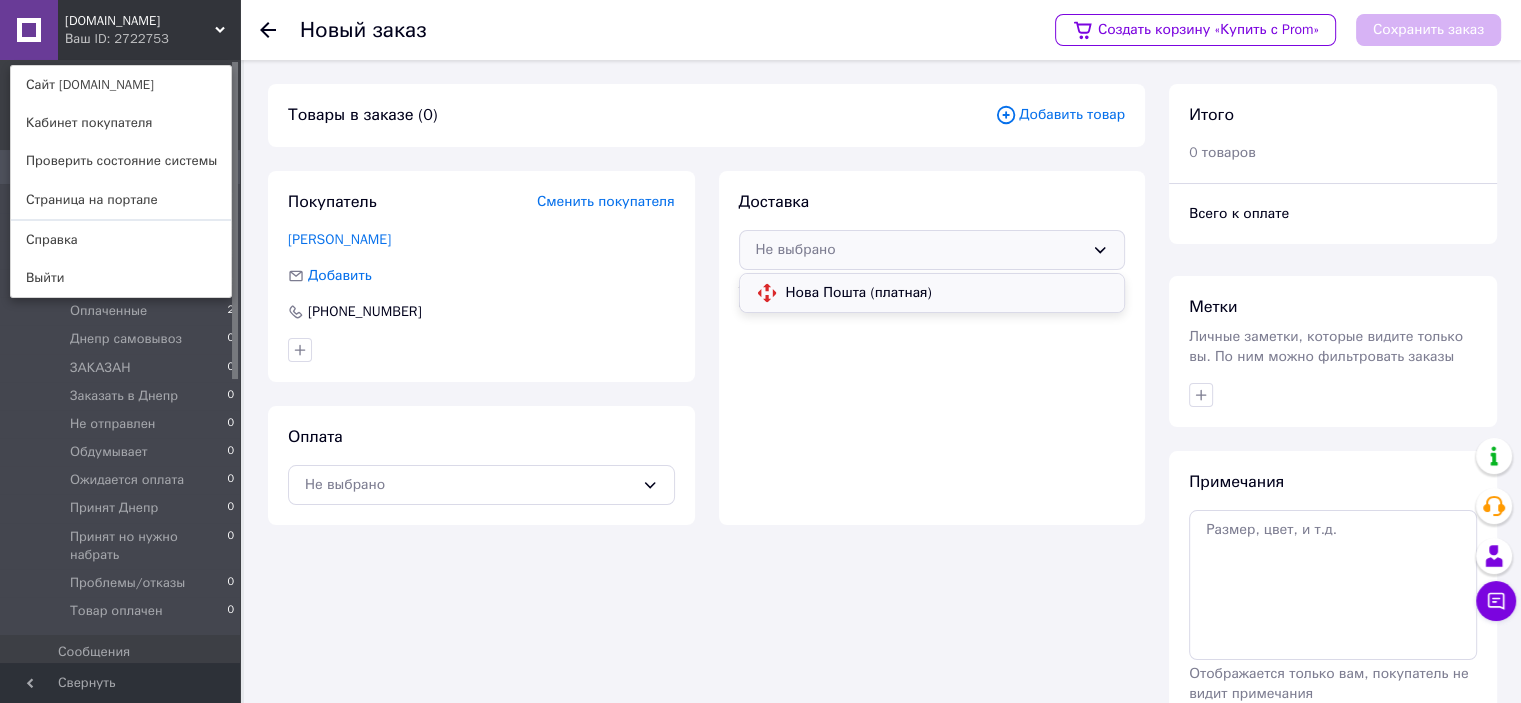 click on "Нова Пошта (платная)" at bounding box center (947, 293) 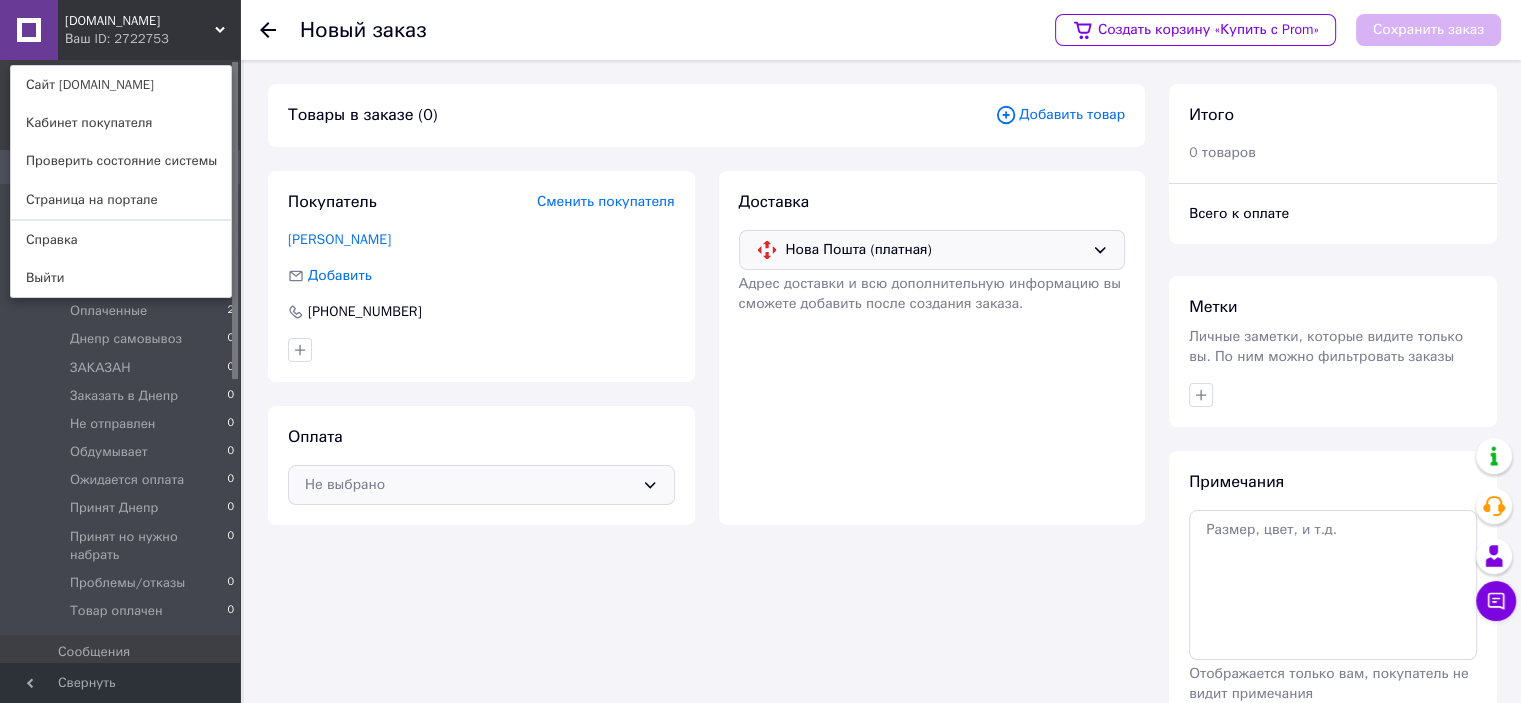 click on "Не выбрано" at bounding box center (469, 485) 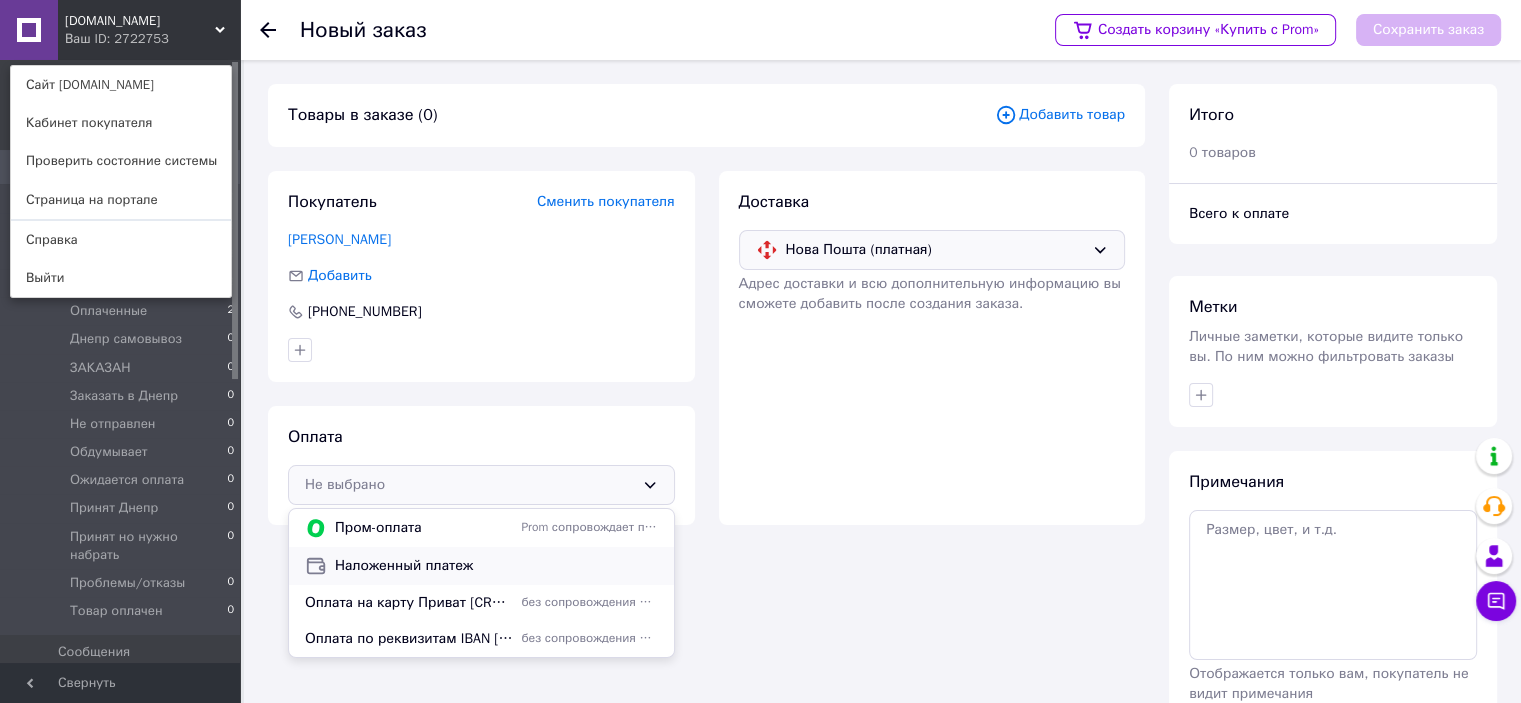 click on "Наложенный платеж" at bounding box center [496, 566] 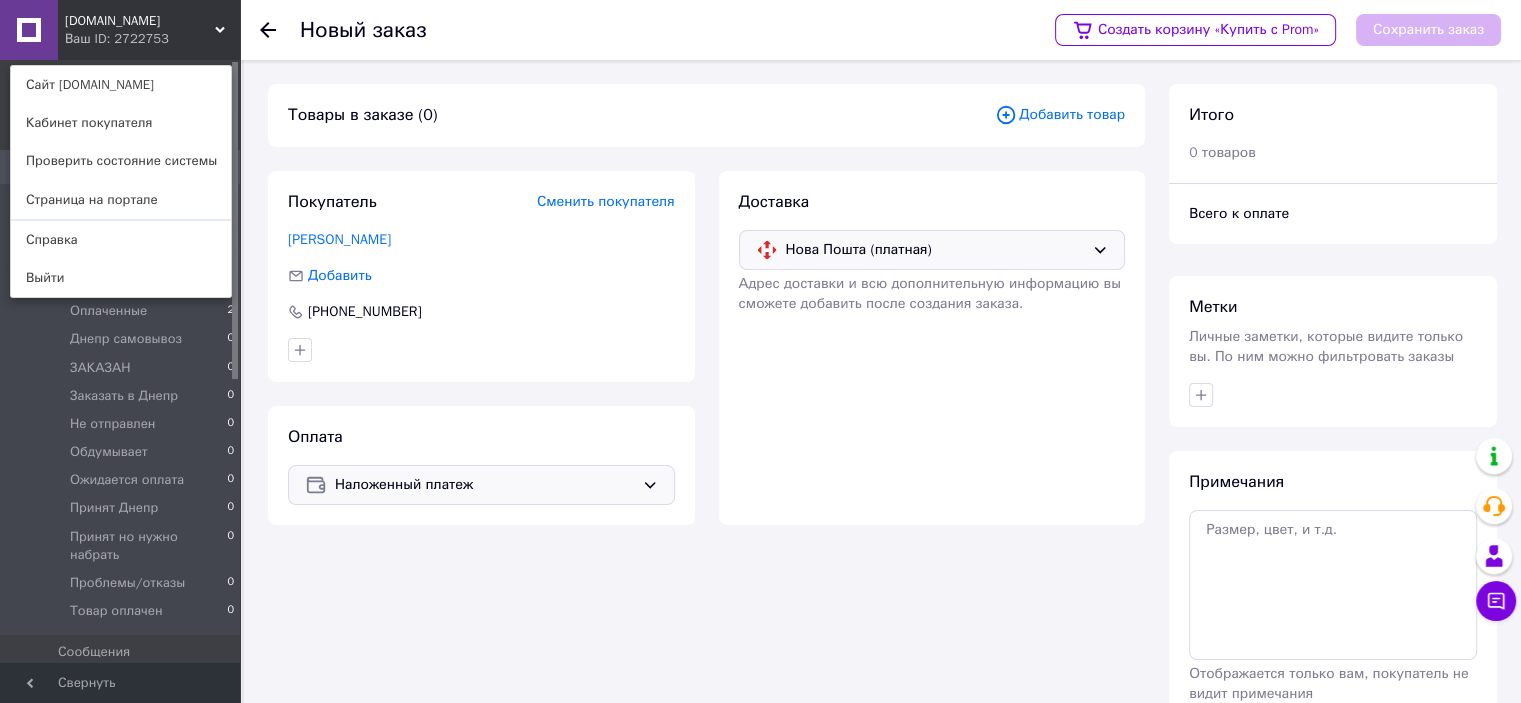click on "Добавить товар" at bounding box center [1060, 115] 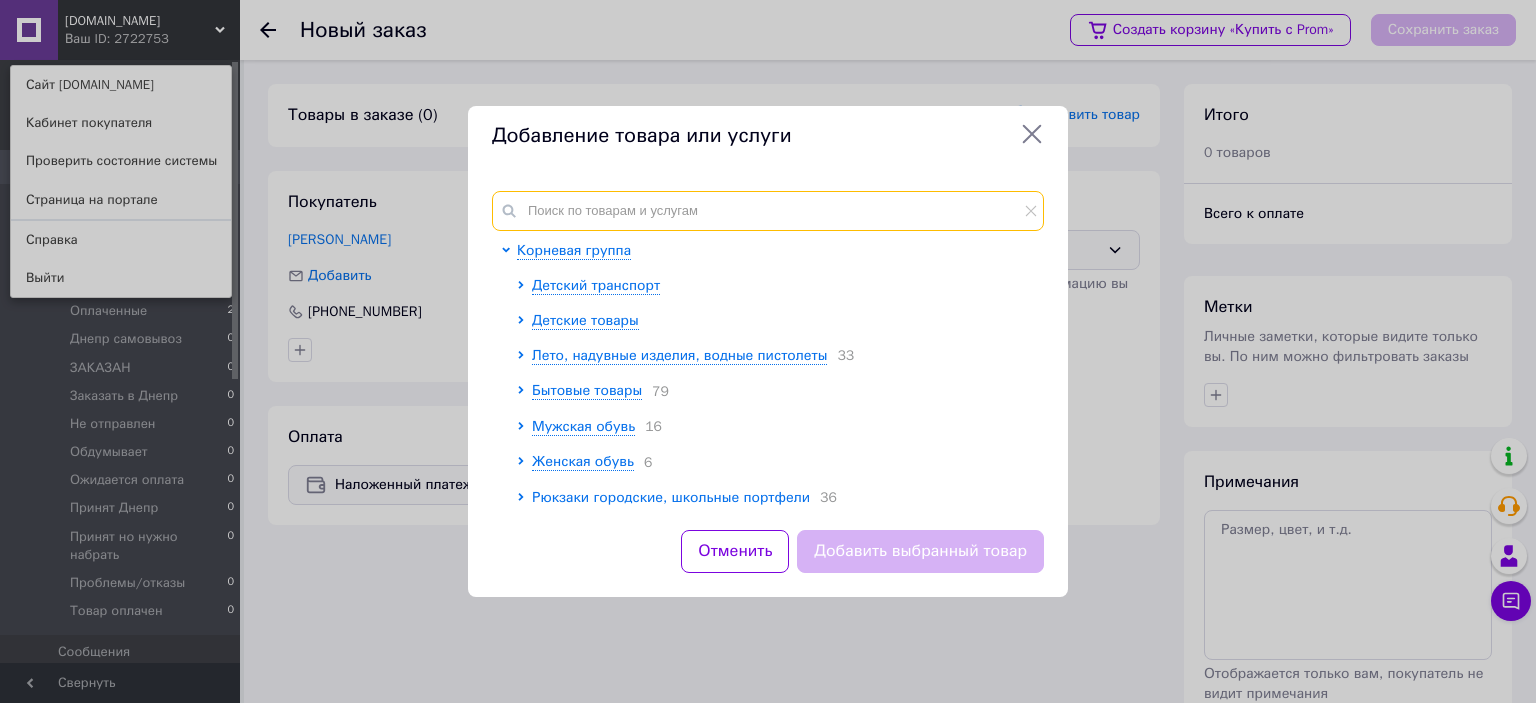 paste on "06009BE" 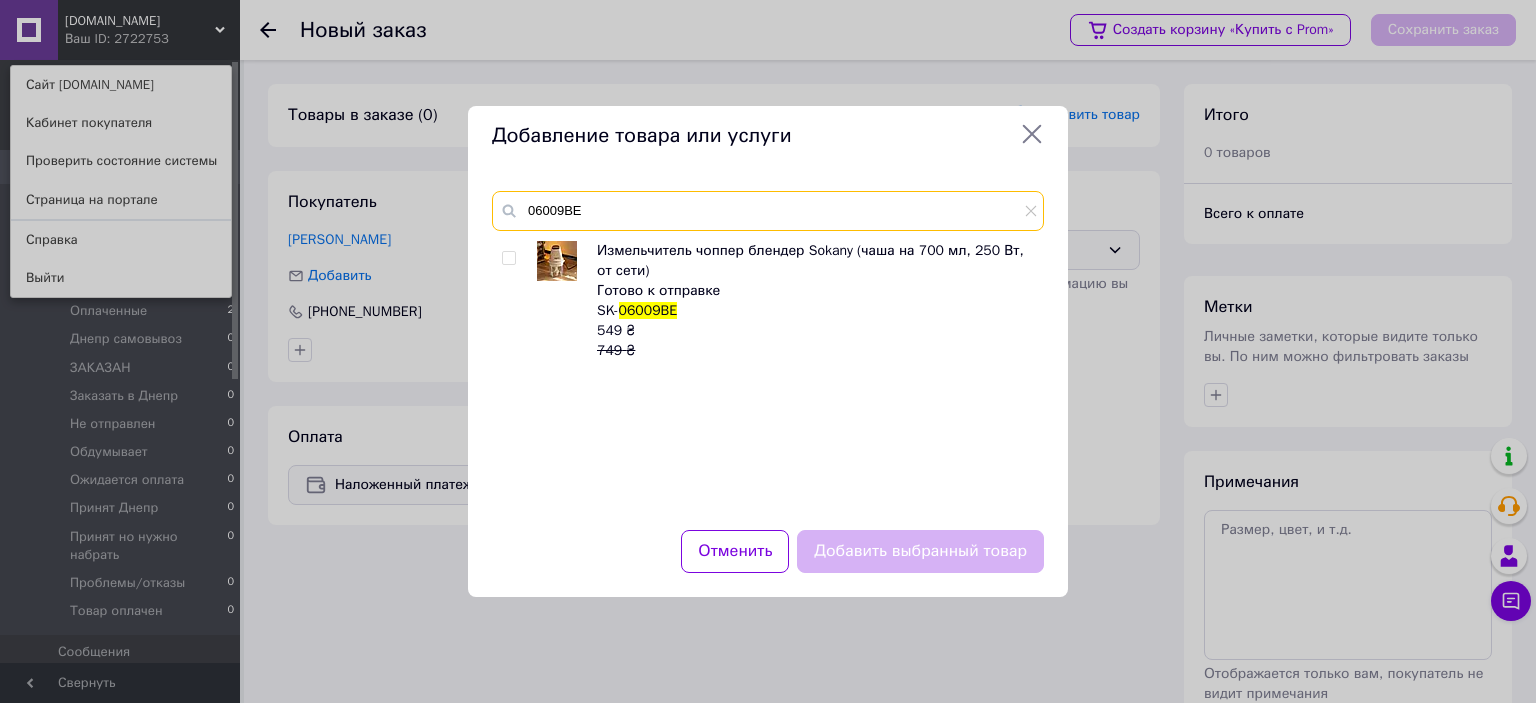 type on "06009BE" 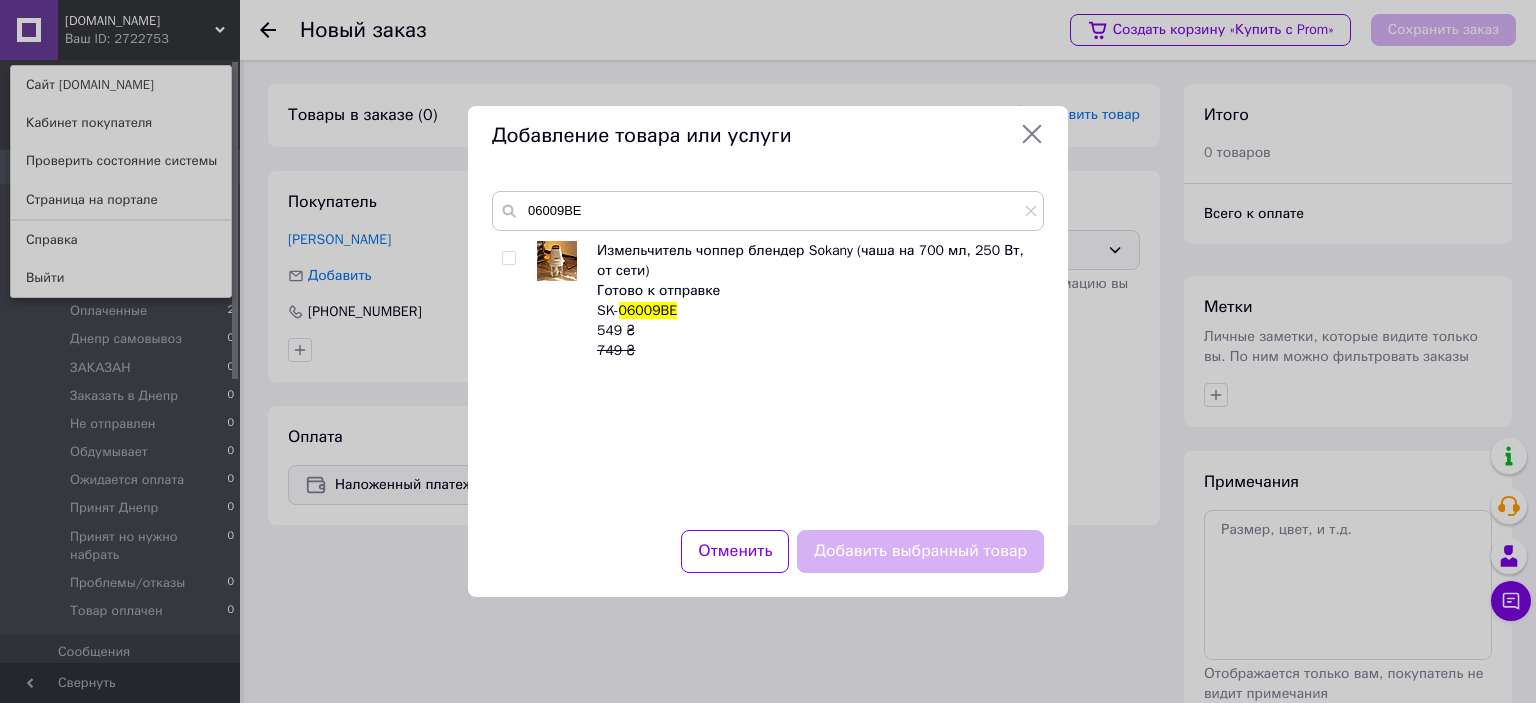 click at bounding box center [508, 258] 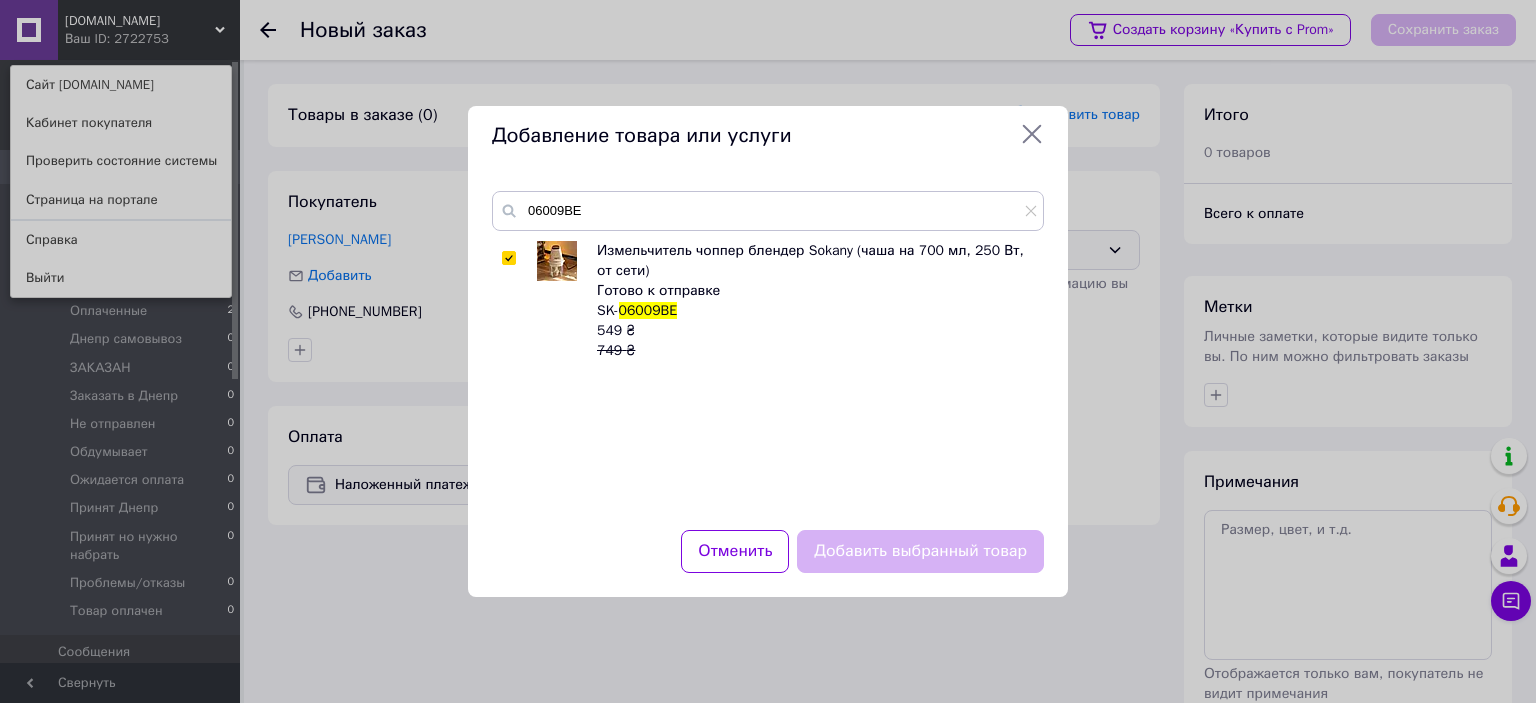checkbox on "true" 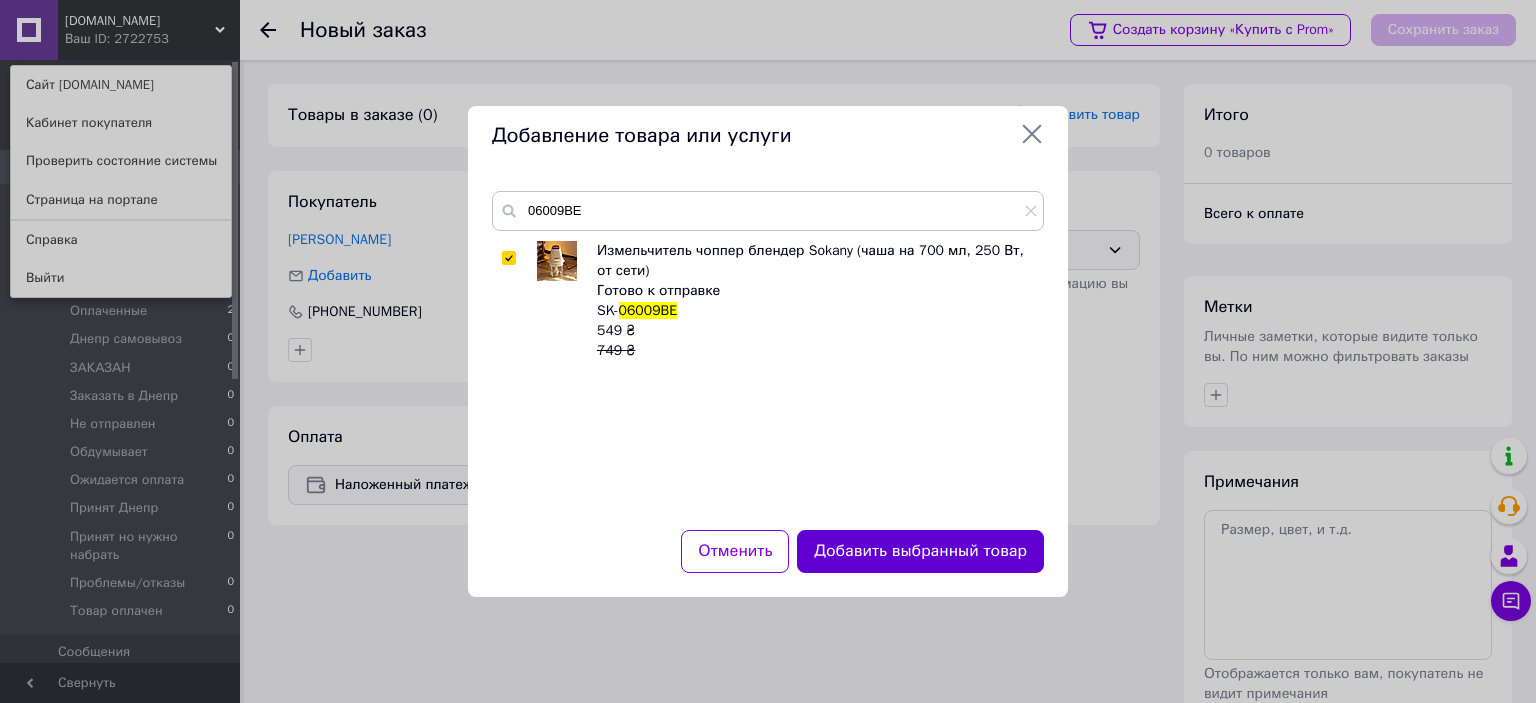 click on "Добавить выбранный товар" at bounding box center (920, 551) 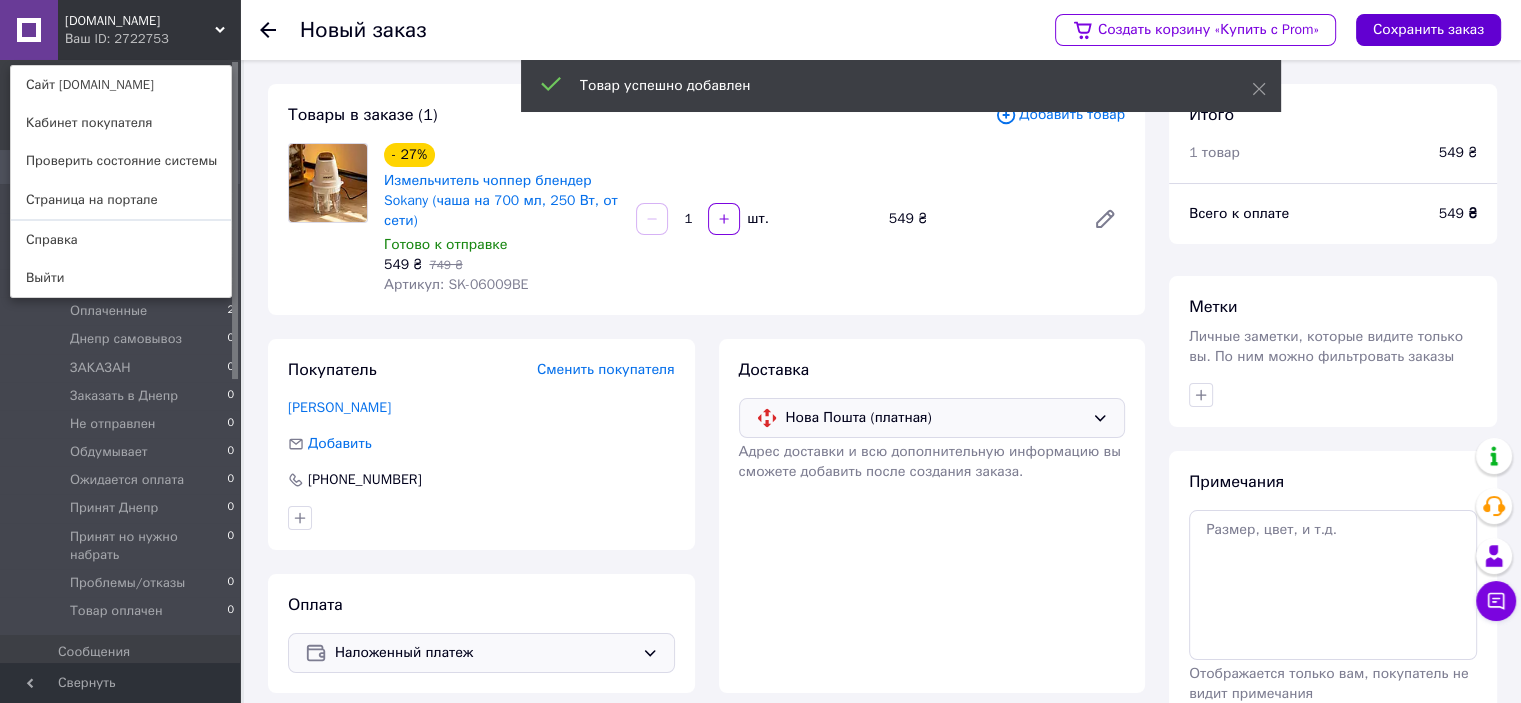 click on "Сохранить заказ" at bounding box center [1428, 30] 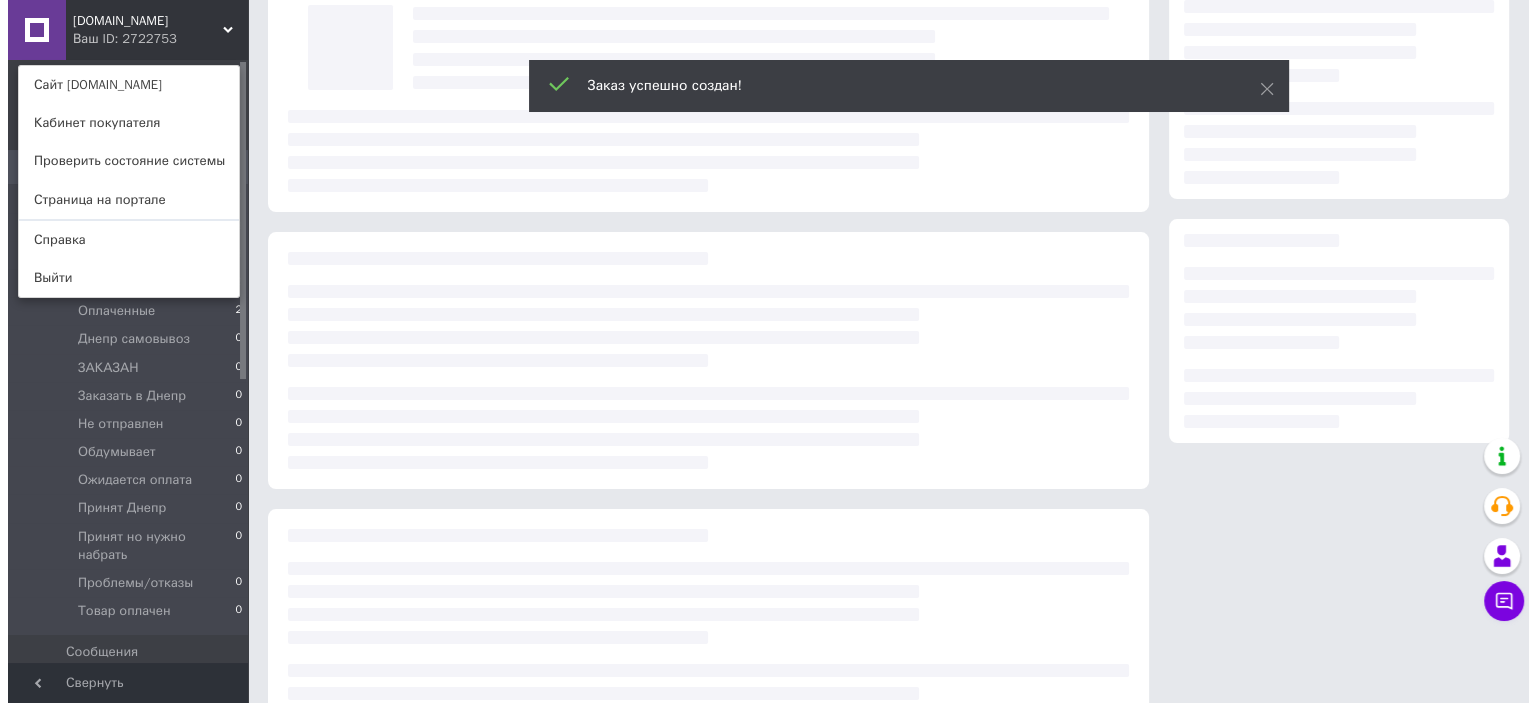scroll, scrollTop: 166, scrollLeft: 0, axis: vertical 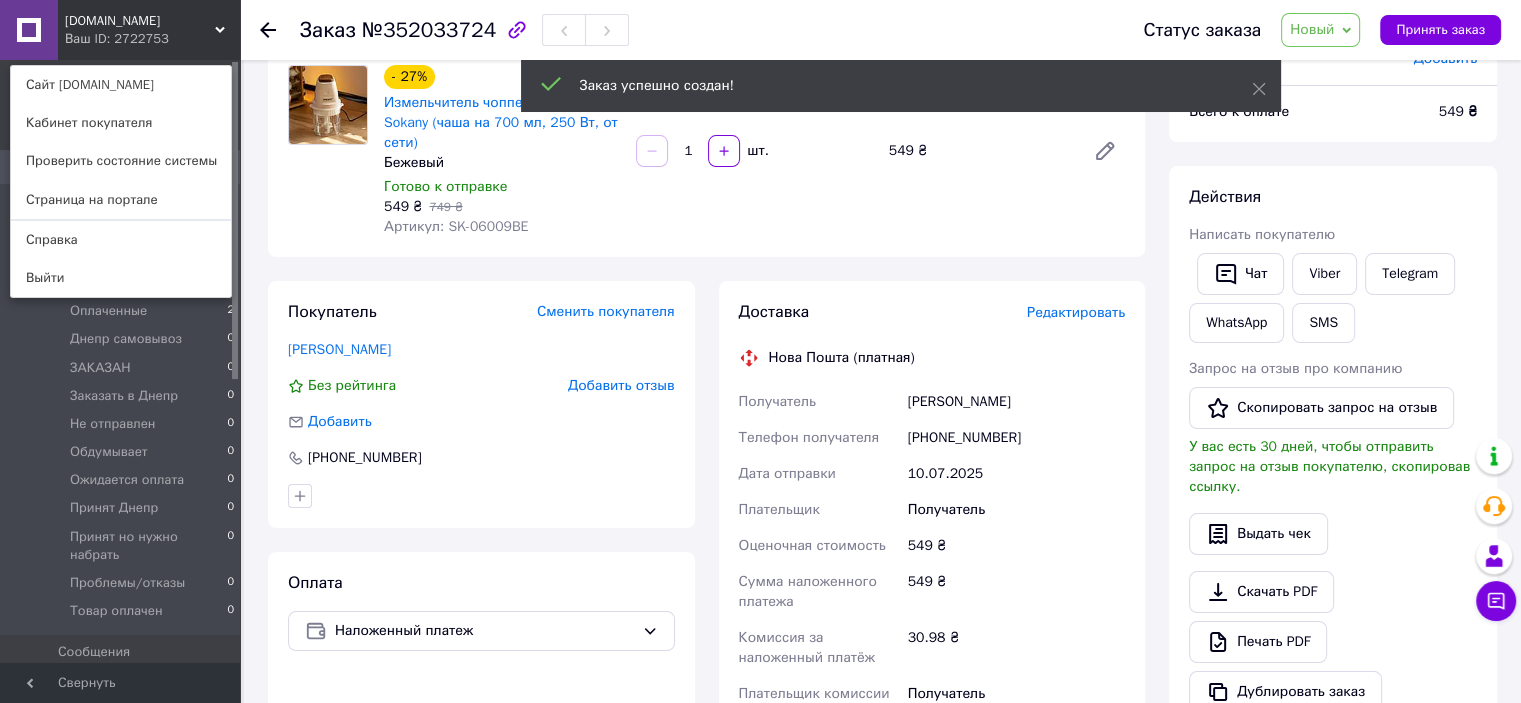 click on "Редактировать" at bounding box center [1076, 312] 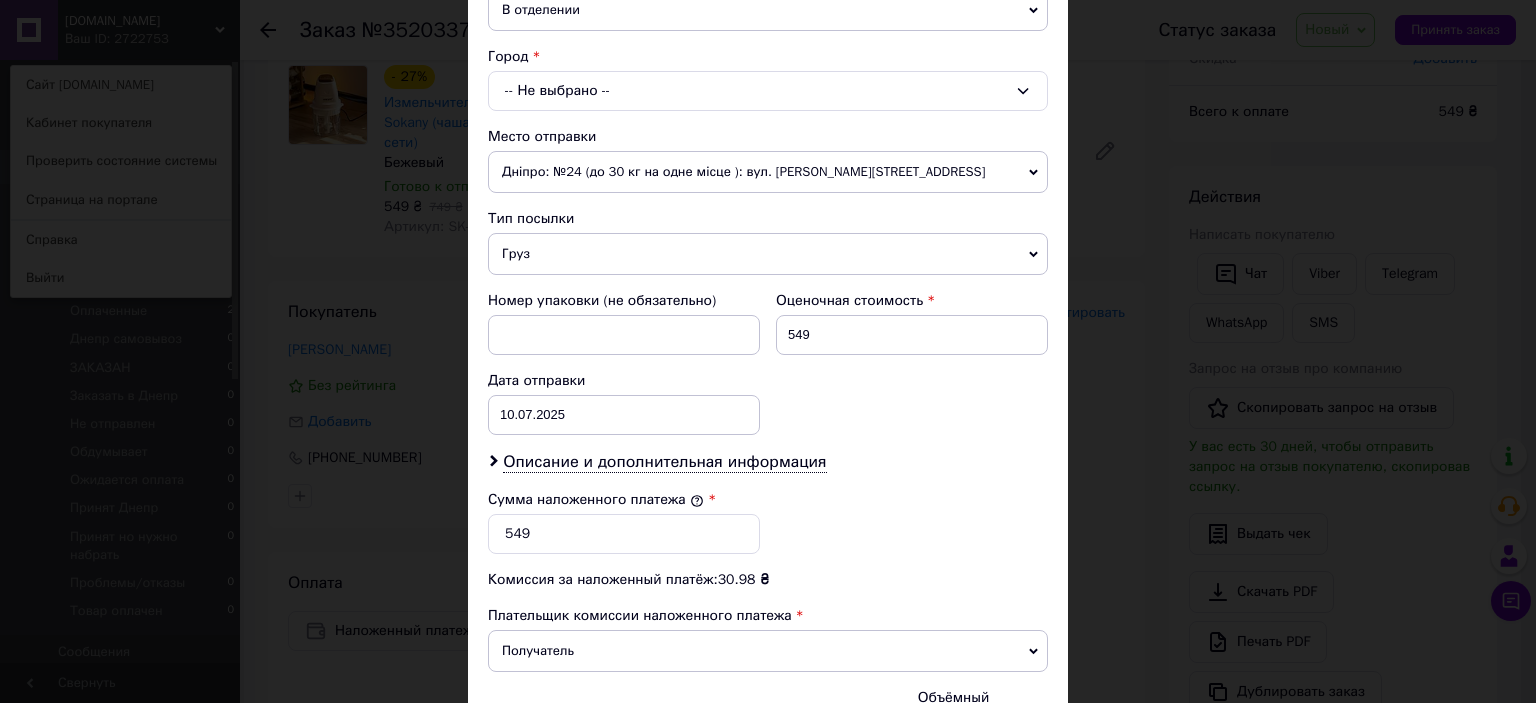 scroll, scrollTop: 333, scrollLeft: 0, axis: vertical 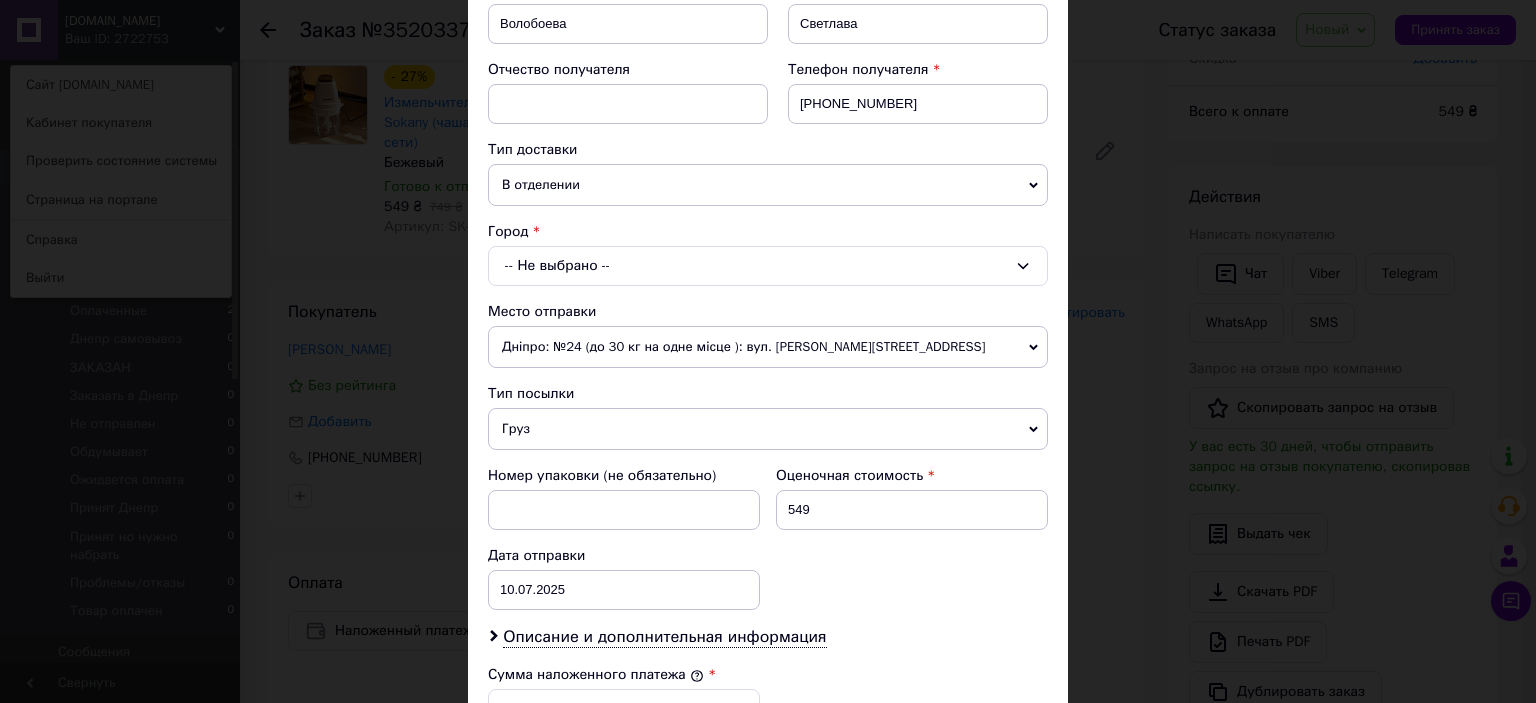 click on "-- Не выбрано --" at bounding box center (768, 266) 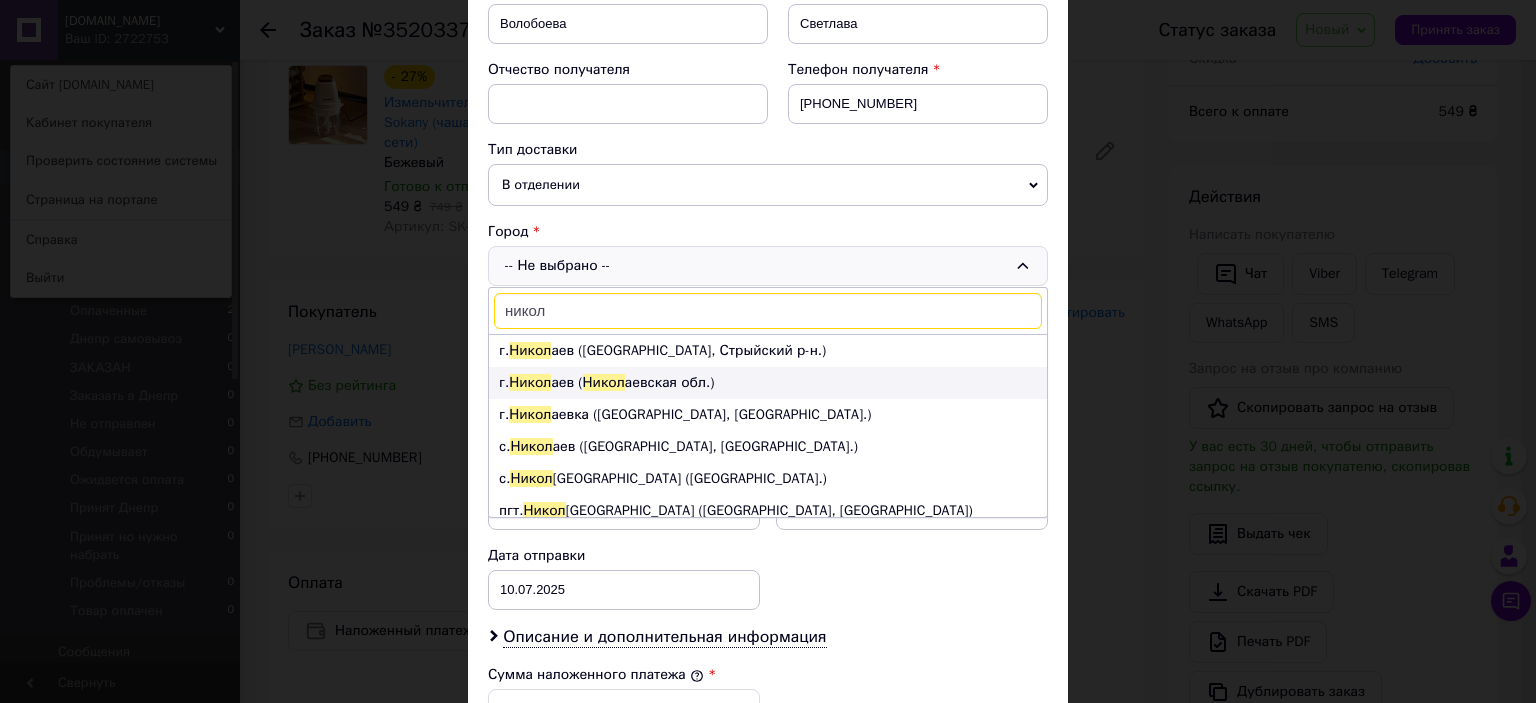 type on "никол" 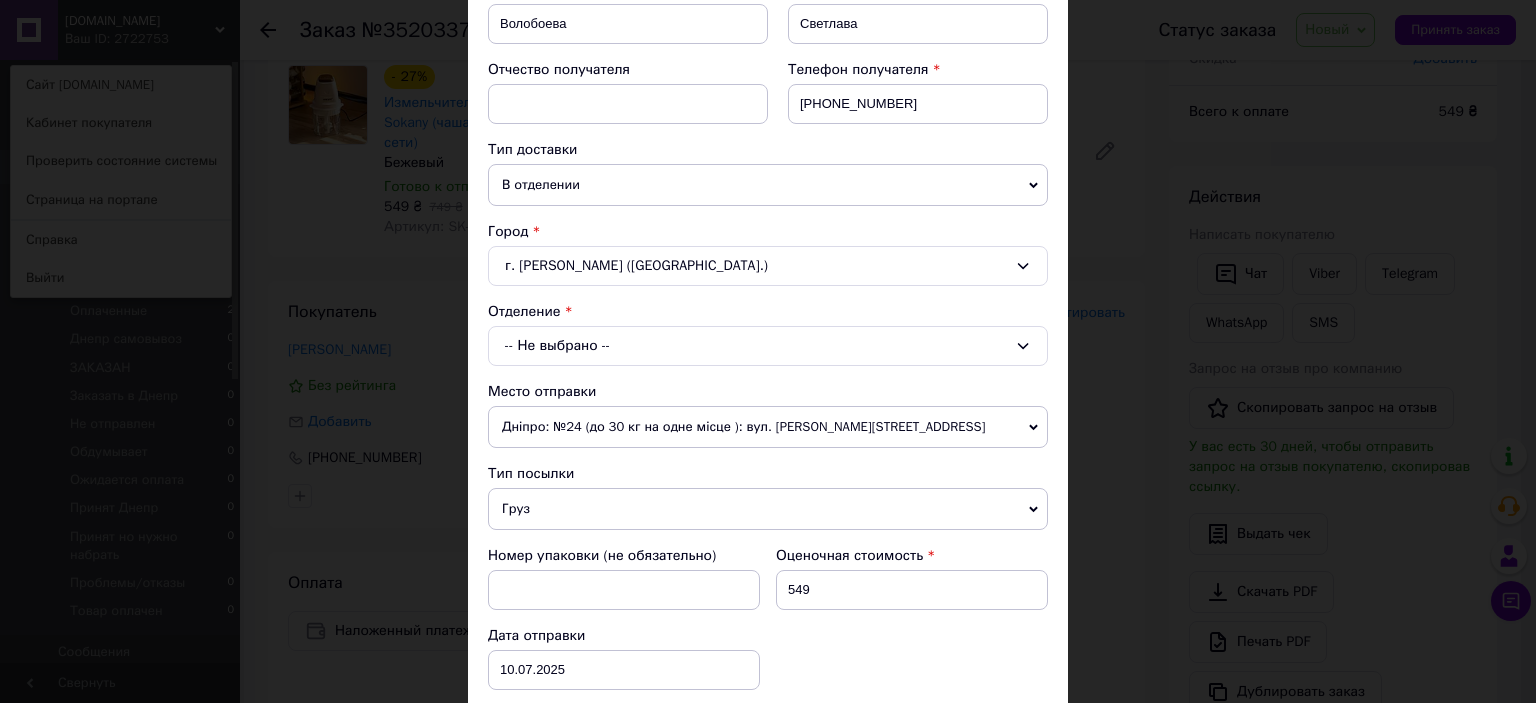 click on "-- Не выбрано --" at bounding box center (768, 346) 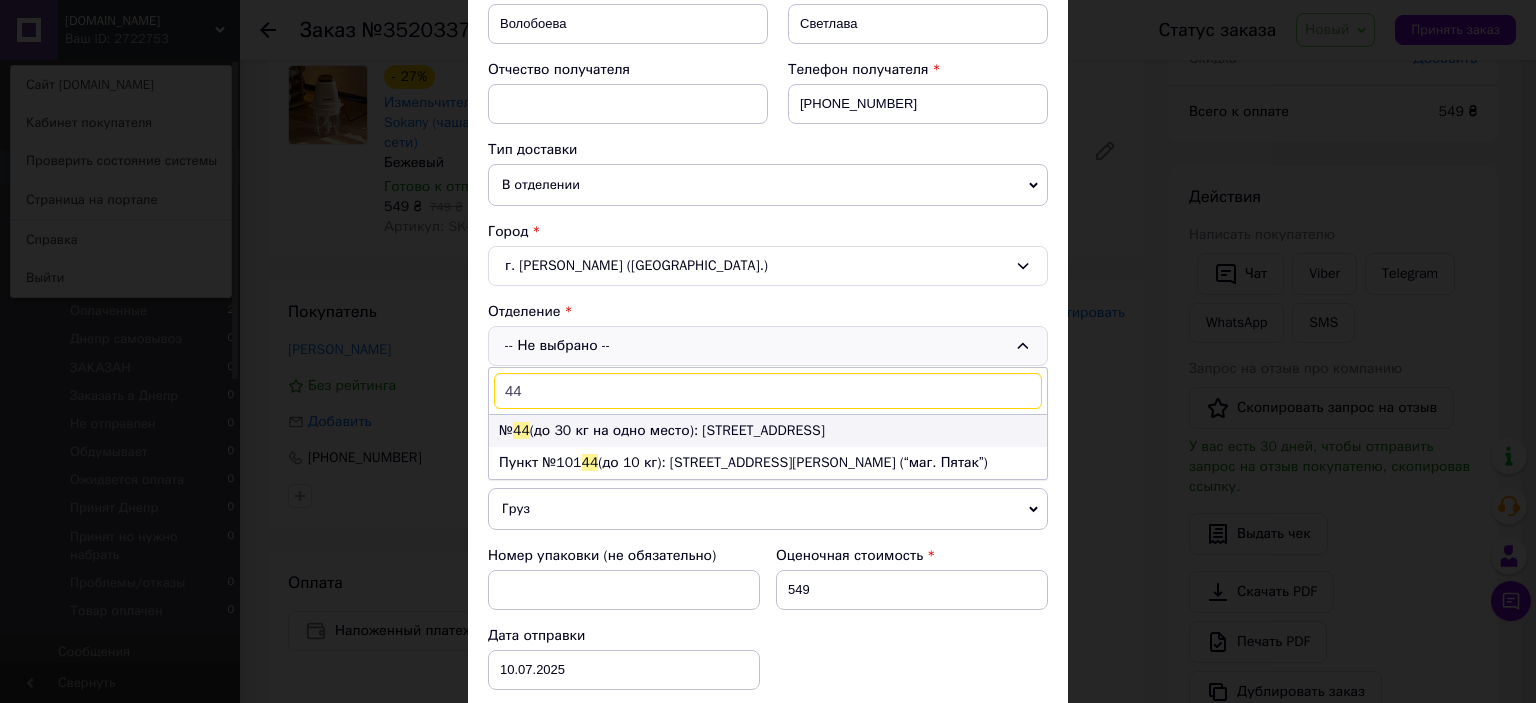type on "44" 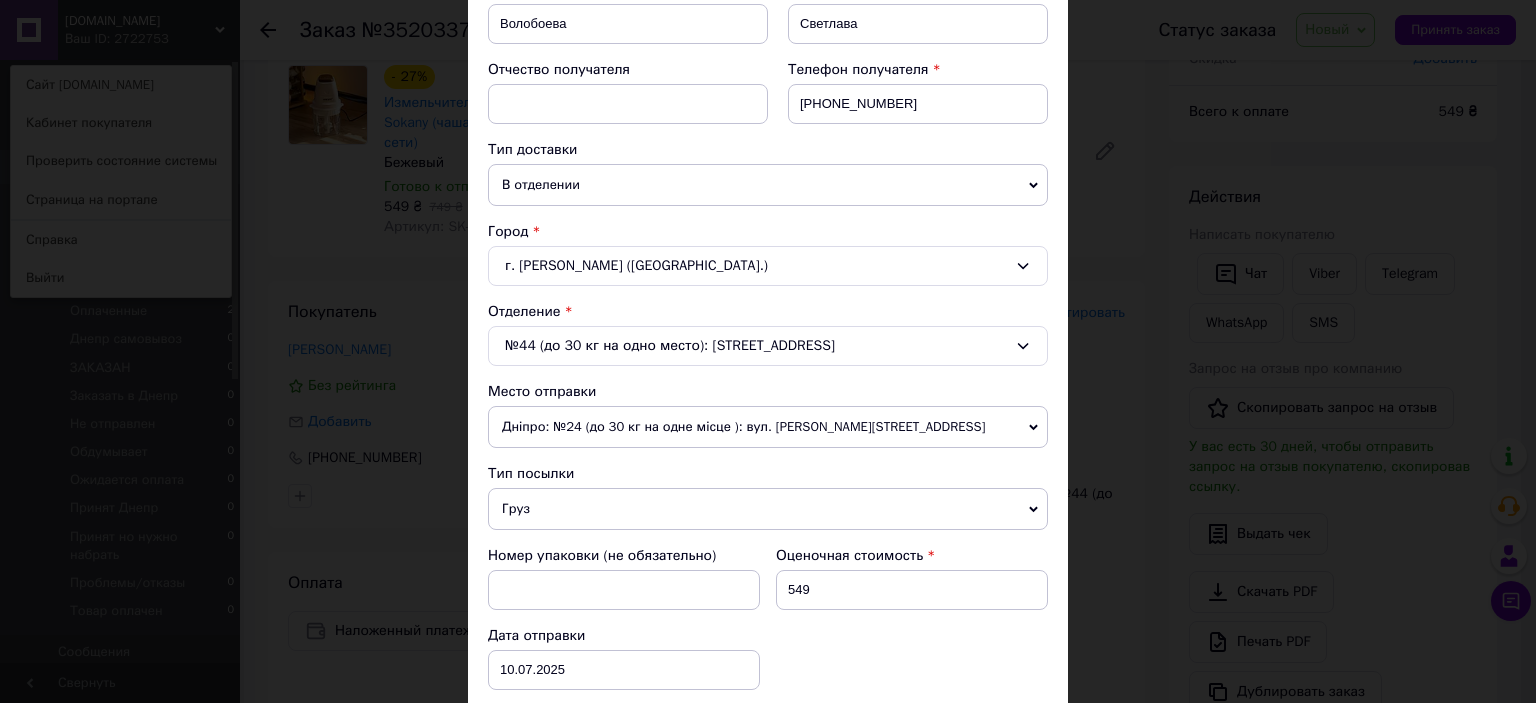 click on "Дніпро: №24 (до 30 кг на одне місце ): вул. Богдана Хмельницького, 25Б" at bounding box center (768, 427) 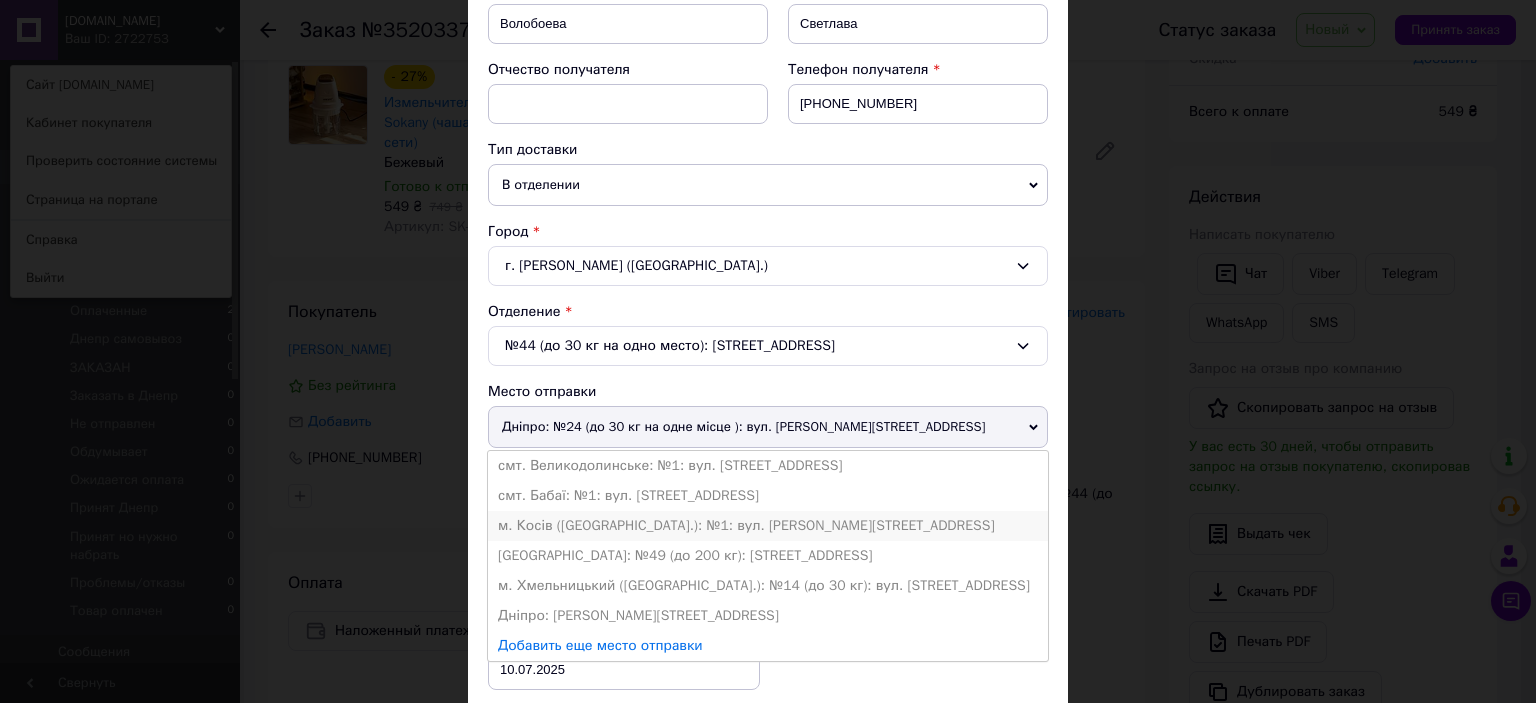 click on "м. Косів (Івано-Франківська обл.): №1: вул. Горбового, 8" at bounding box center [768, 526] 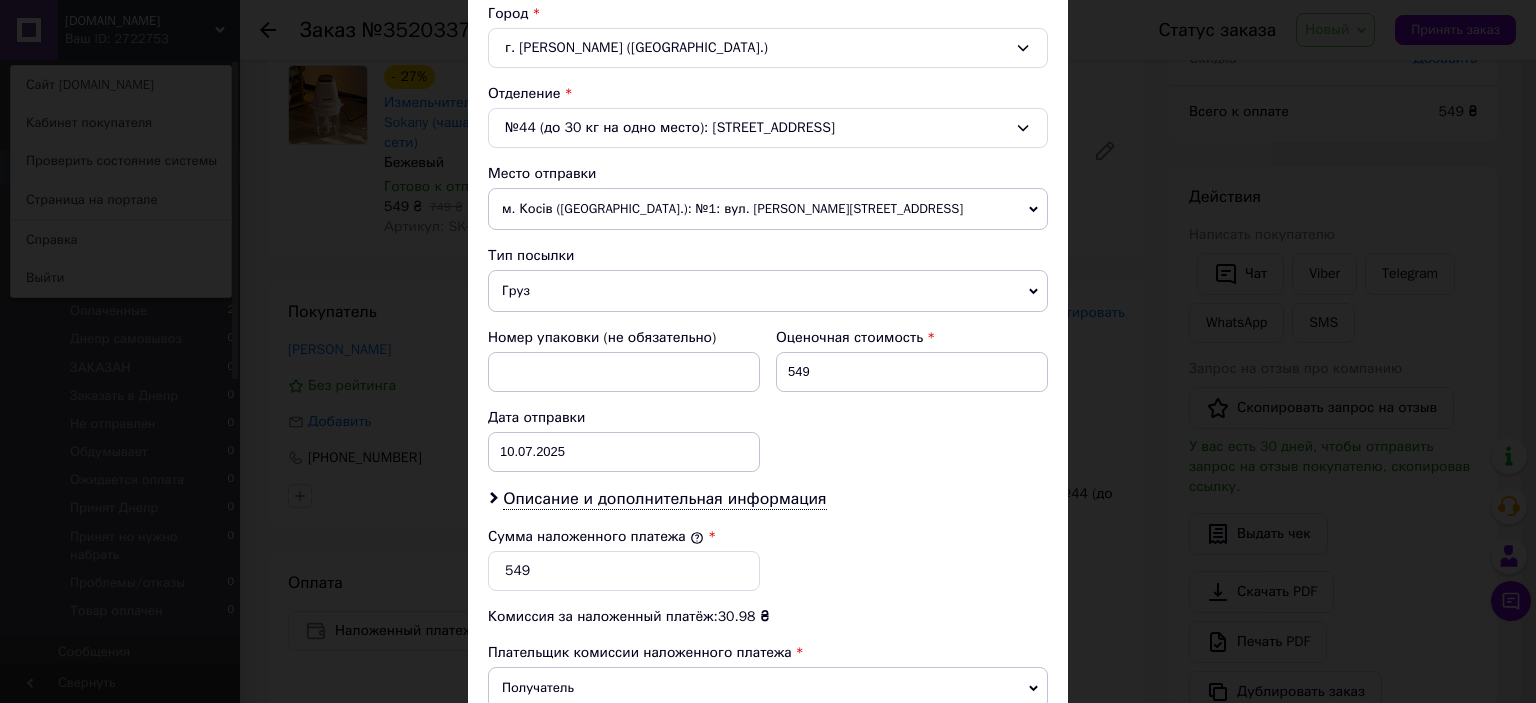 scroll, scrollTop: 666, scrollLeft: 0, axis: vertical 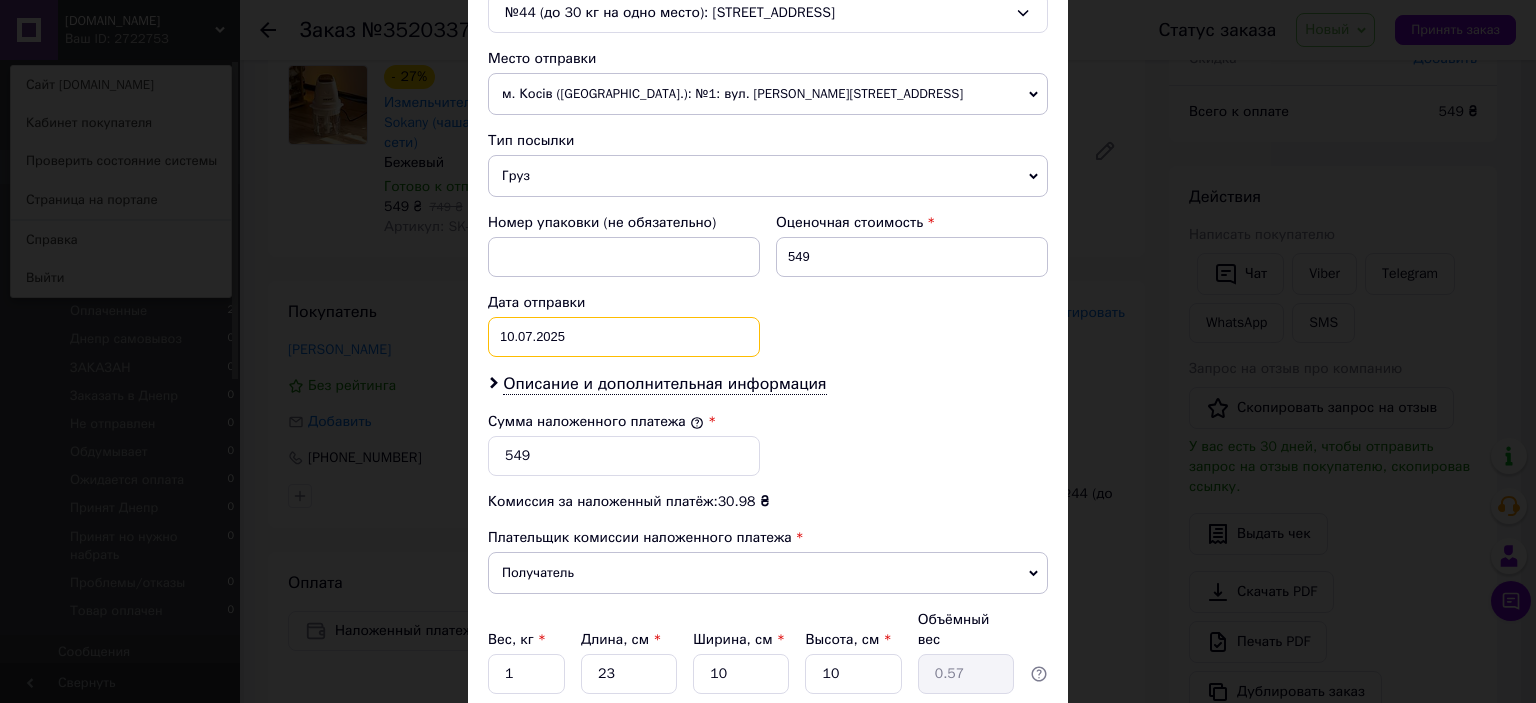 click on "10.07.2025 < 2025 > < Июль > Пн Вт Ср Чт Пт Сб Вс 30 1 2 3 4 5 6 7 8 9 10 11 12 13 14 15 16 17 18 19 20 21 22 23 24 25 26 27 28 29 30 31 1 2 3 4 5 6 7 8 9 10" at bounding box center (624, 337) 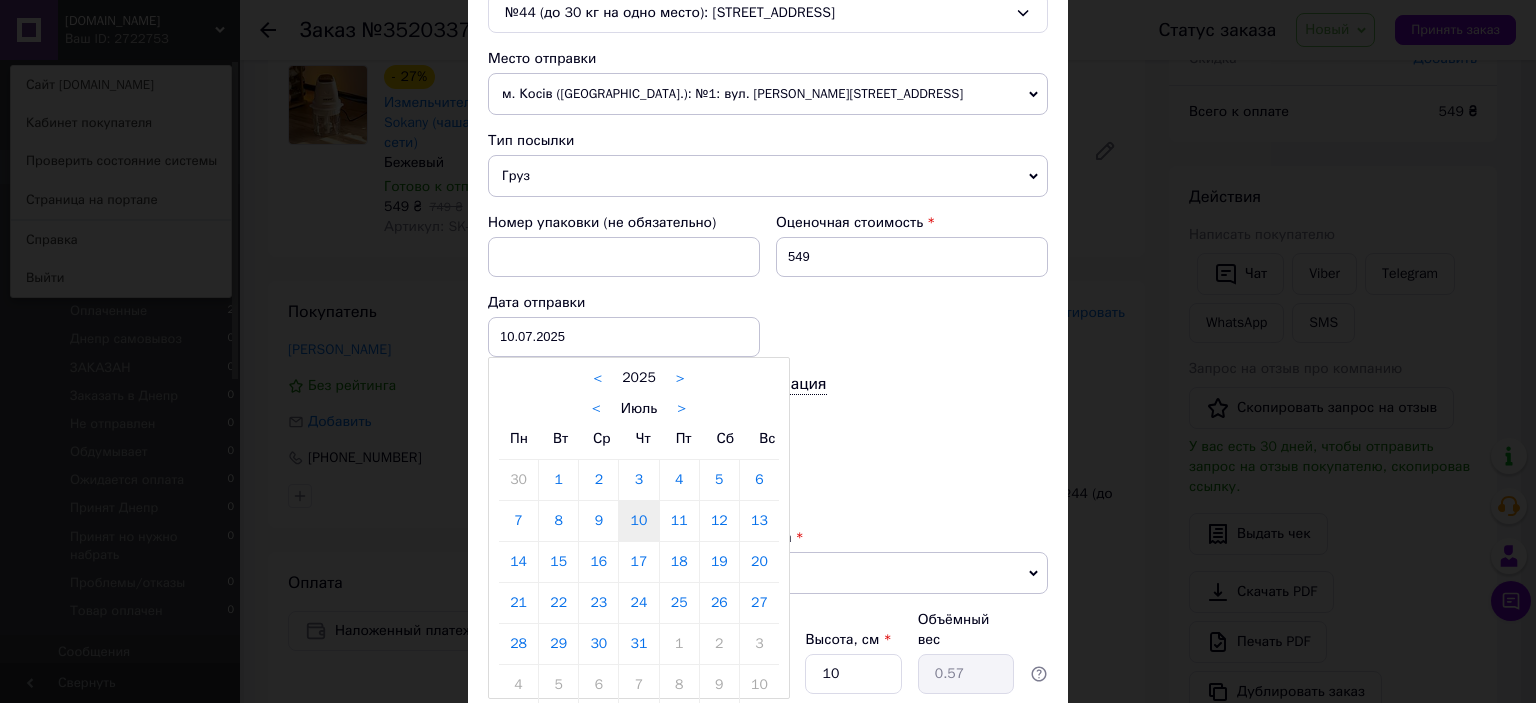 click at bounding box center [768, 351] 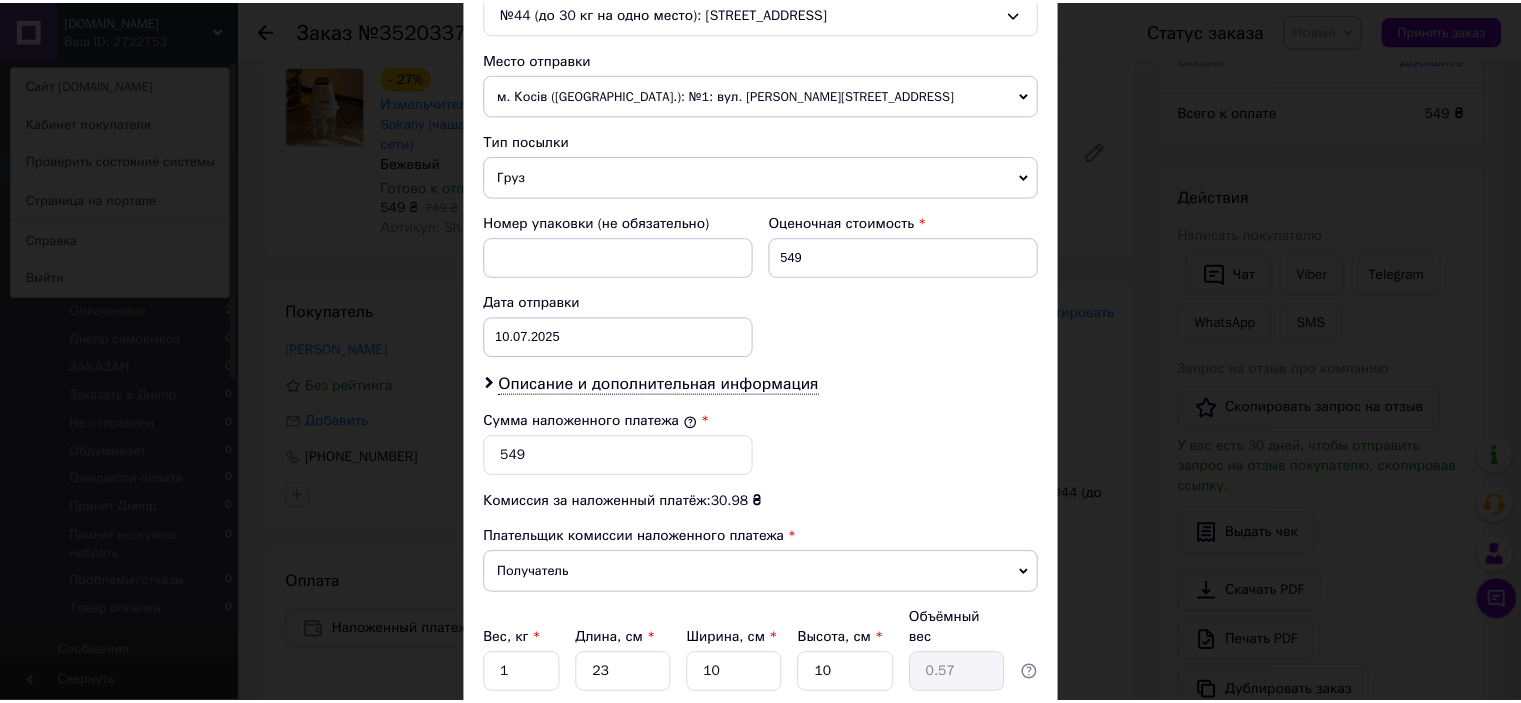 scroll, scrollTop: 816, scrollLeft: 0, axis: vertical 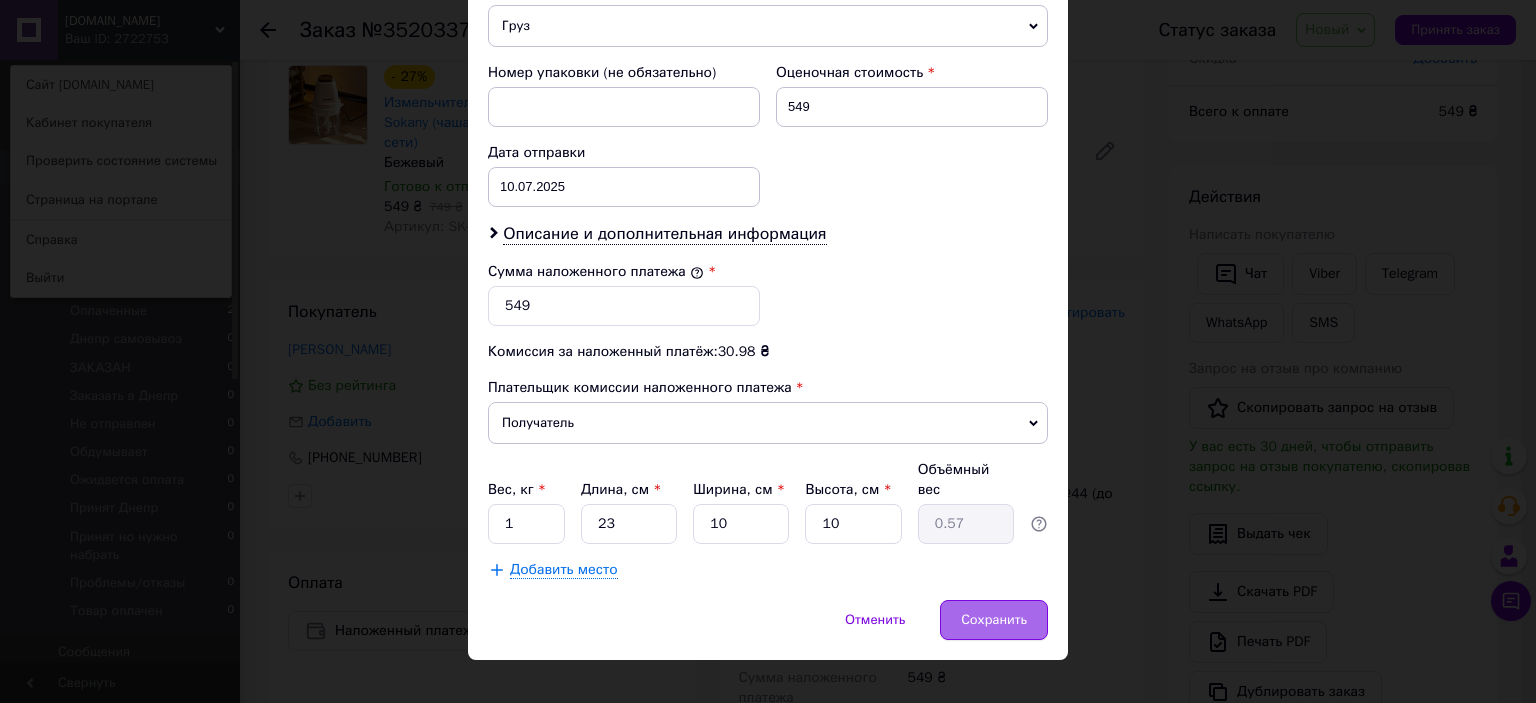 click on "Сохранить" at bounding box center [994, 620] 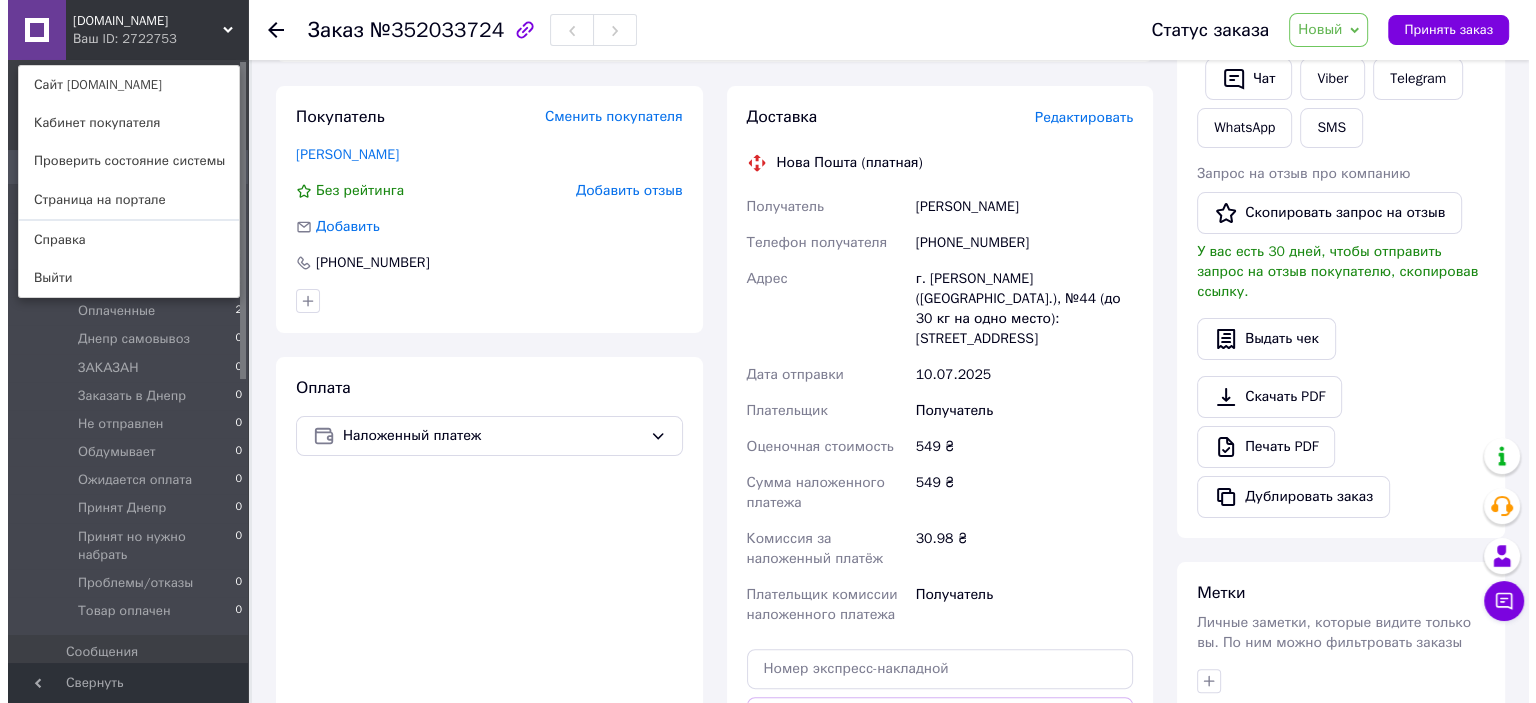 scroll, scrollTop: 333, scrollLeft: 0, axis: vertical 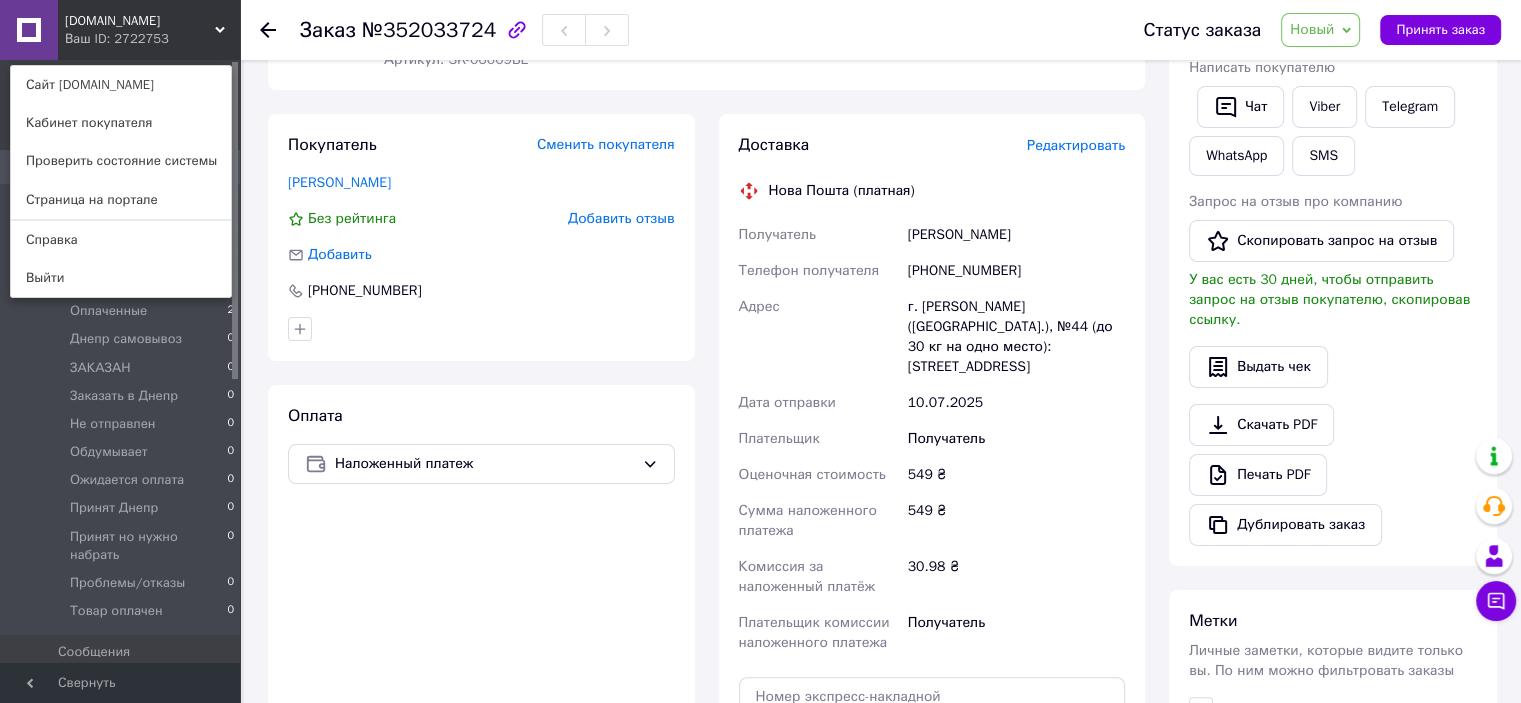 click on "Редактировать" at bounding box center [1076, 145] 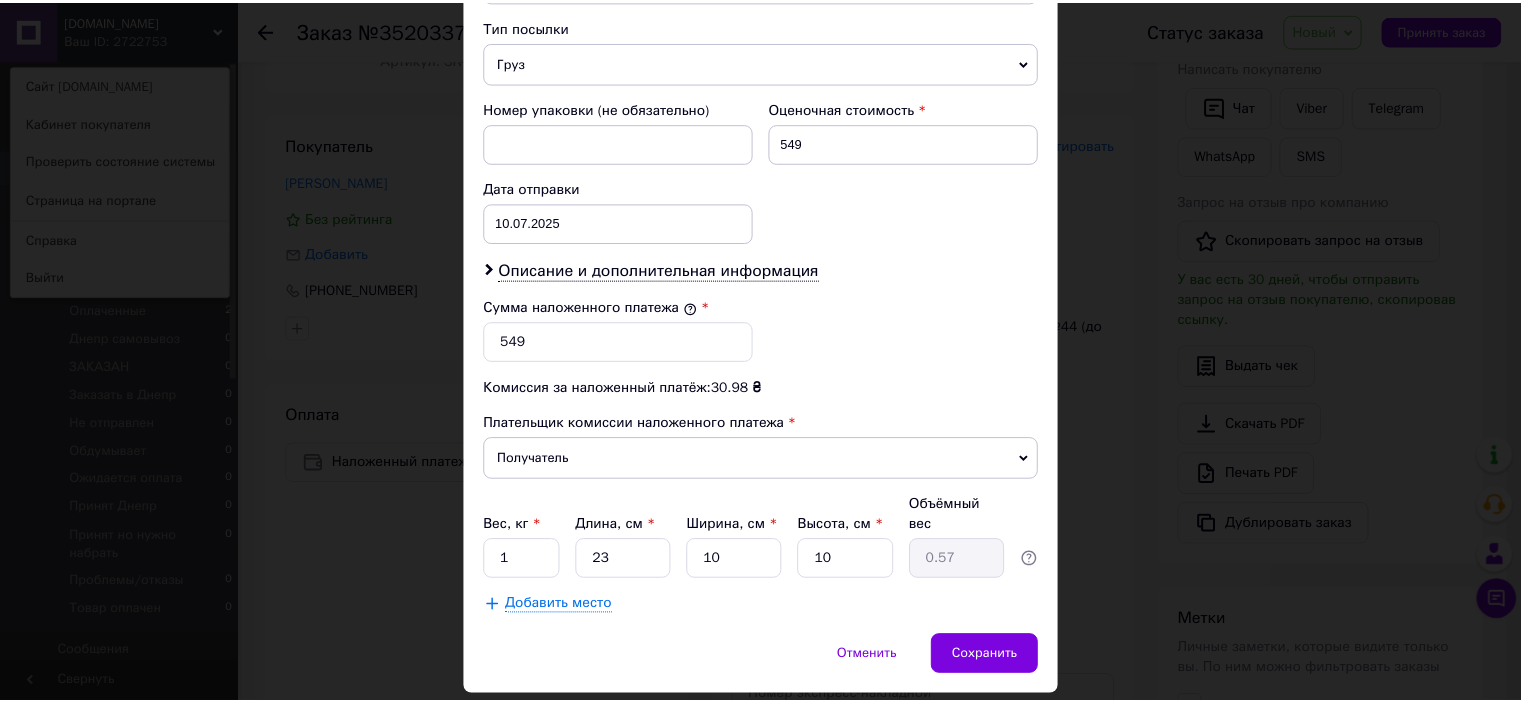 scroll, scrollTop: 816, scrollLeft: 0, axis: vertical 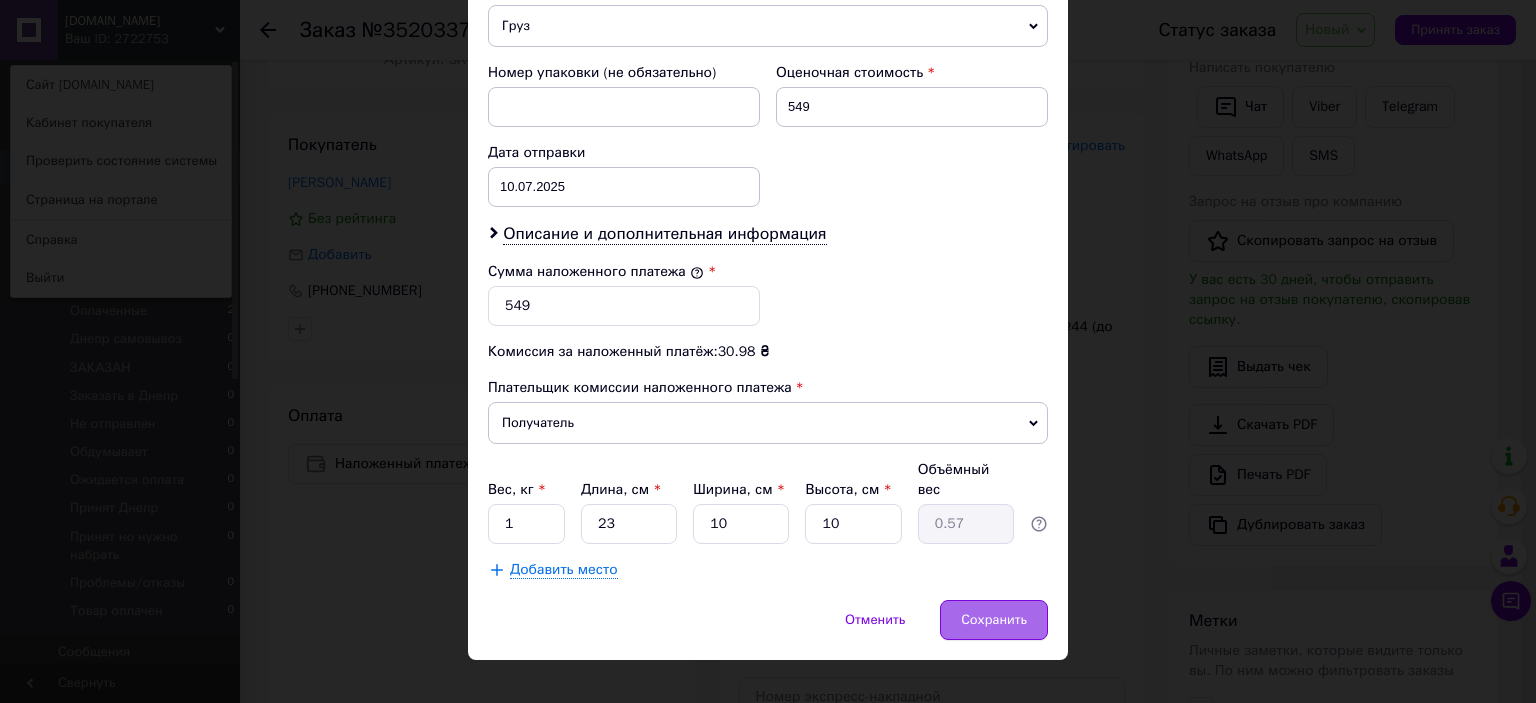 click on "Сохранить" at bounding box center [994, 620] 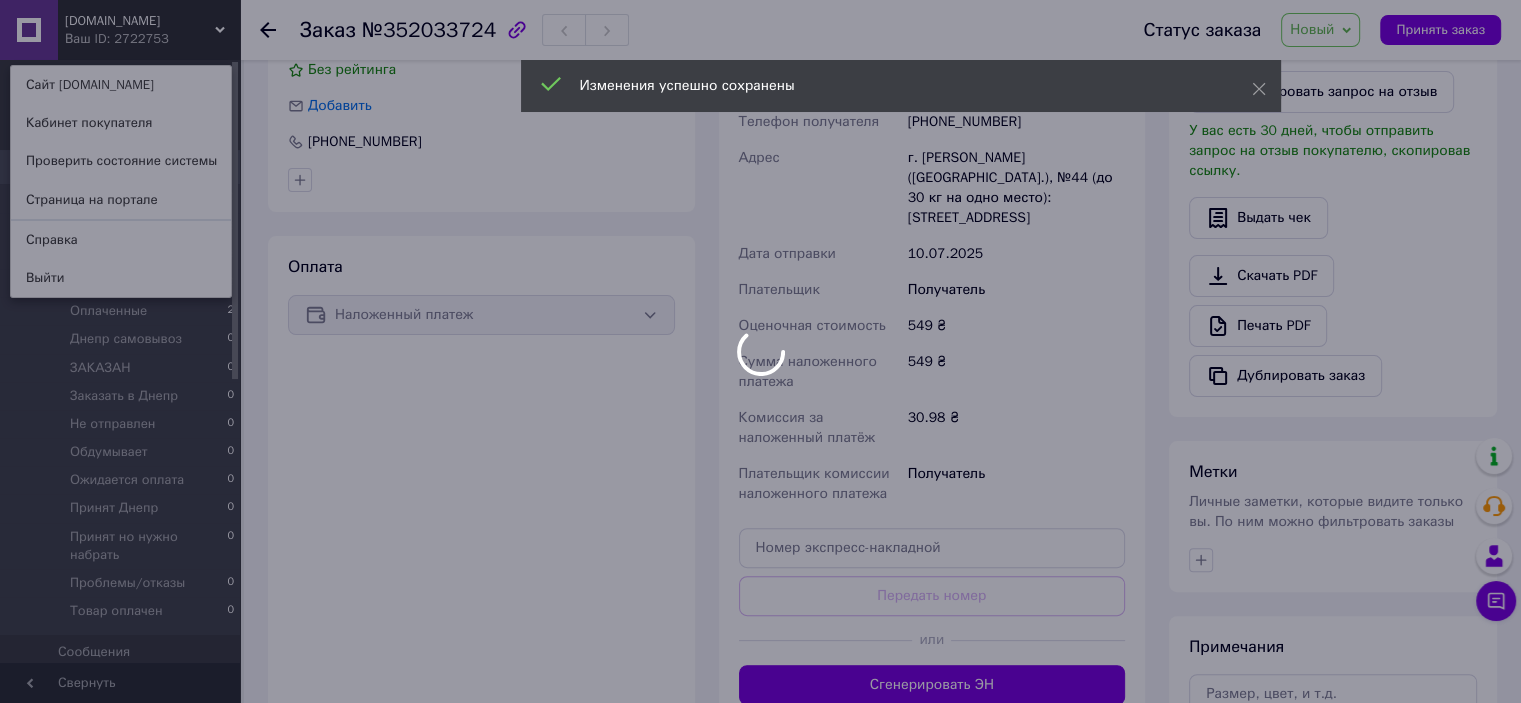 scroll, scrollTop: 666, scrollLeft: 0, axis: vertical 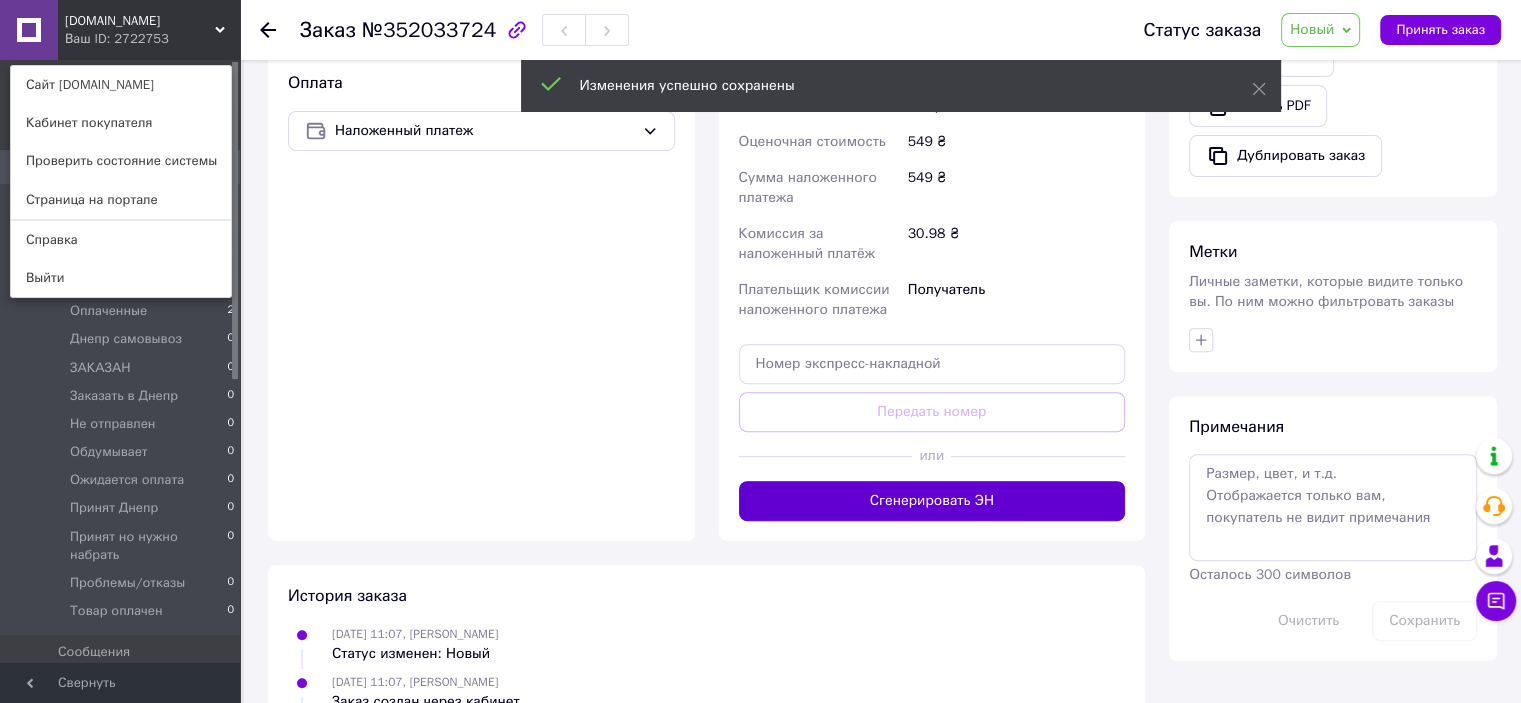 click on "Сгенерировать ЭН" at bounding box center (932, 501) 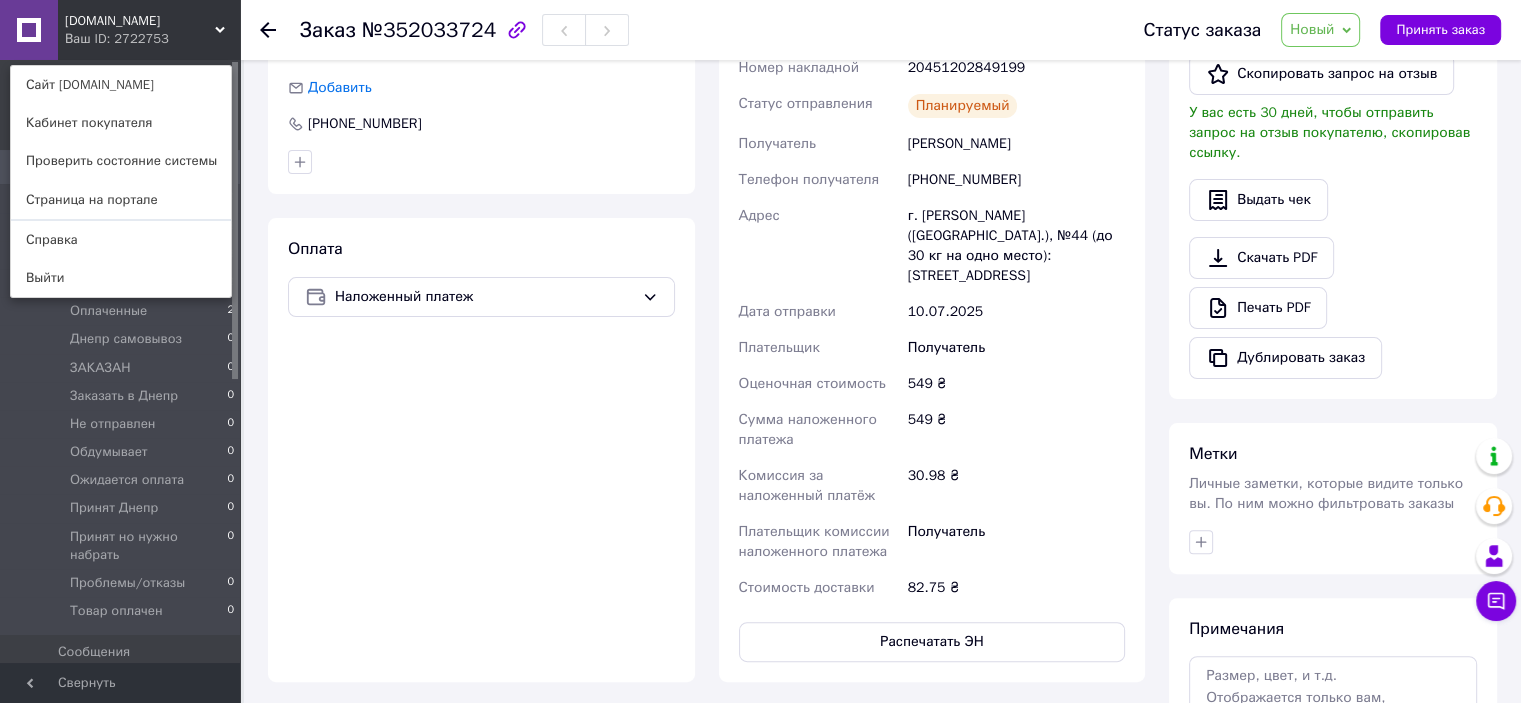 scroll, scrollTop: 166, scrollLeft: 0, axis: vertical 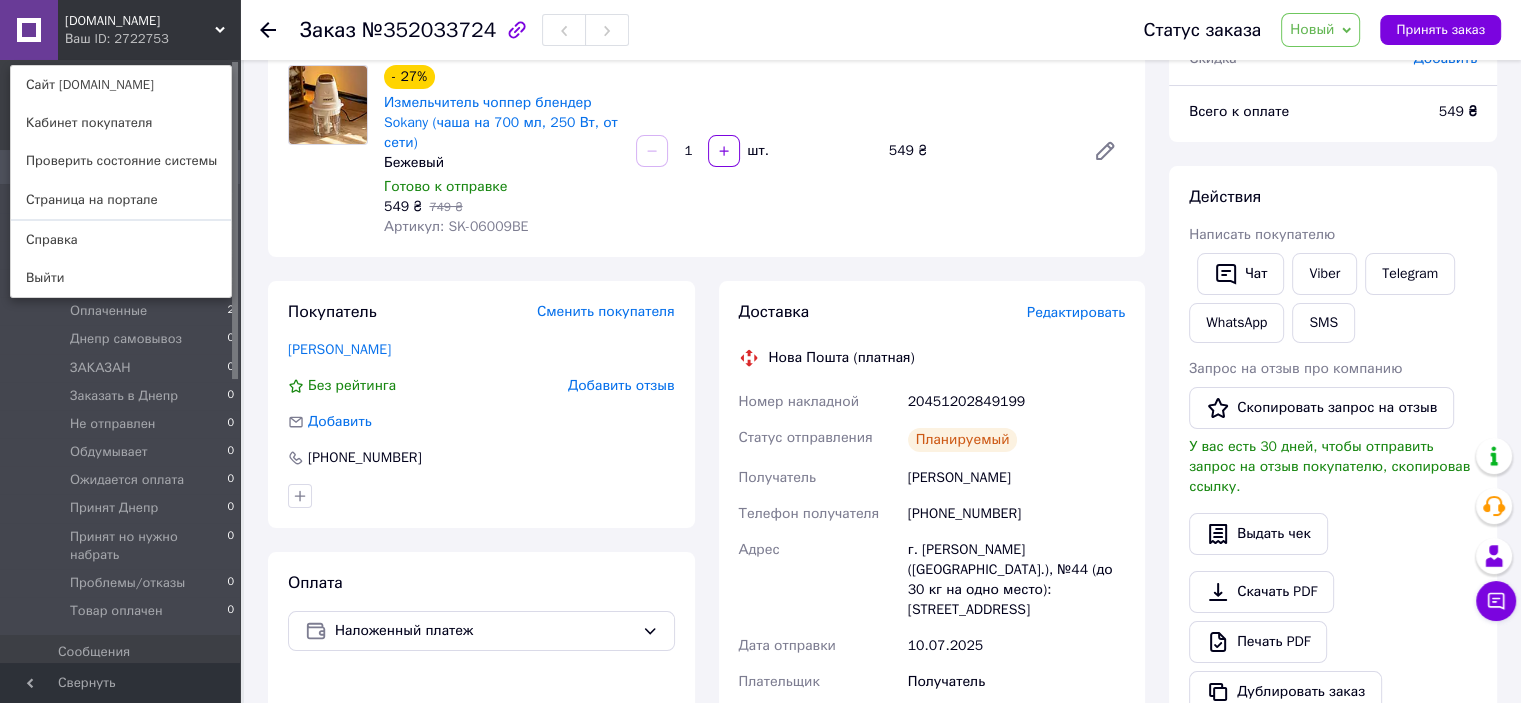 click on "Новый" at bounding box center [1312, 29] 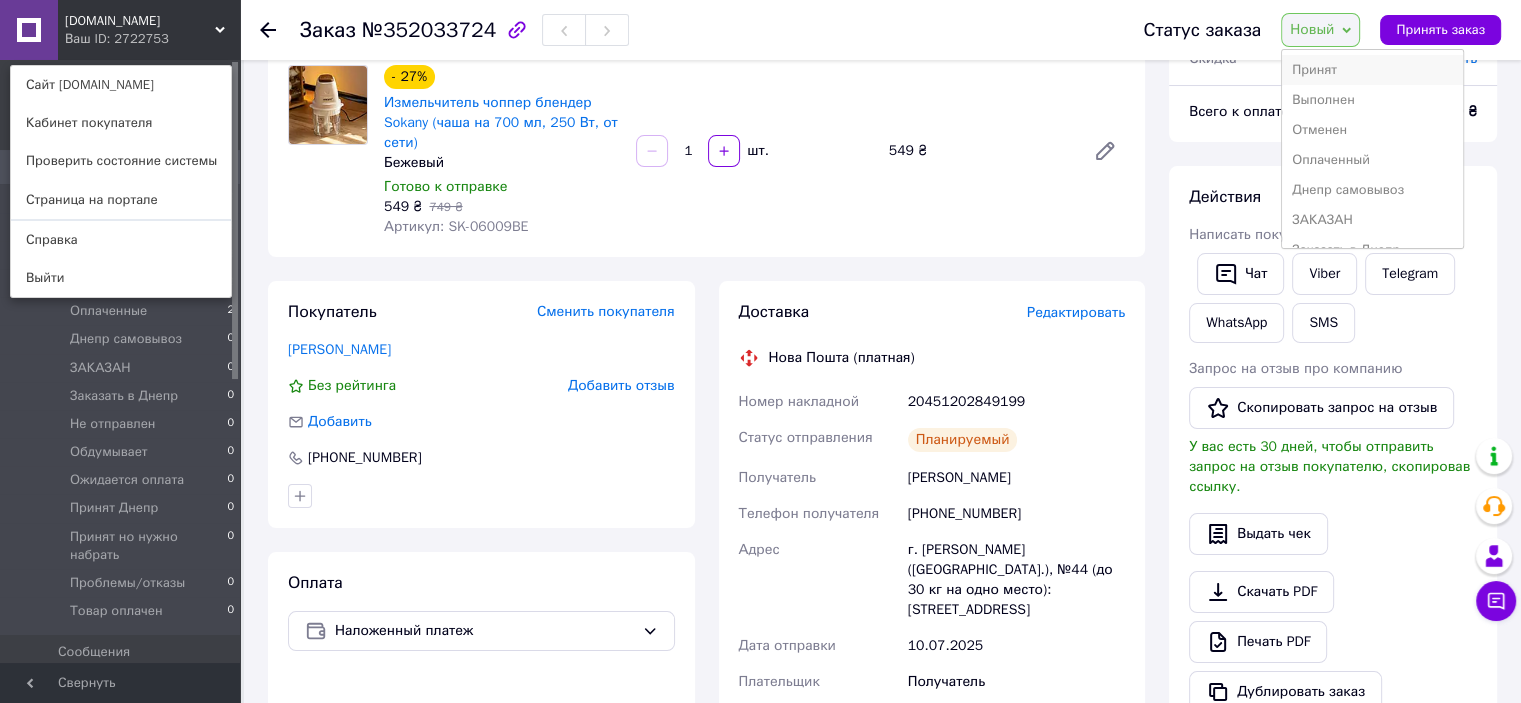 click on "Принят" at bounding box center (1372, 70) 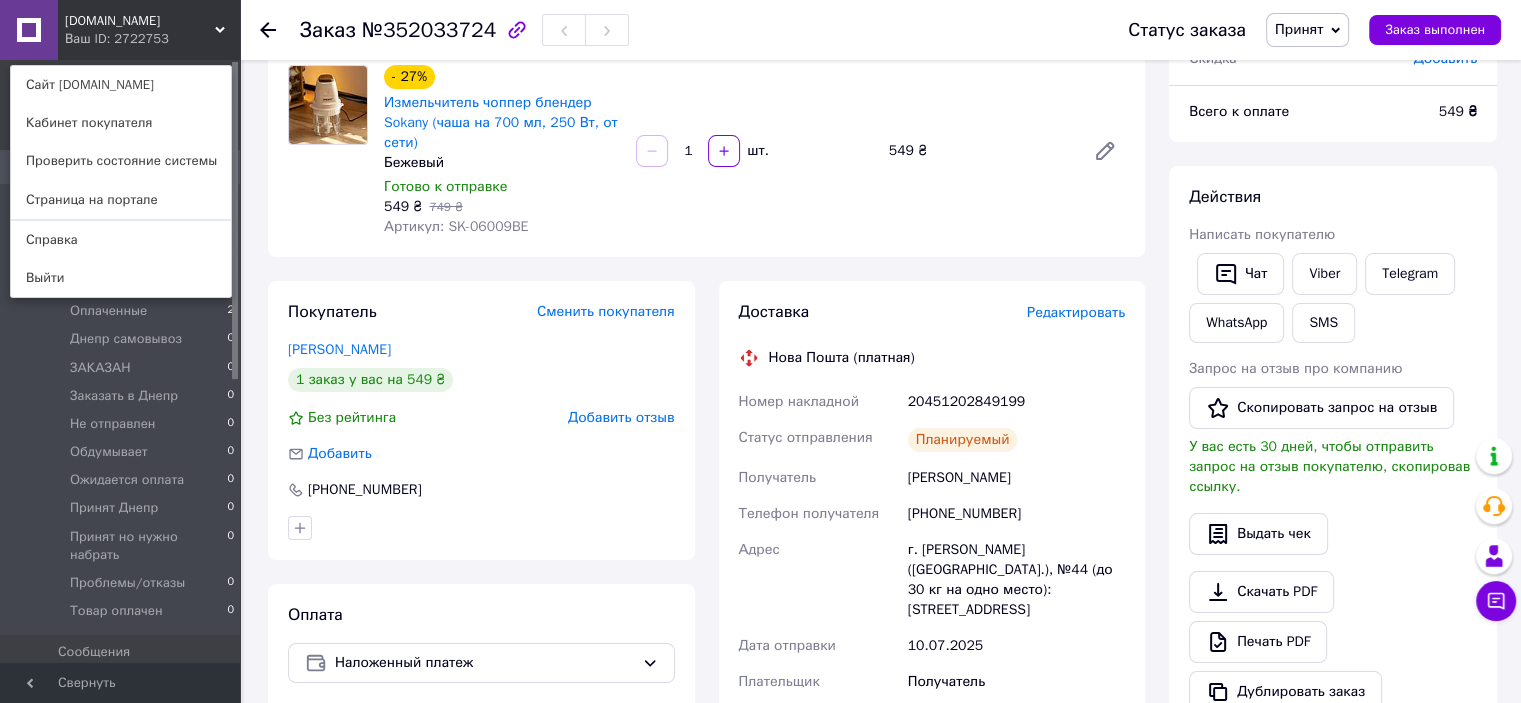 click on "Редактировать" at bounding box center (1076, 312) 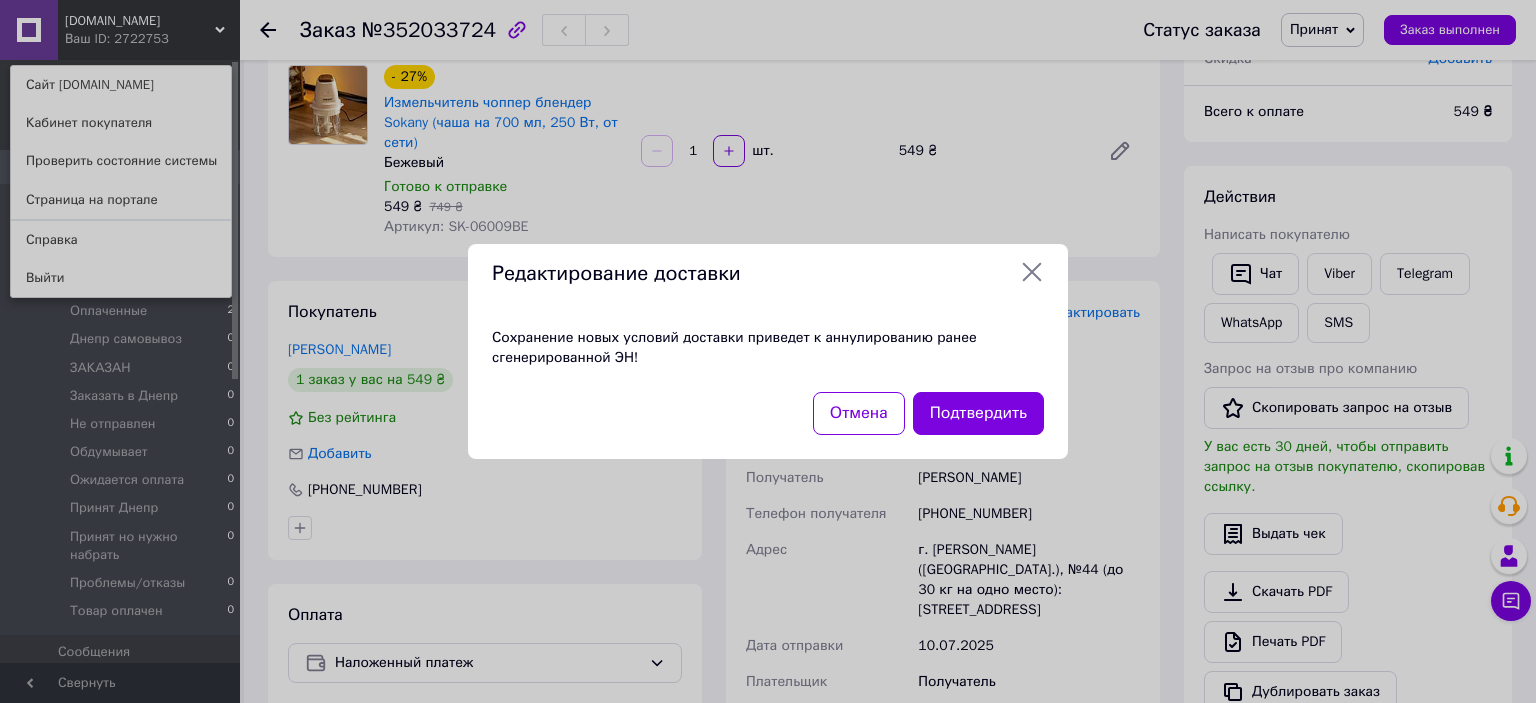 click 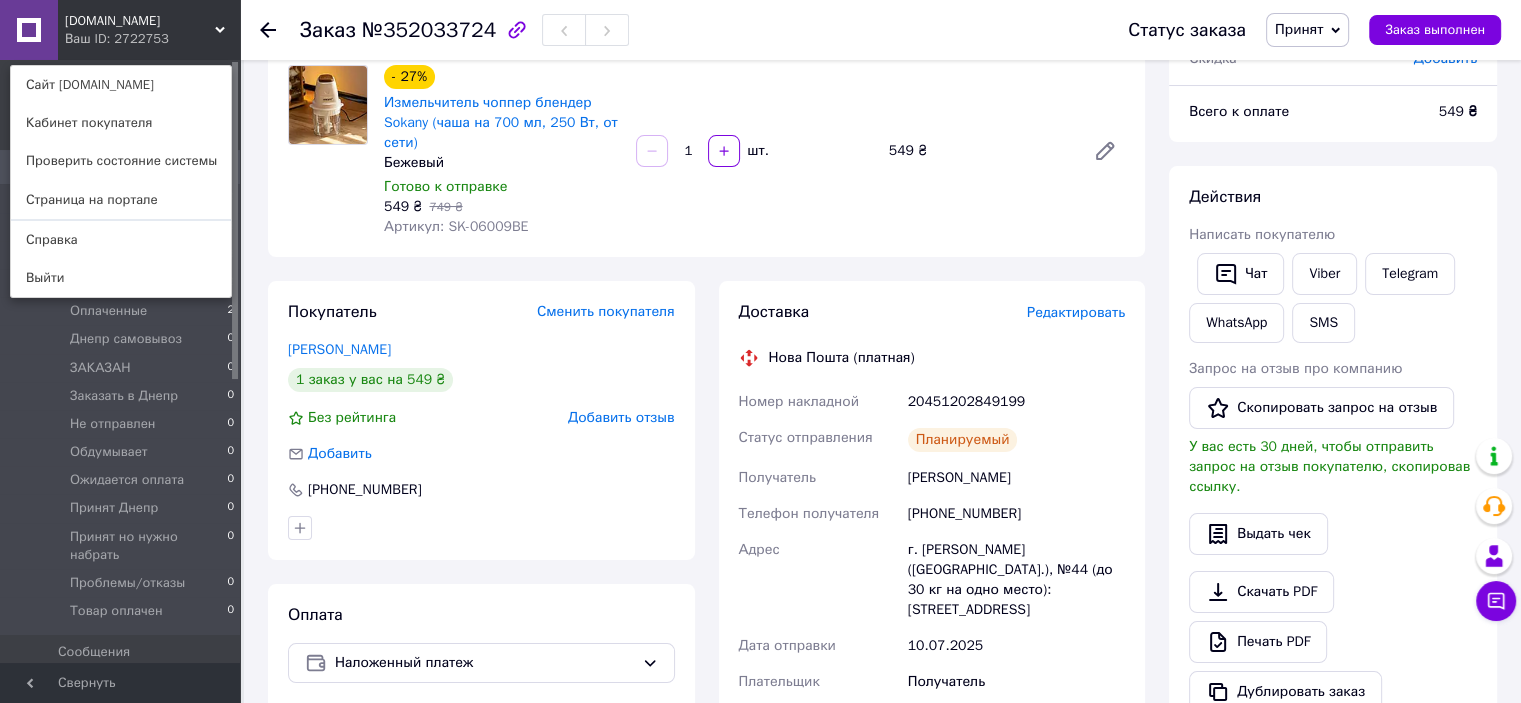 click on "20451202849199" at bounding box center (1016, 402) 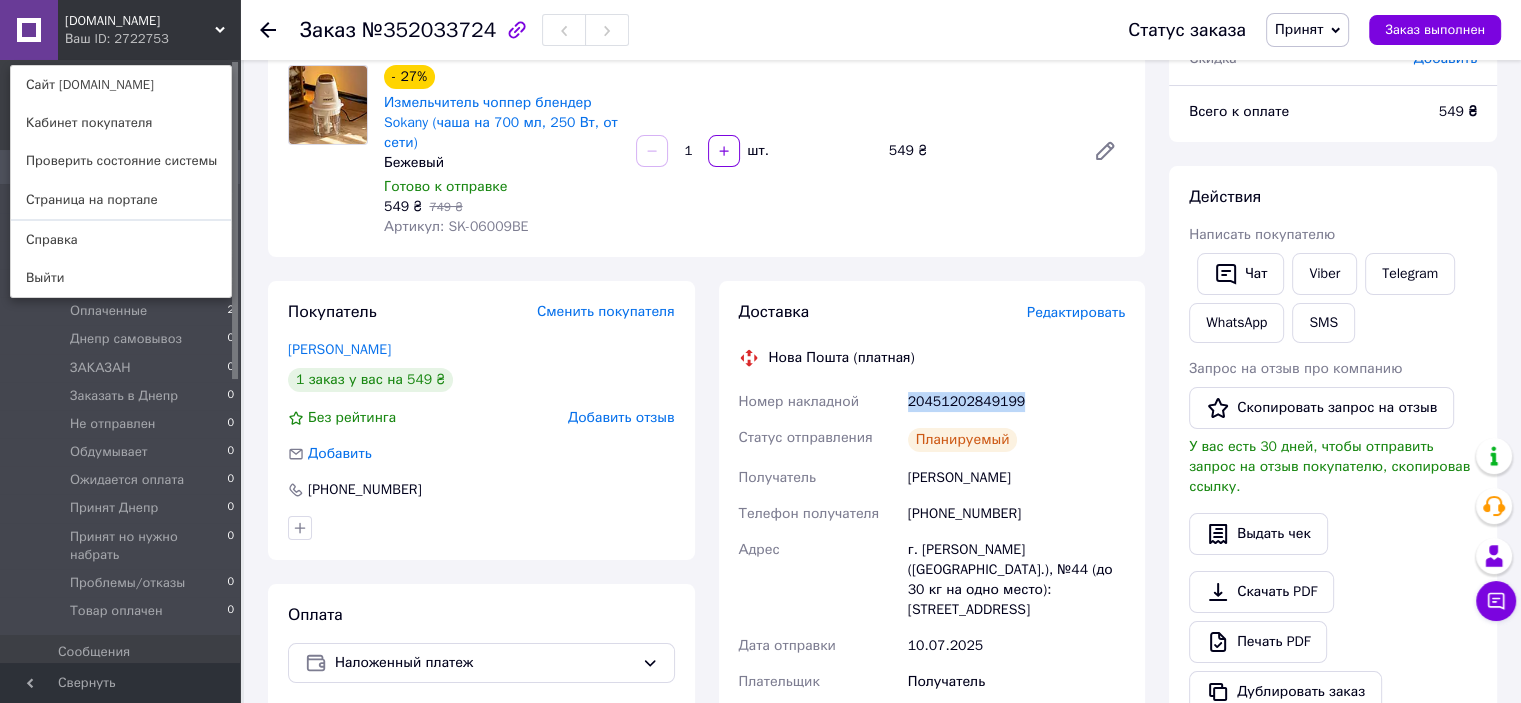 click on "20451202849199" at bounding box center (1016, 402) 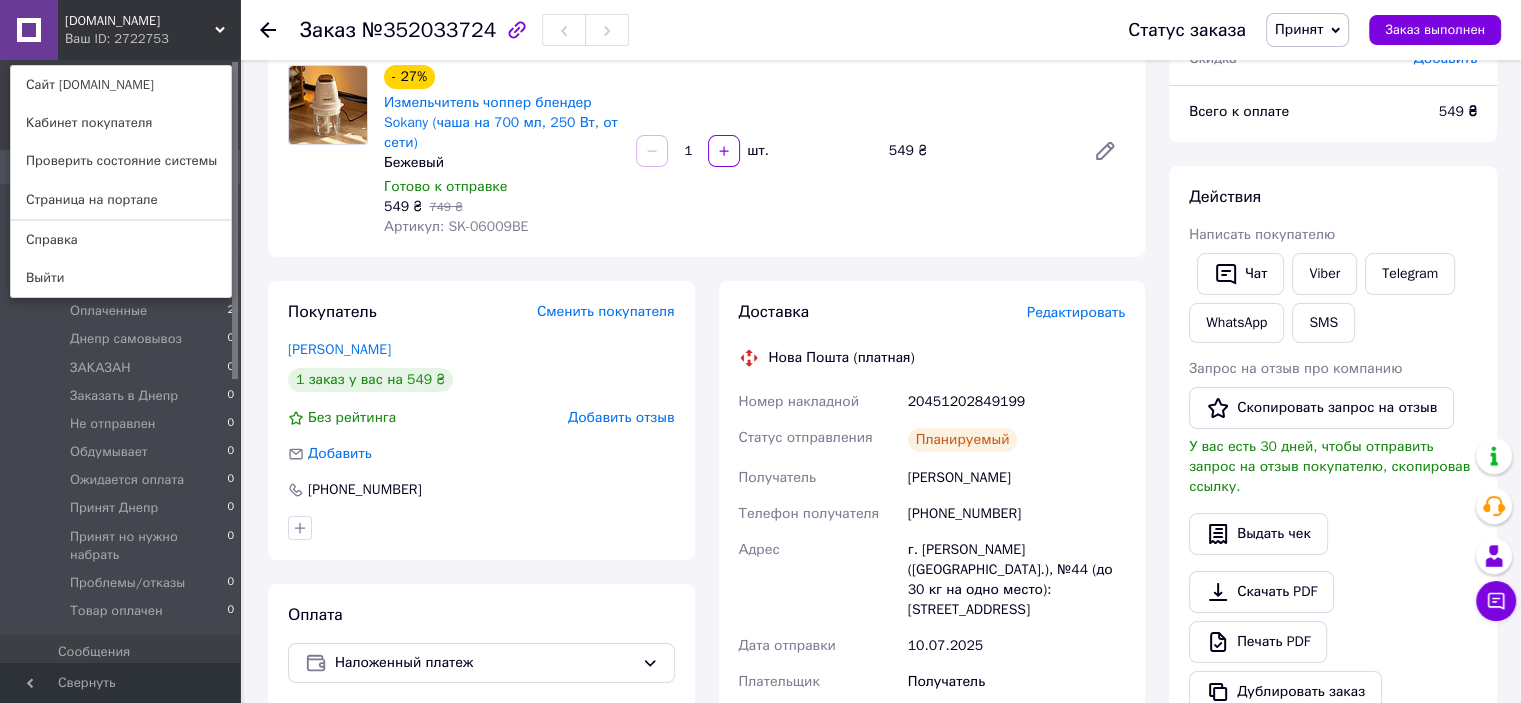 click on "Волобоева Светлава" at bounding box center [1016, 478] 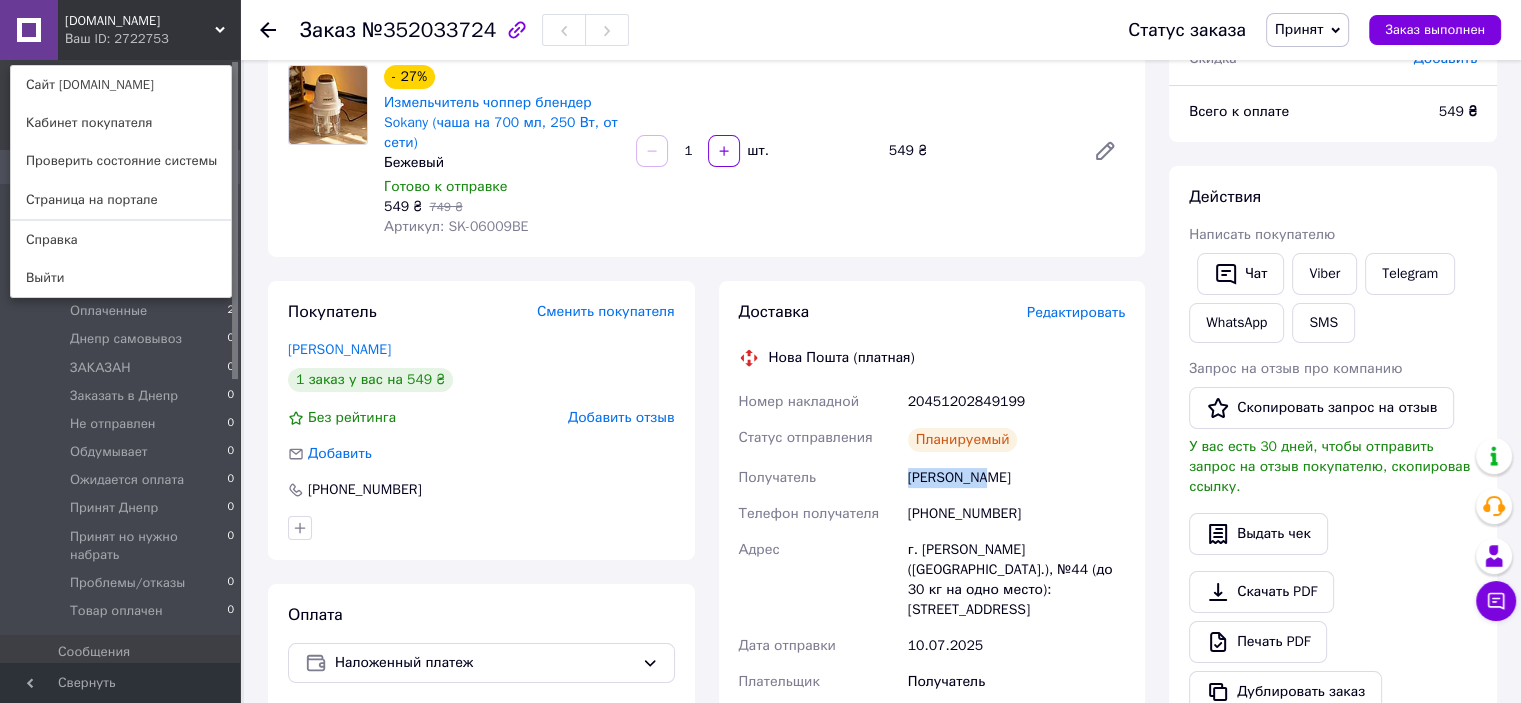 click on "Волобоева Светлава" at bounding box center (1016, 478) 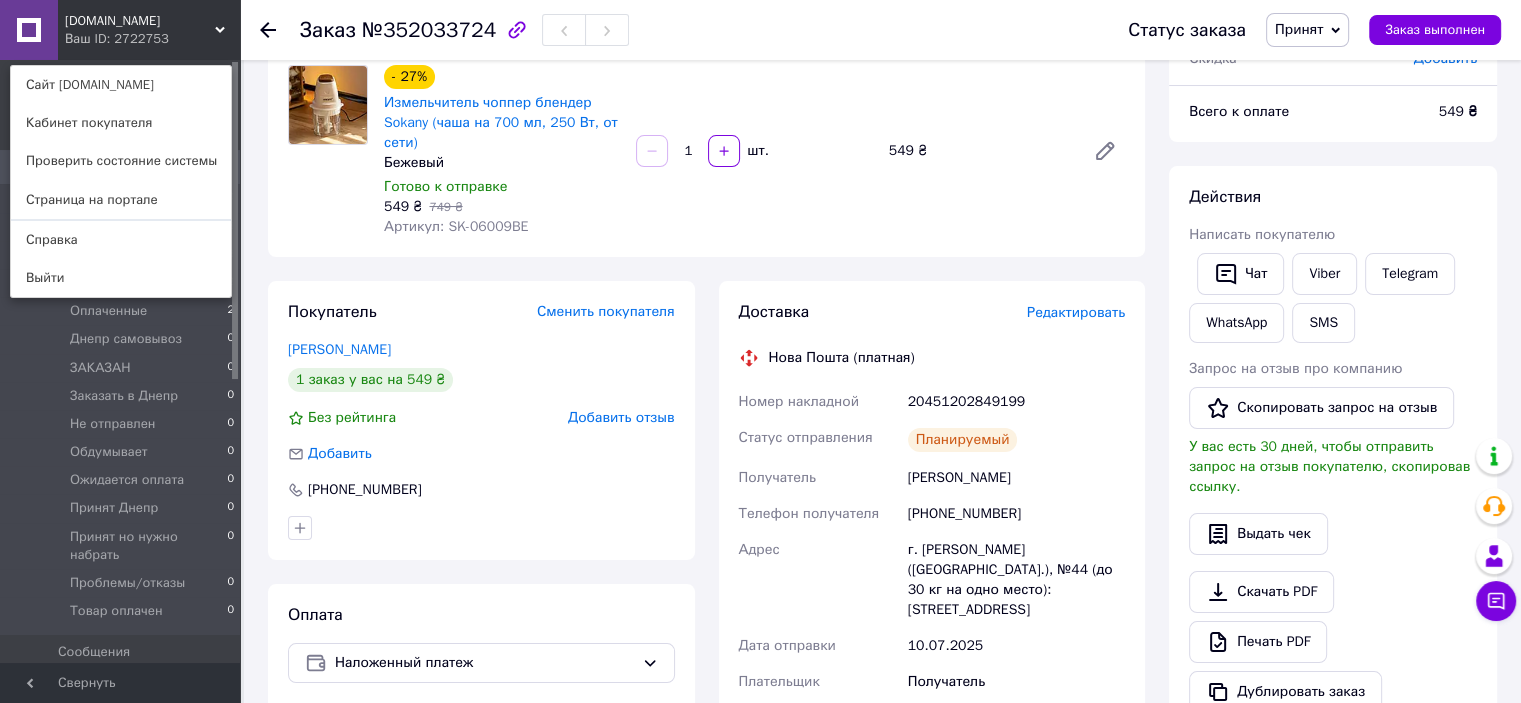 click on "Волобоева Светлава" at bounding box center [1016, 478] 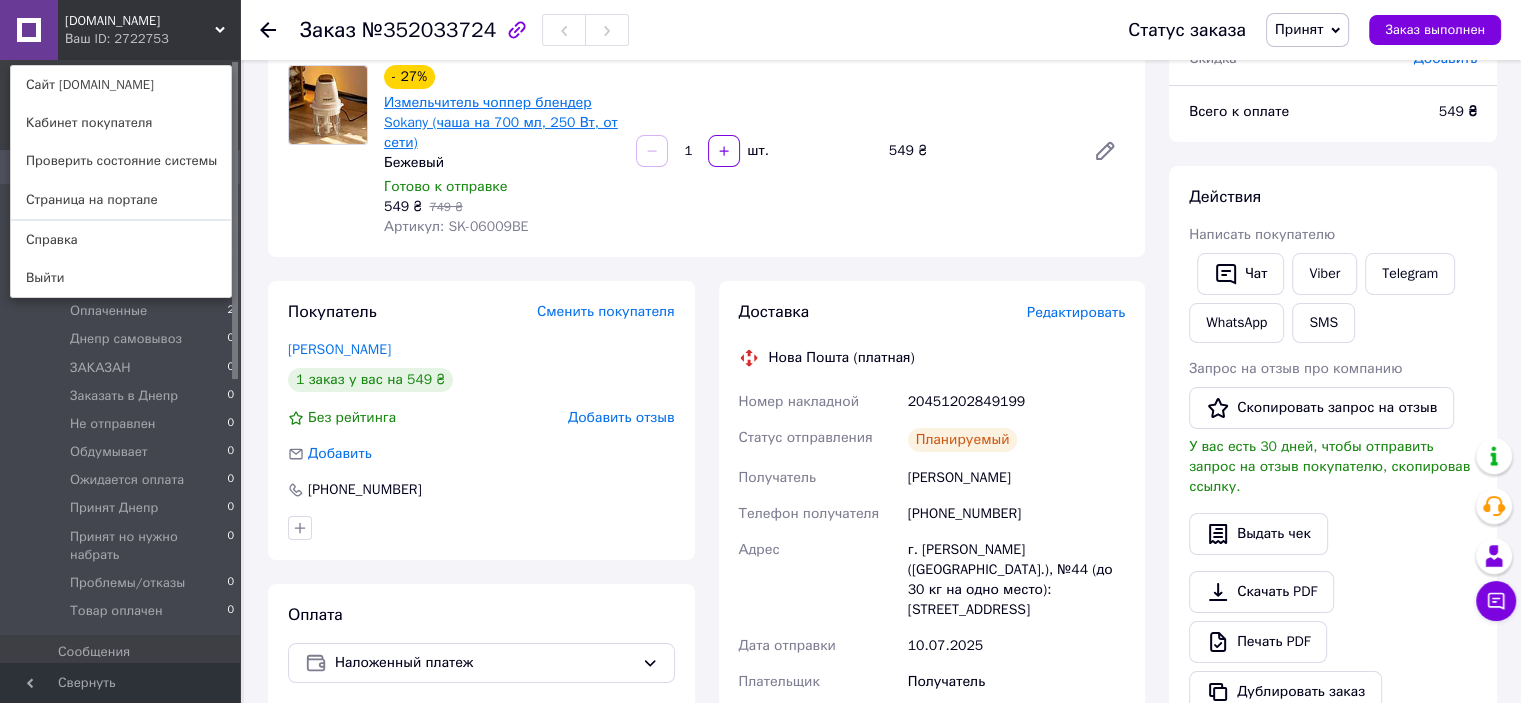 copy on "Светлава" 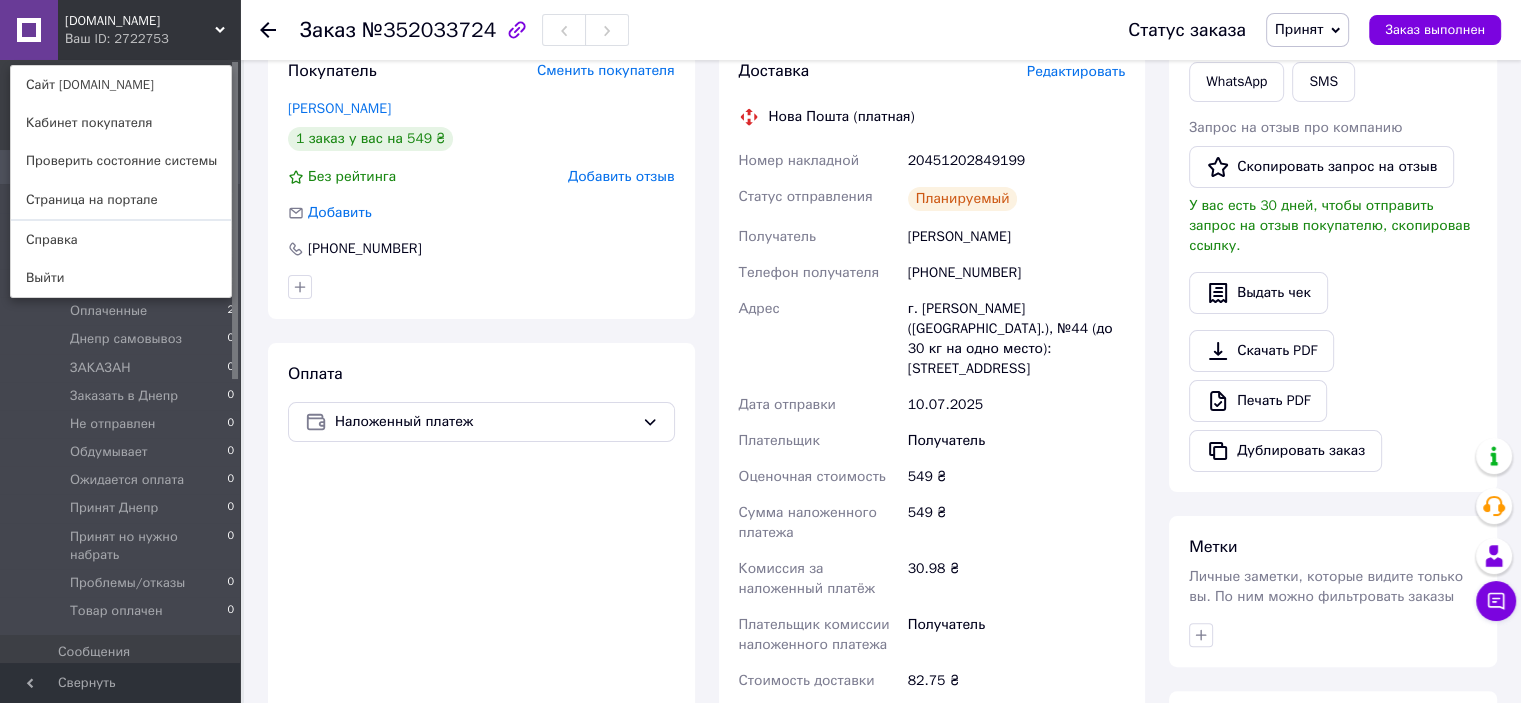 scroll, scrollTop: 666, scrollLeft: 0, axis: vertical 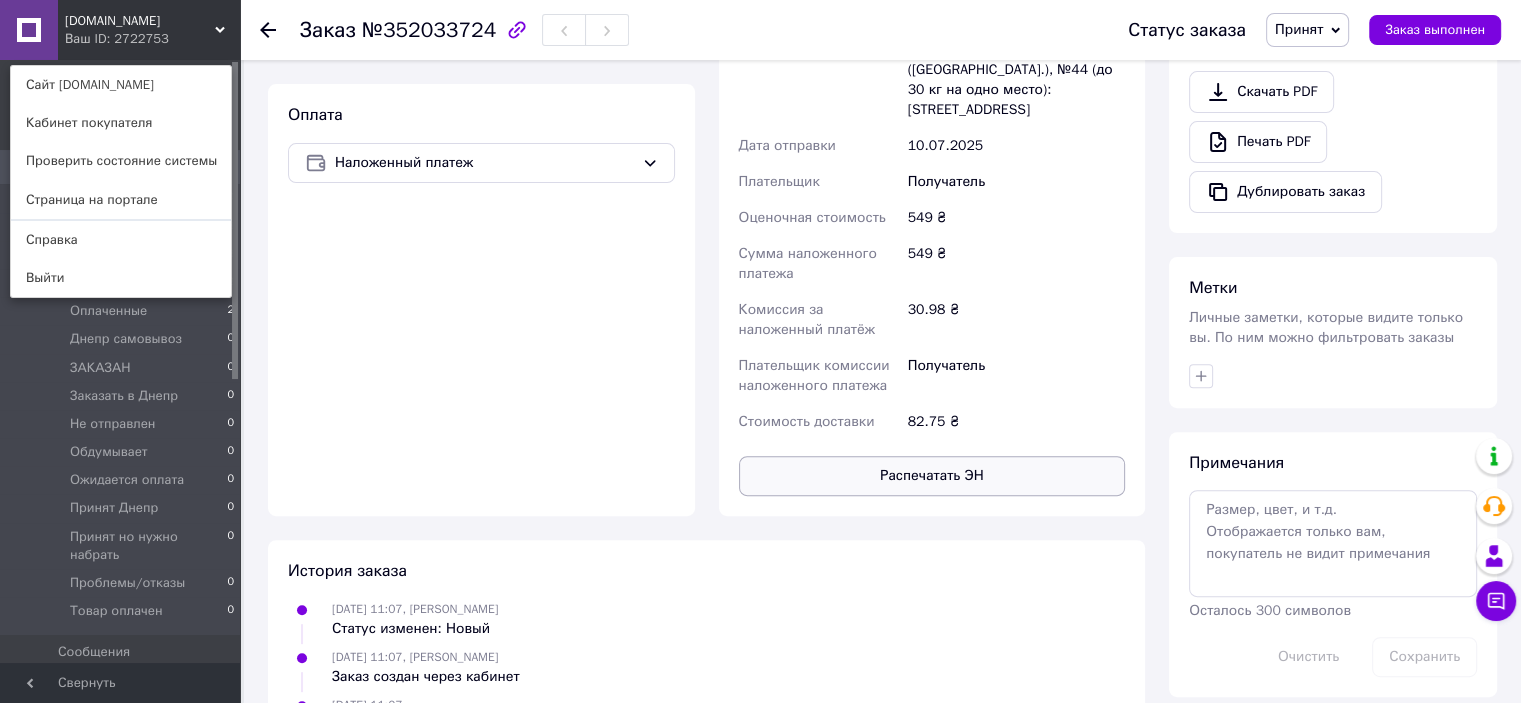click on "Распечатать ЭН" at bounding box center (932, 476) 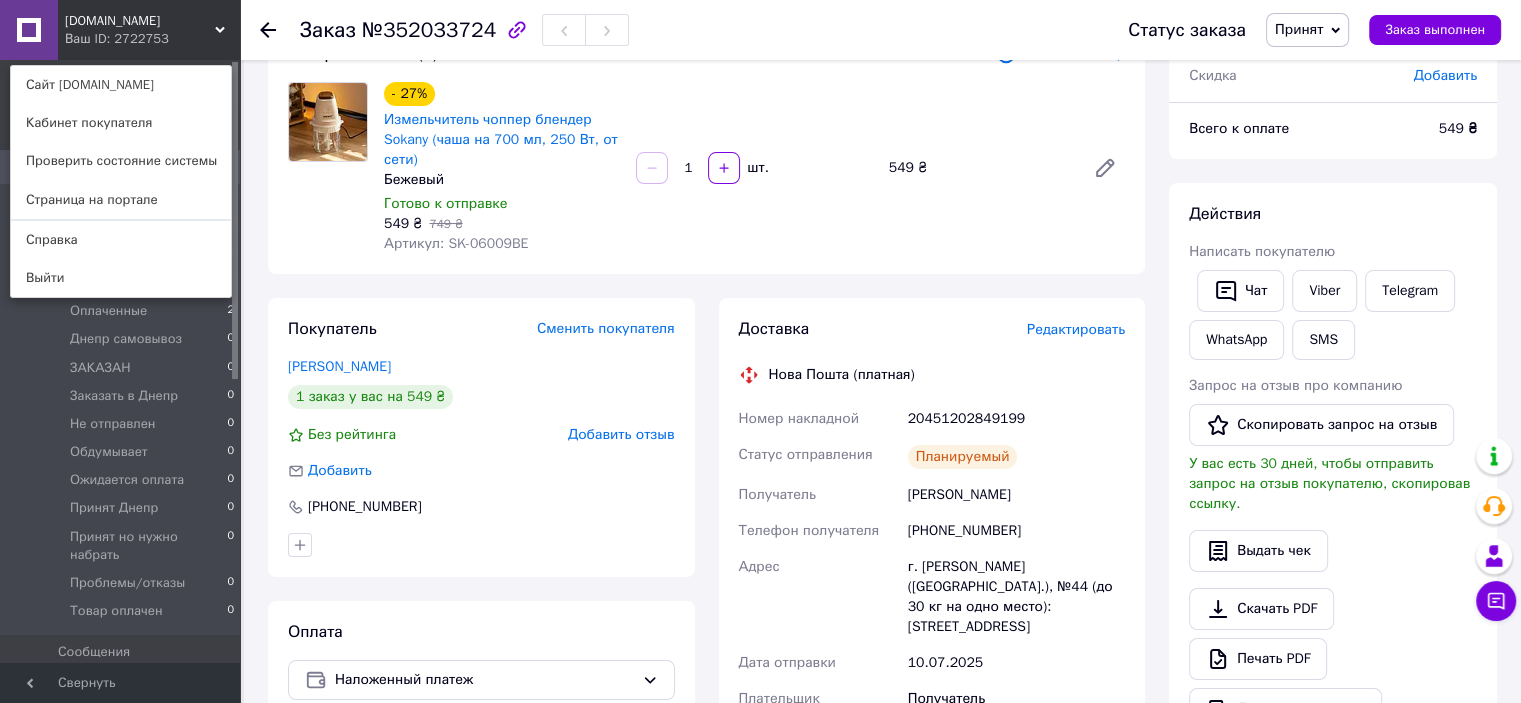 scroll, scrollTop: 0, scrollLeft: 0, axis: both 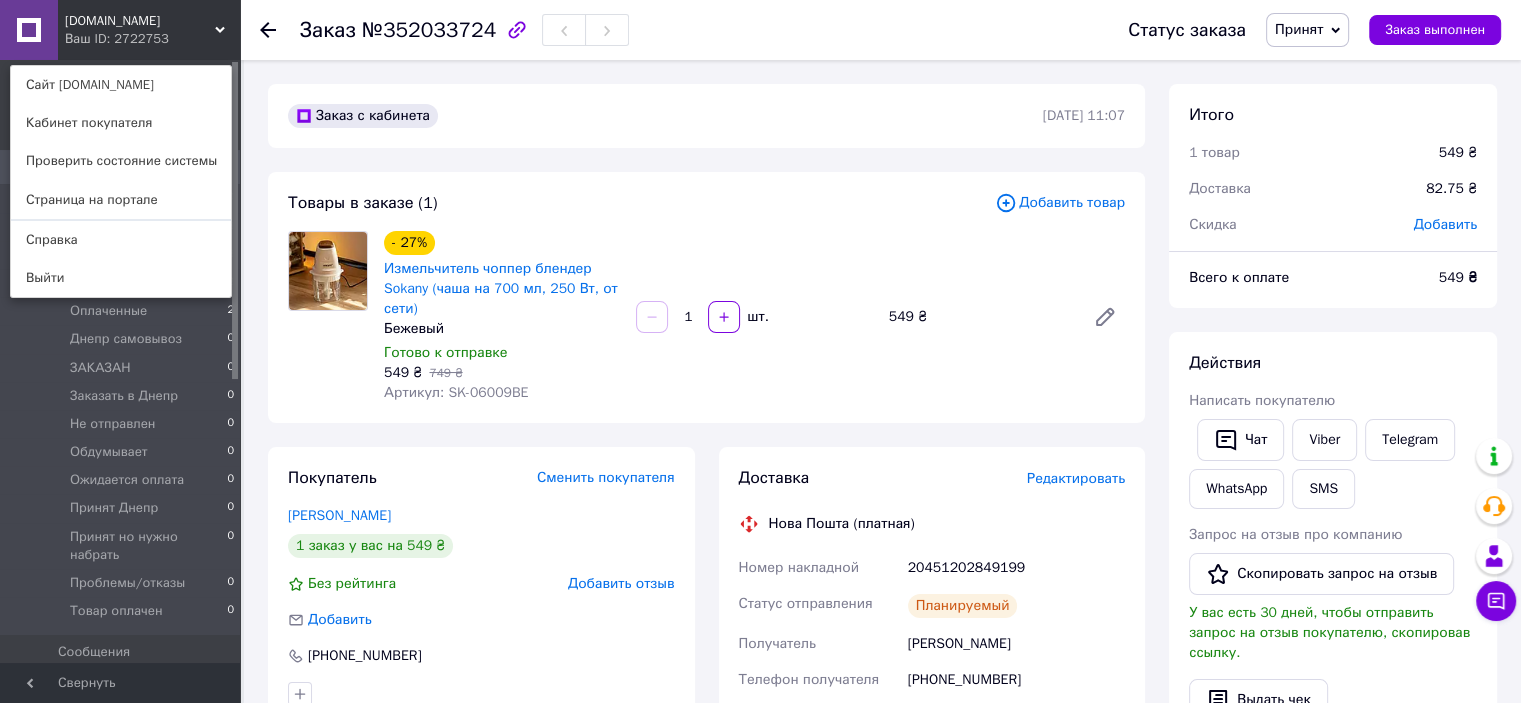 click on "Ваш ID: 2722753" at bounding box center (107, 39) 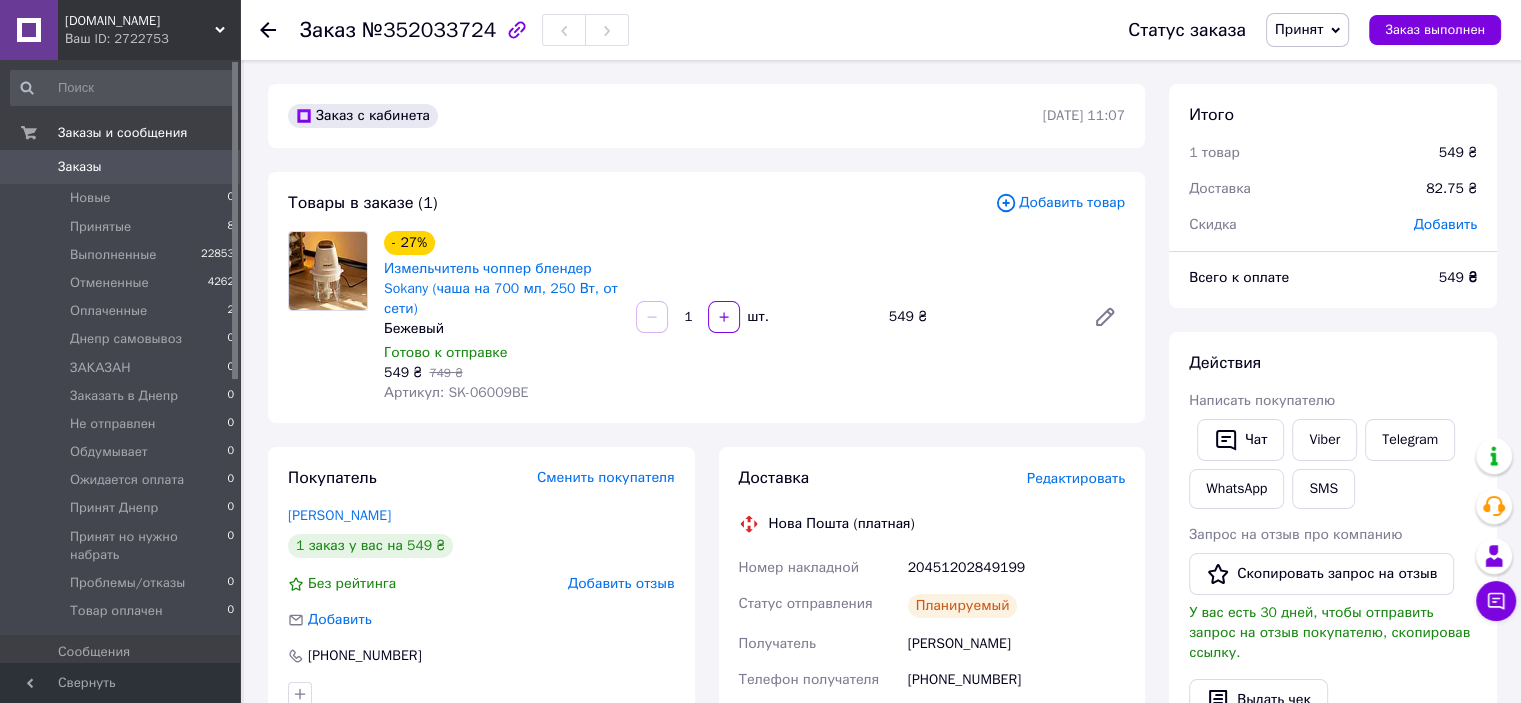 click on "20451202849199" at bounding box center [1016, 568] 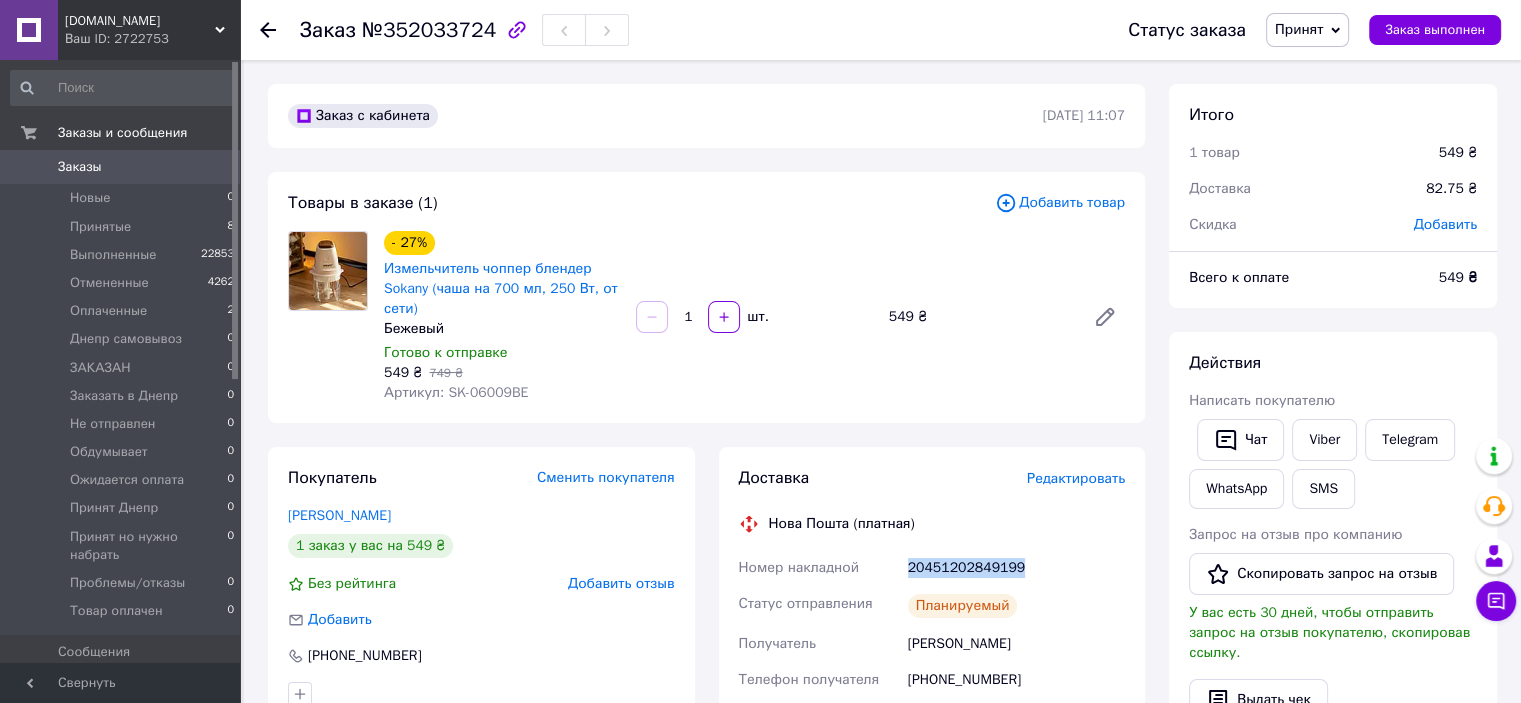 click on "20451202849199" at bounding box center (1016, 568) 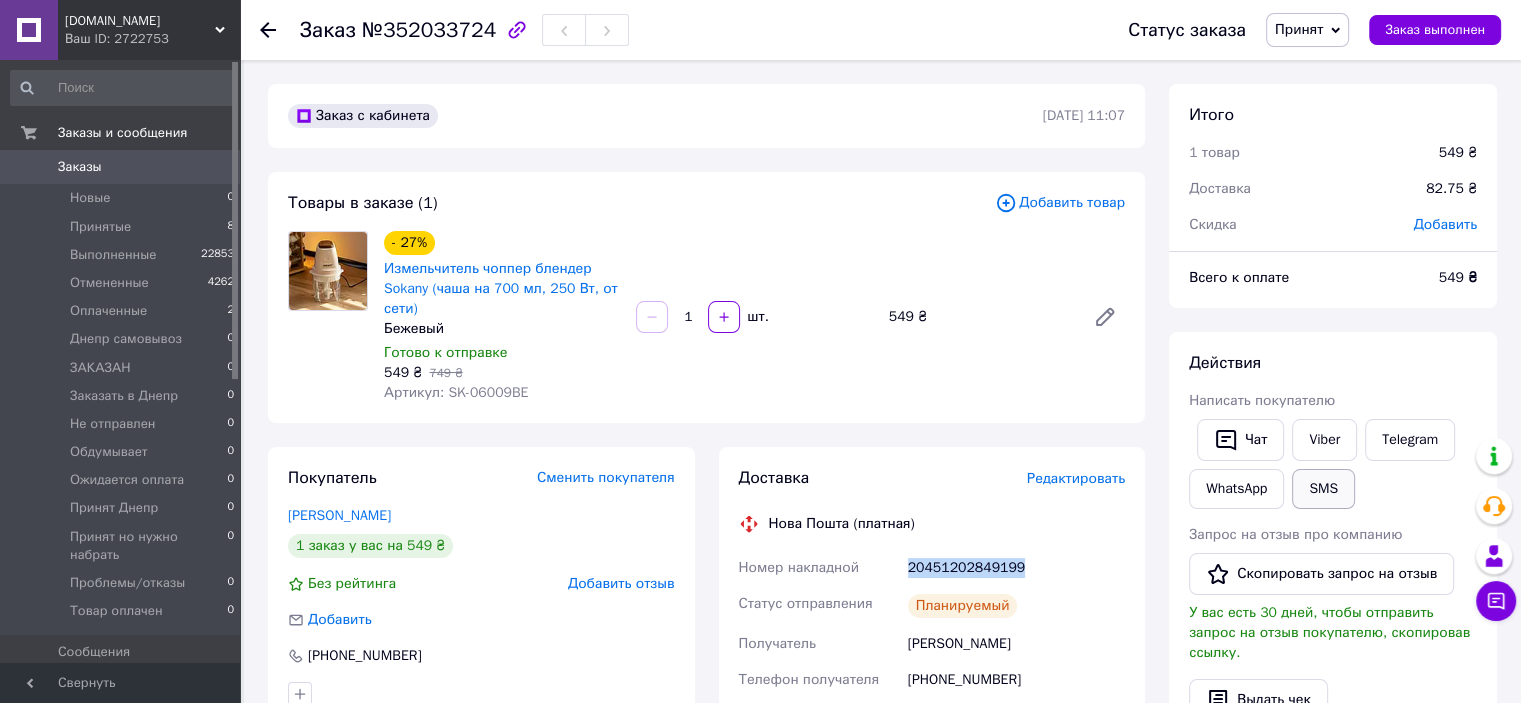 click on "SMS" at bounding box center [1323, 489] 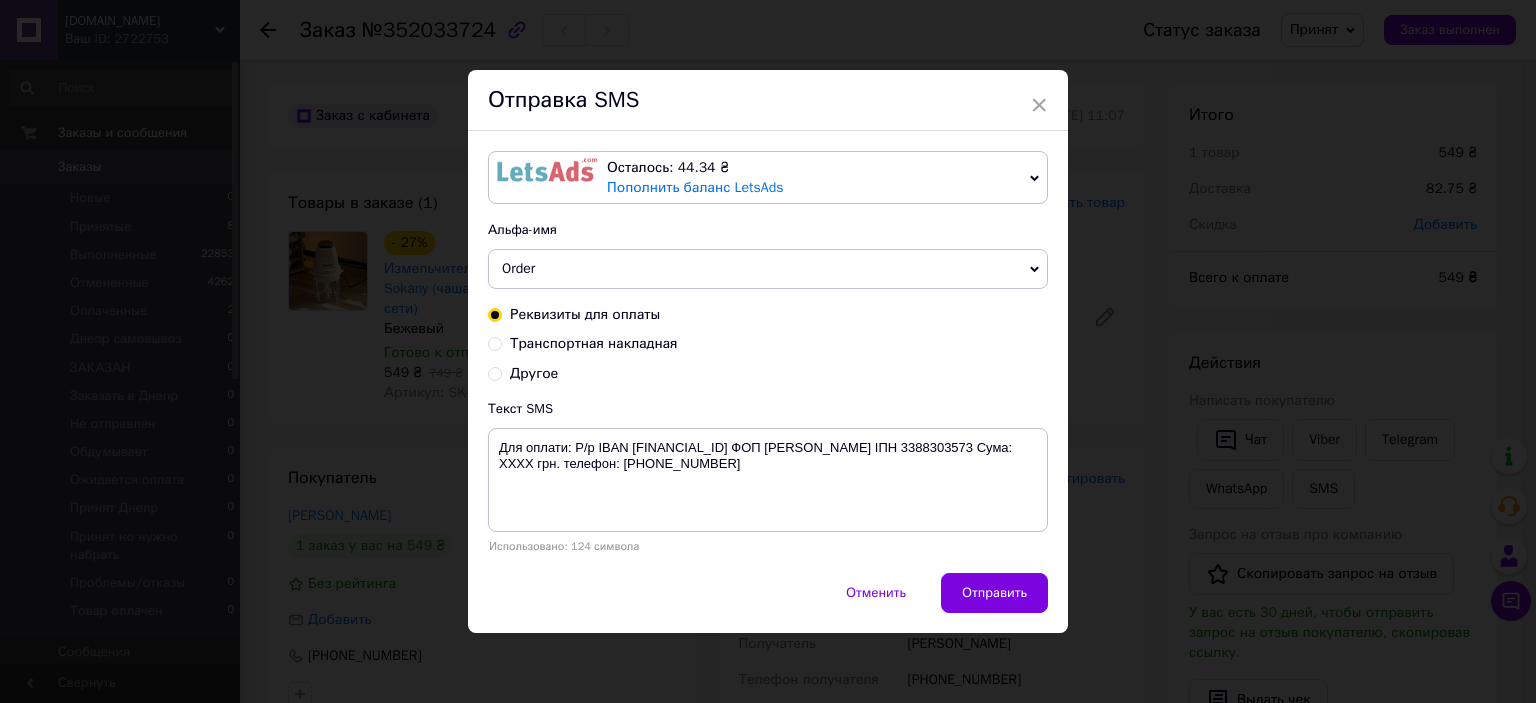click on "Транспортная накладная" at bounding box center [594, 343] 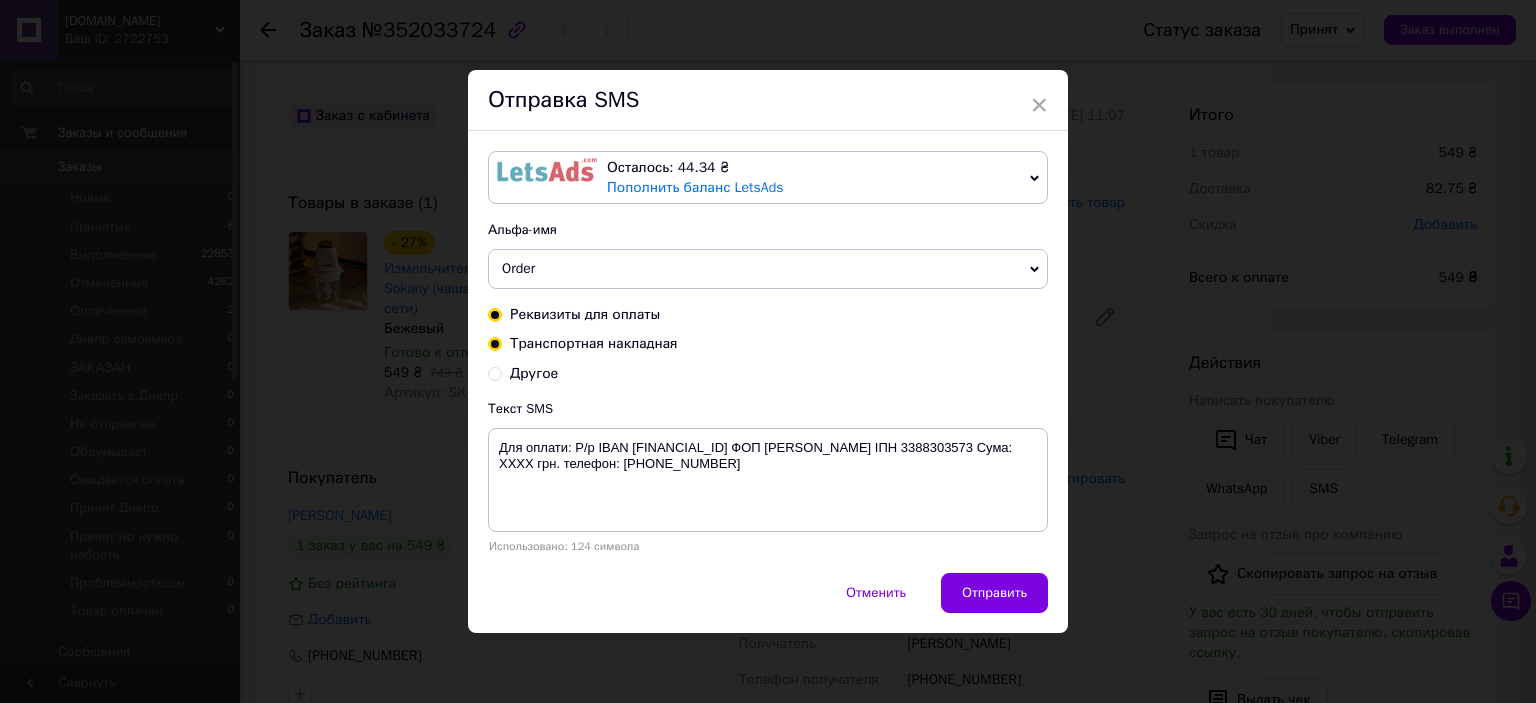 radio on "true" 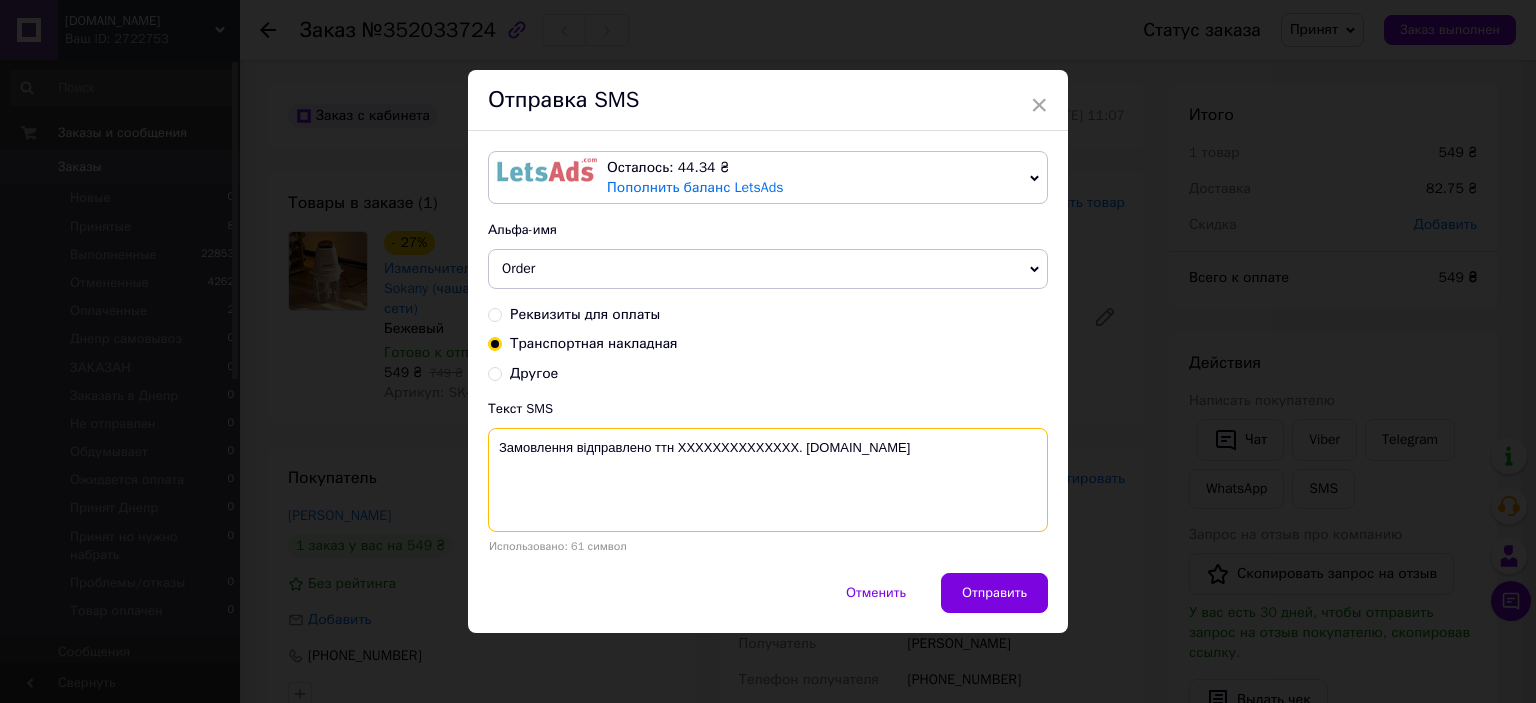 click on "Замовлення відправлено ттн XXXXXXXXXXXXXX. ptkavangard.com.ua" at bounding box center [768, 480] 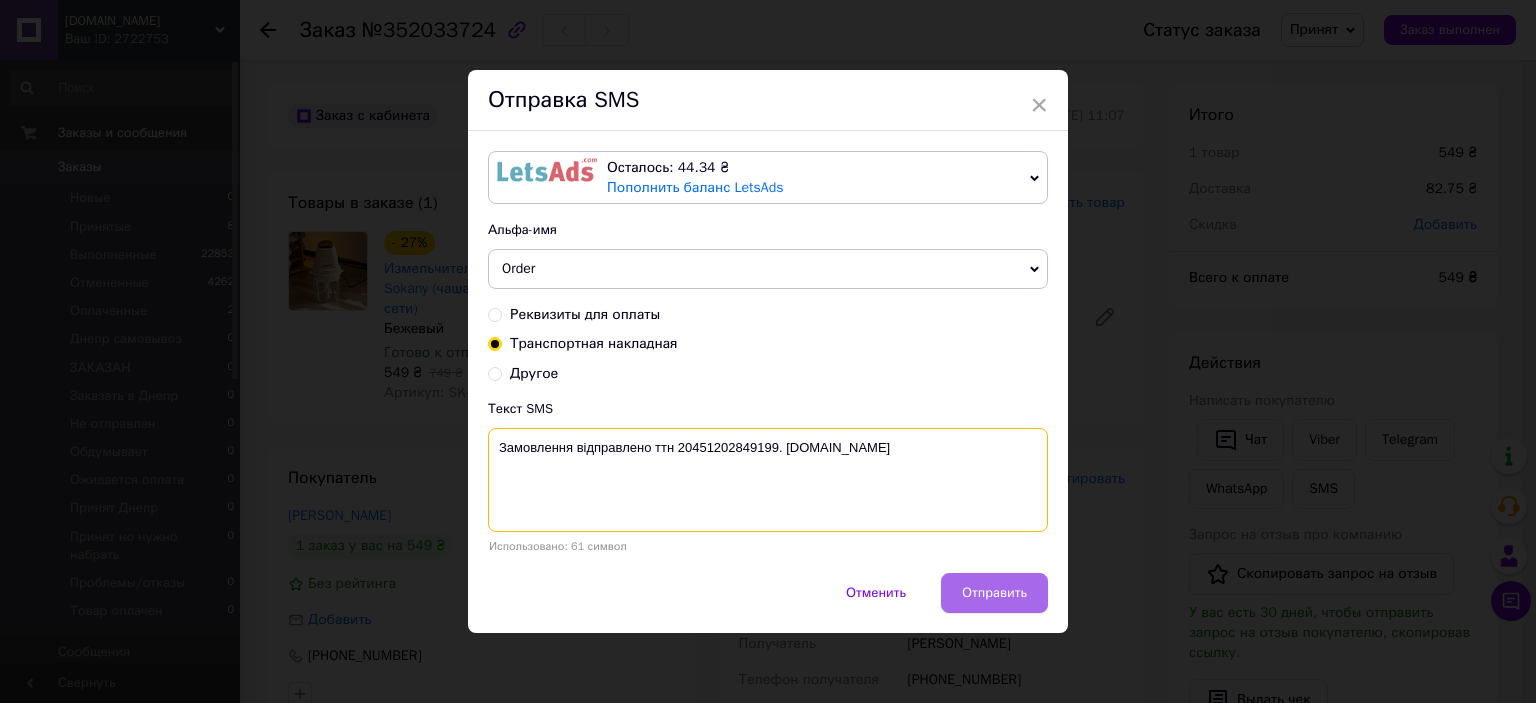 type on "Замовлення відправлено ттн 20451202849199. ptkavangard.com.ua" 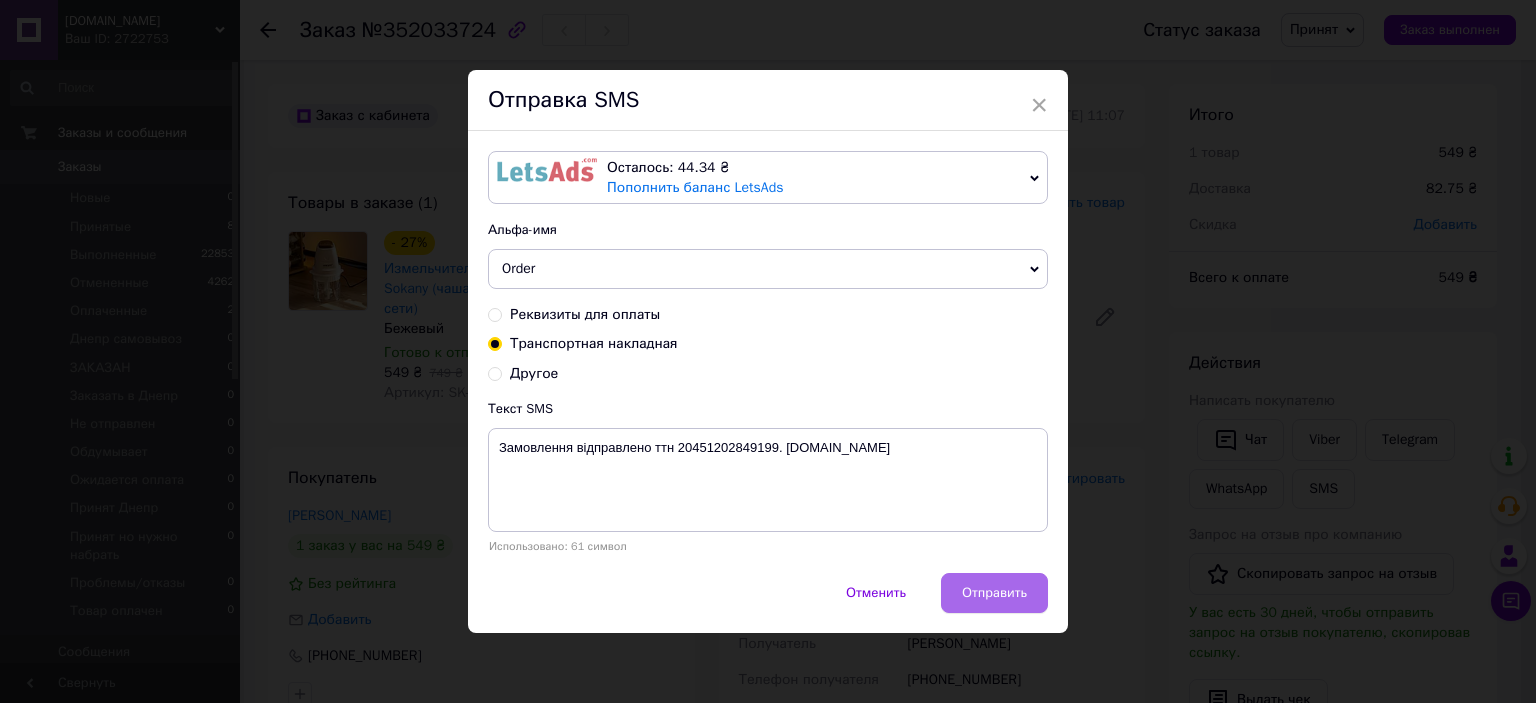 click on "Отправить" at bounding box center (994, 593) 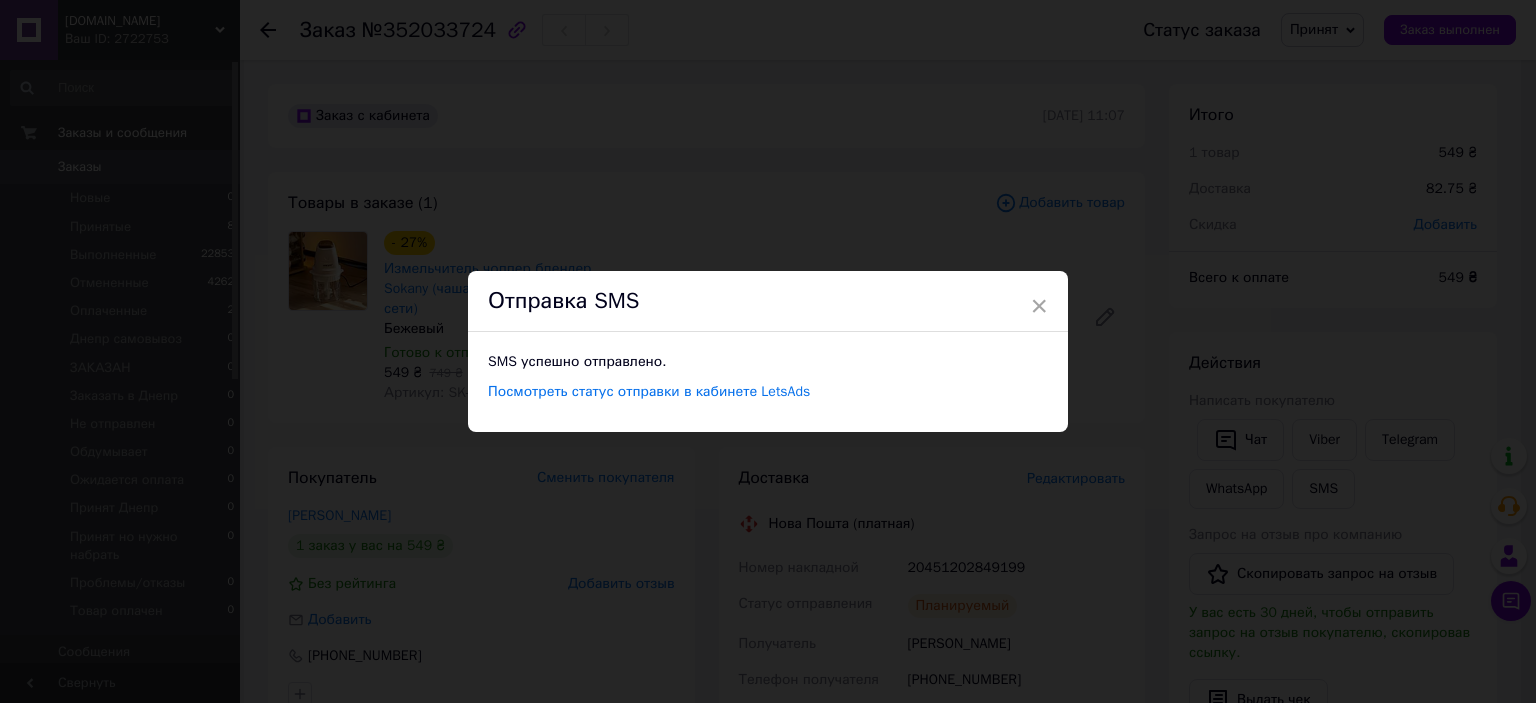 drag, startPoint x: 1032, startPoint y: 297, endPoint x: 1020, endPoint y: 299, distance: 12.165525 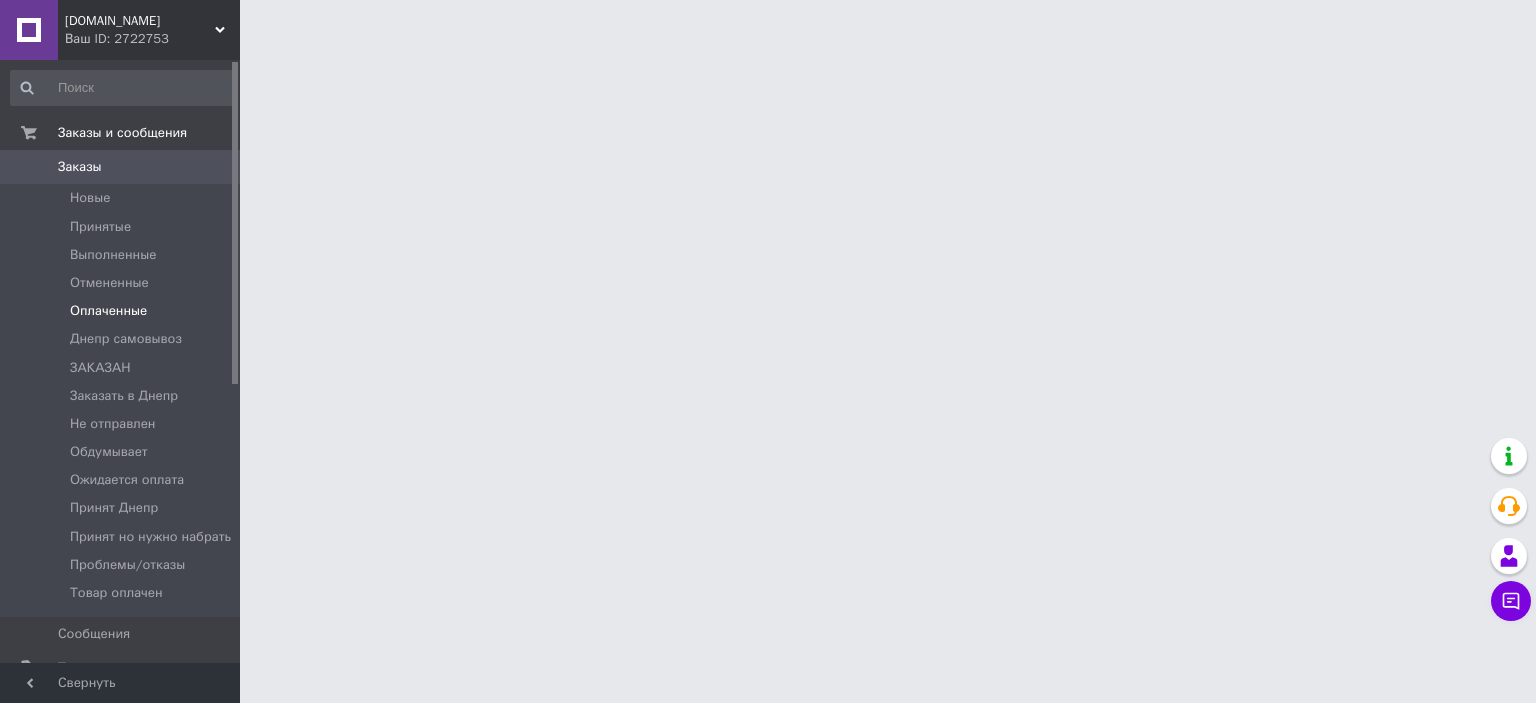 scroll, scrollTop: 0, scrollLeft: 0, axis: both 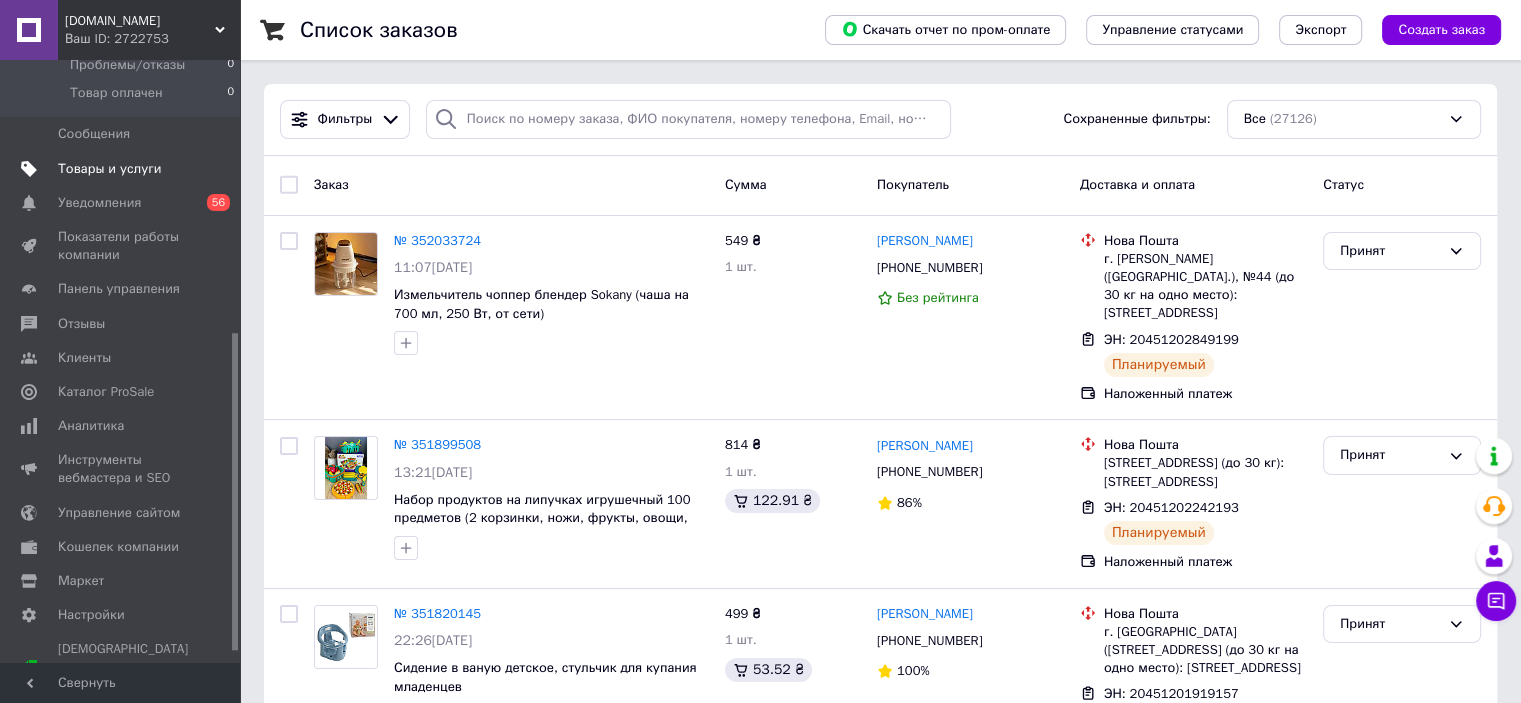 click on "Товары и услуги" at bounding box center (110, 169) 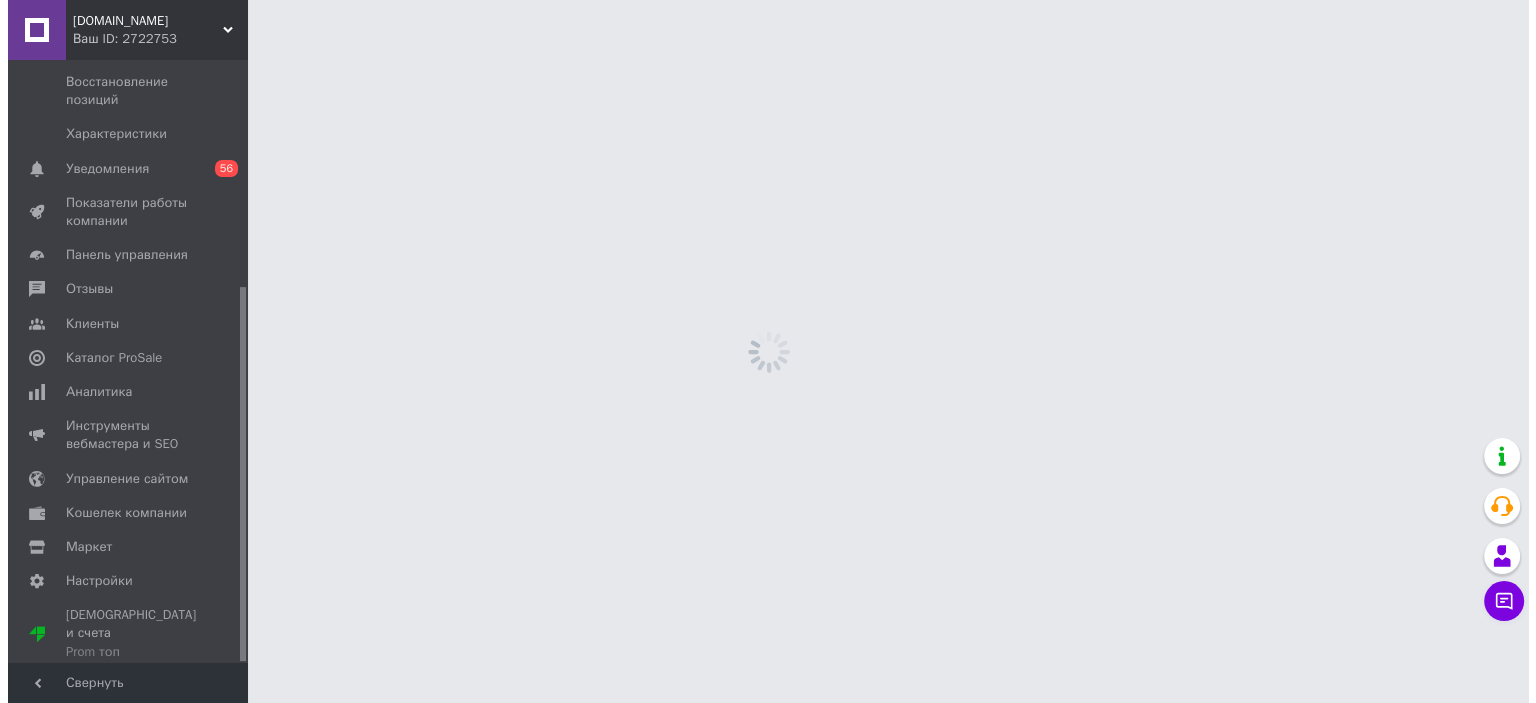 scroll, scrollTop: 364, scrollLeft: 0, axis: vertical 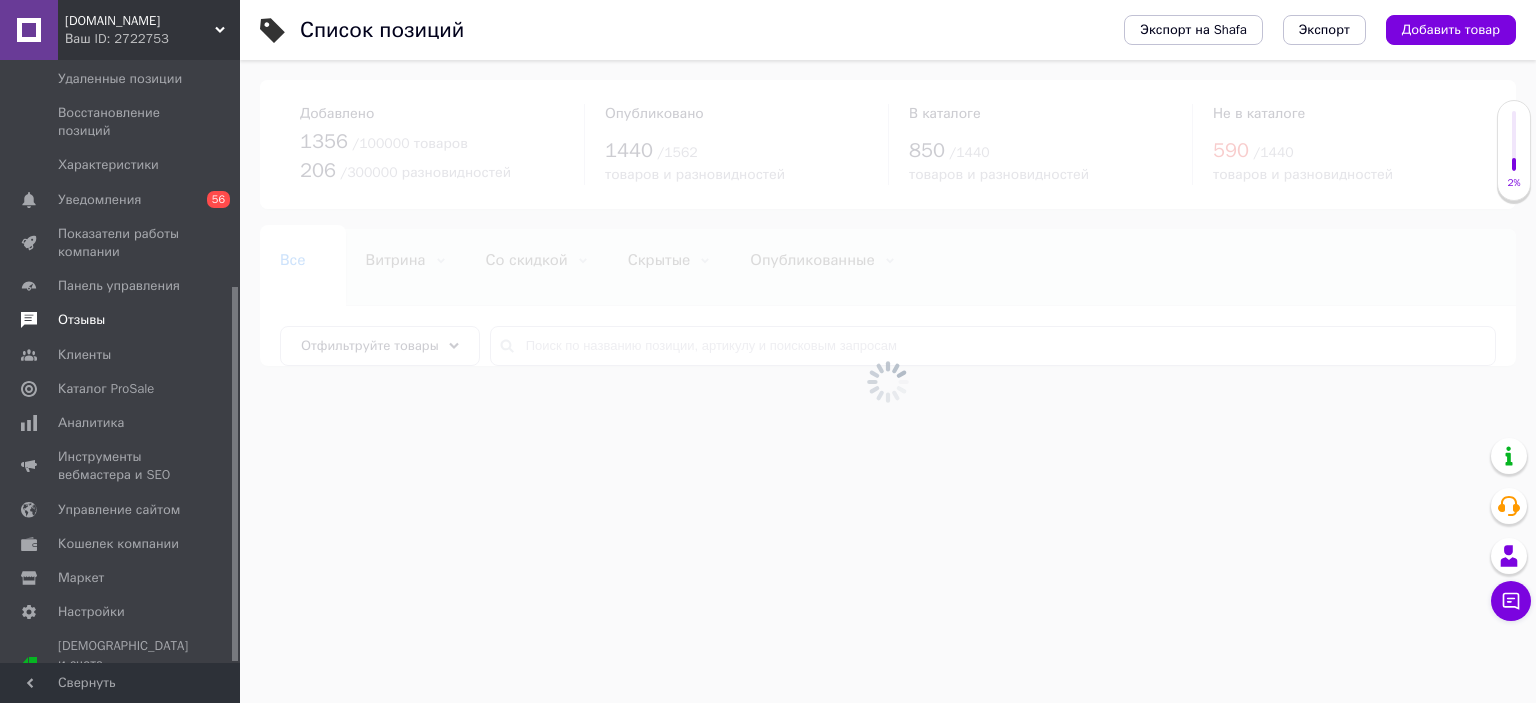 click on "Отзывы" at bounding box center [121, 320] 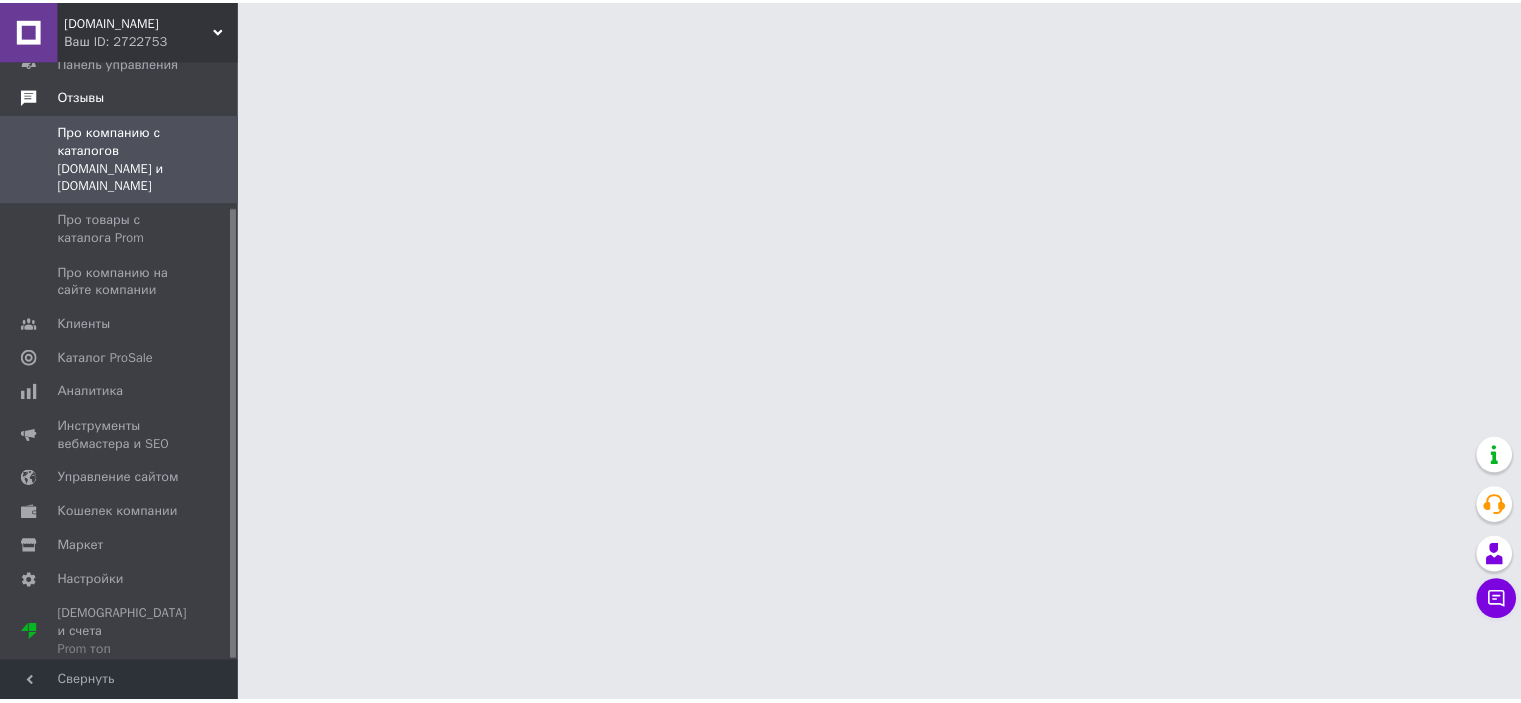 scroll, scrollTop: 195, scrollLeft: 0, axis: vertical 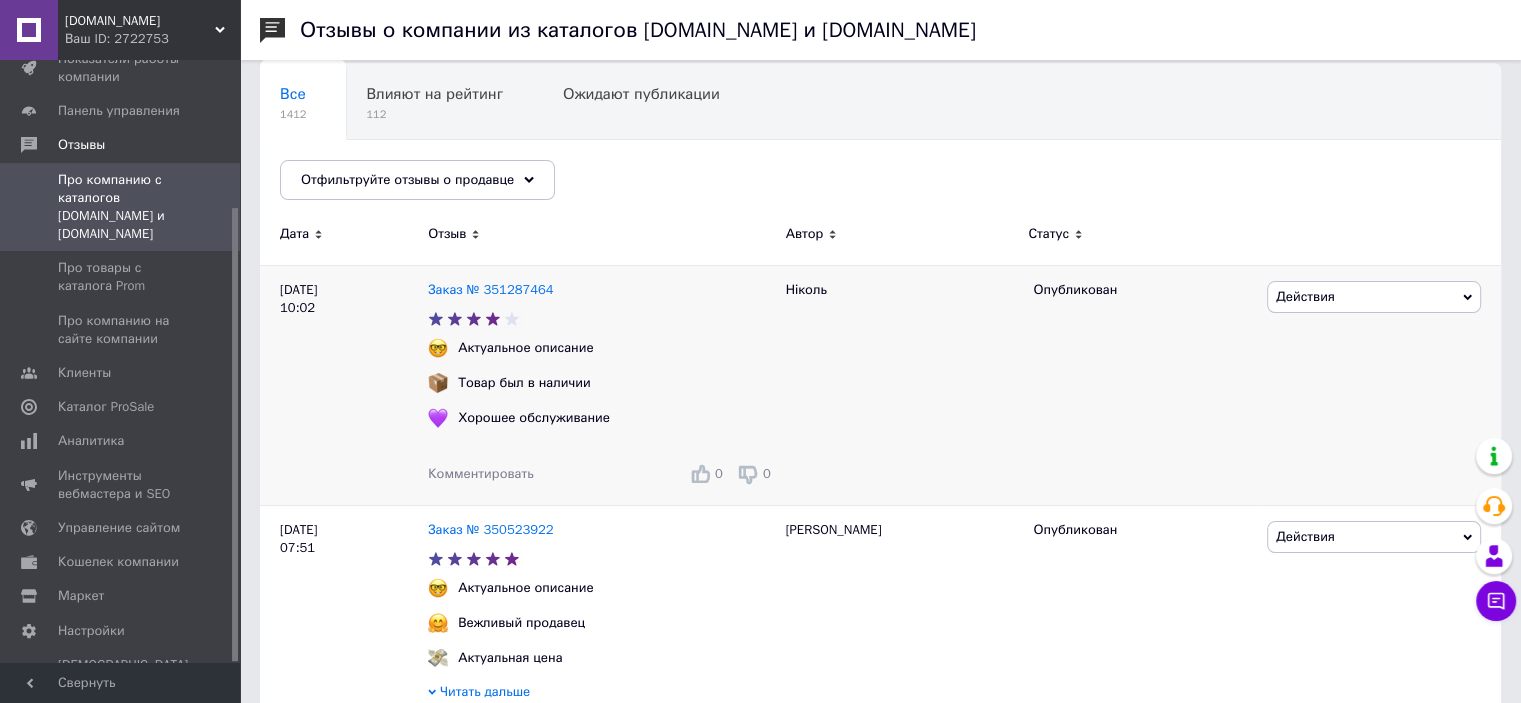 click on "Действия" at bounding box center (1305, 296) 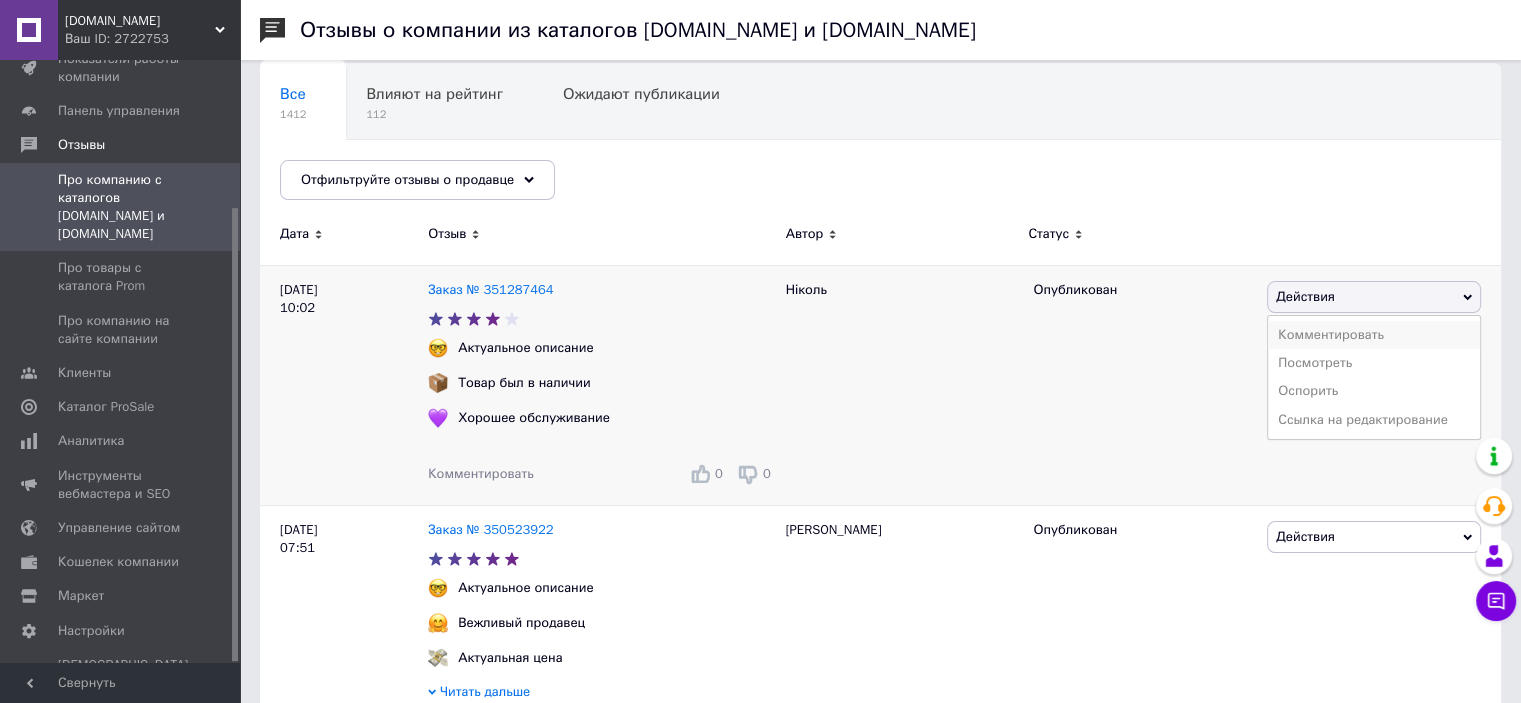 click on "Комментировать" at bounding box center [1374, 335] 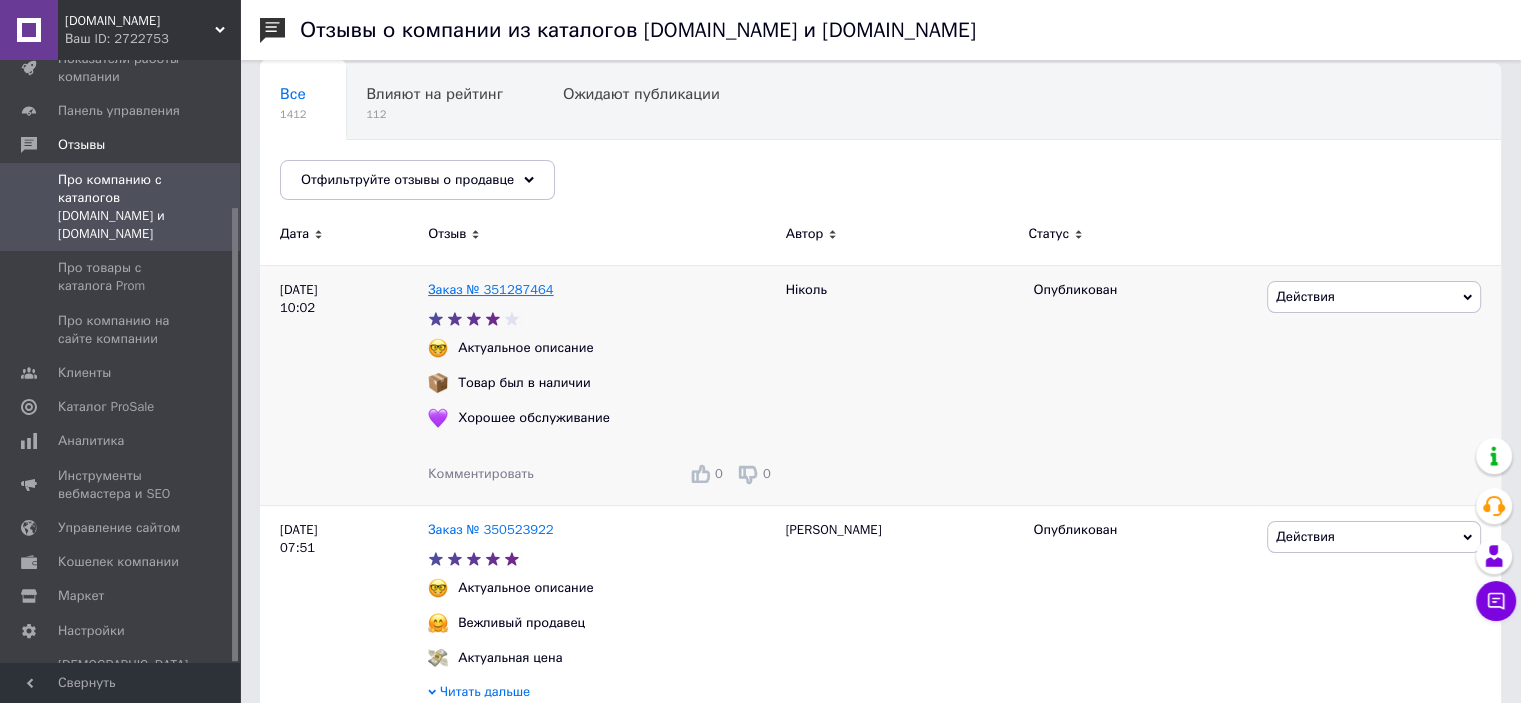 click on "Заказ № 351287464" at bounding box center [491, 289] 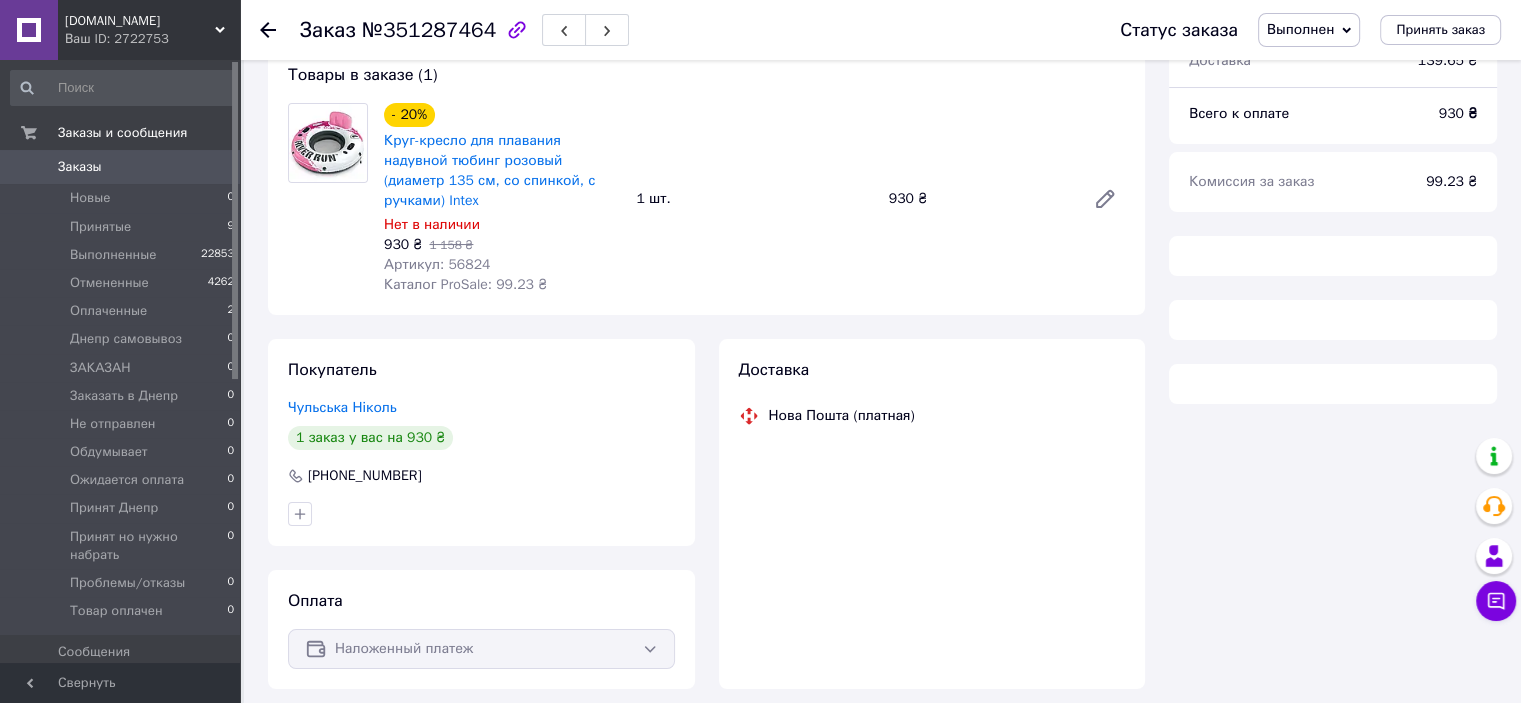 scroll, scrollTop: 166, scrollLeft: 0, axis: vertical 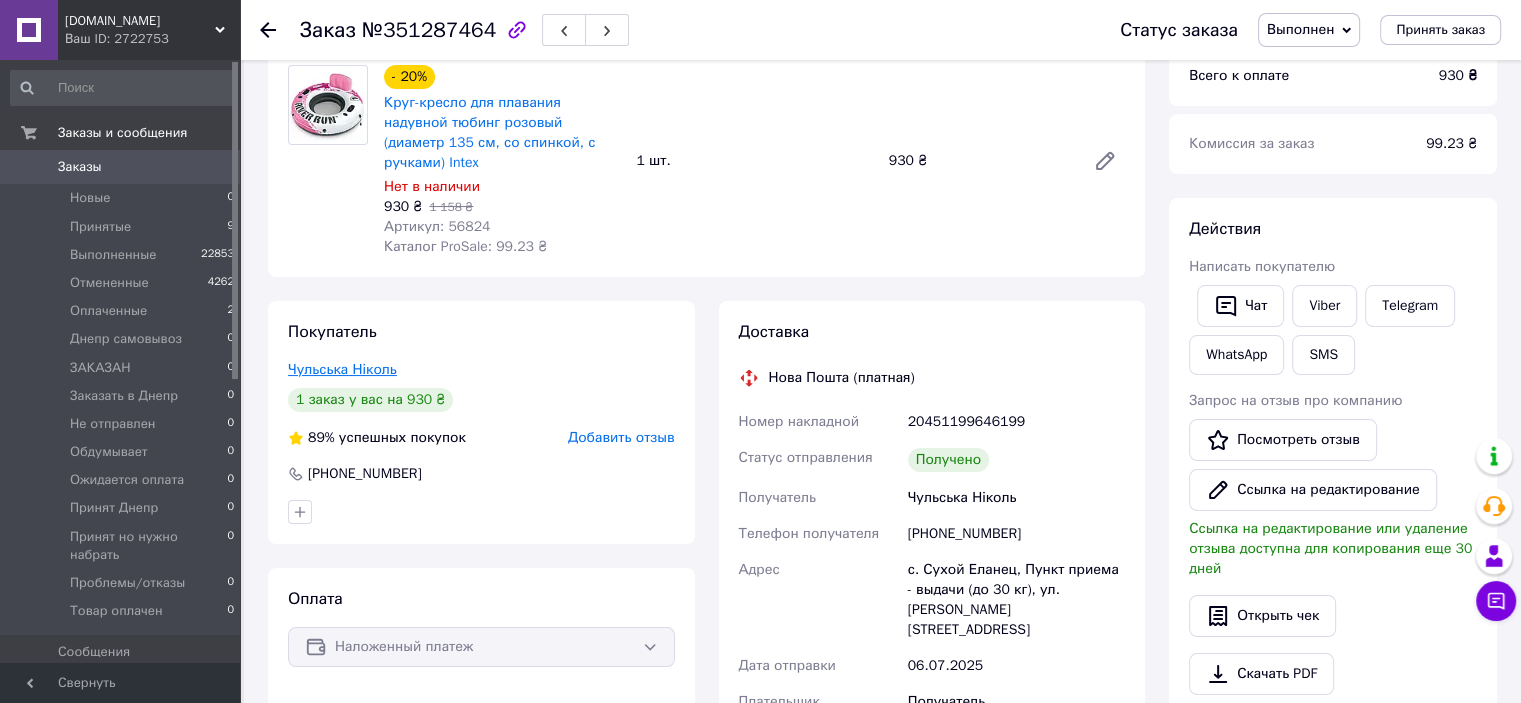 click on "Чульська Ніколь" at bounding box center [342, 369] 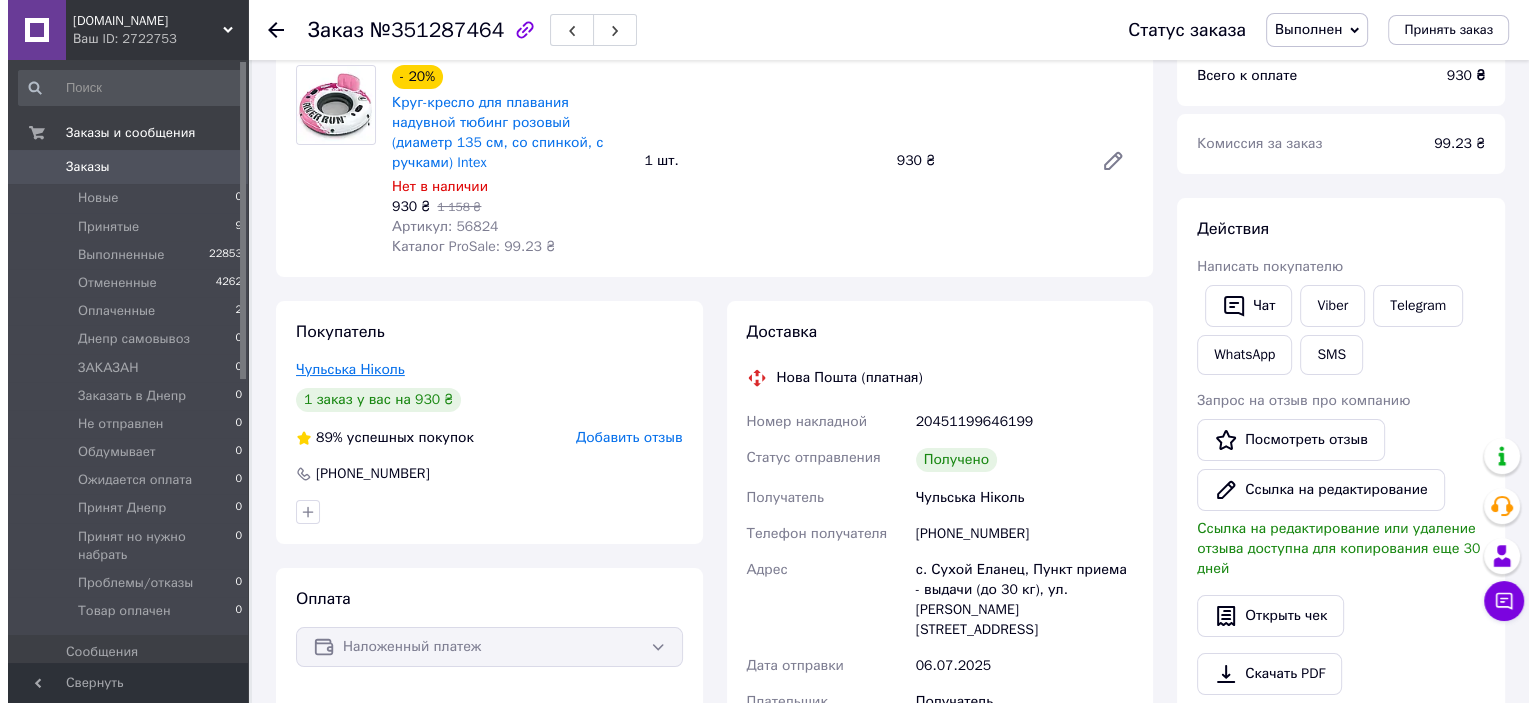 scroll, scrollTop: 0, scrollLeft: 0, axis: both 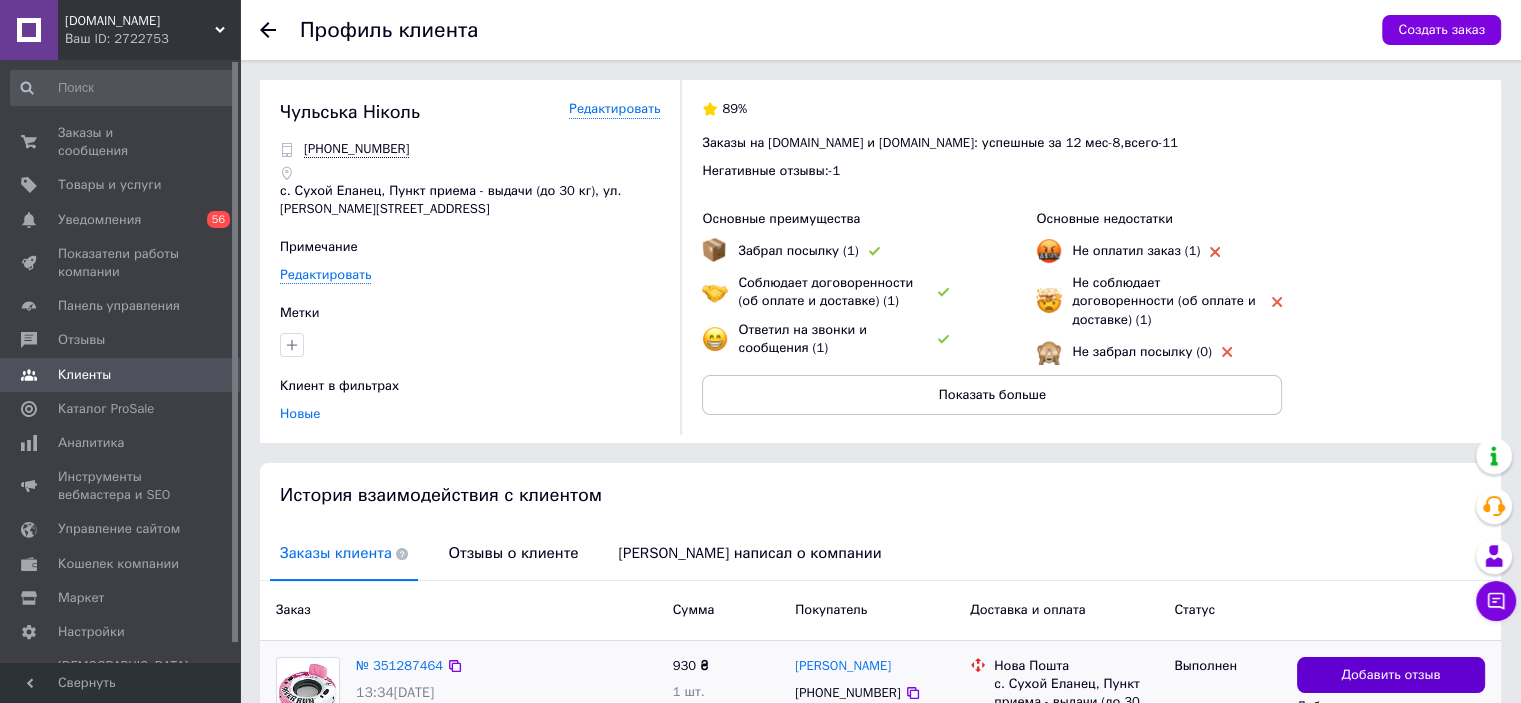 click on "Добавить отзыв" at bounding box center (1391, 675) 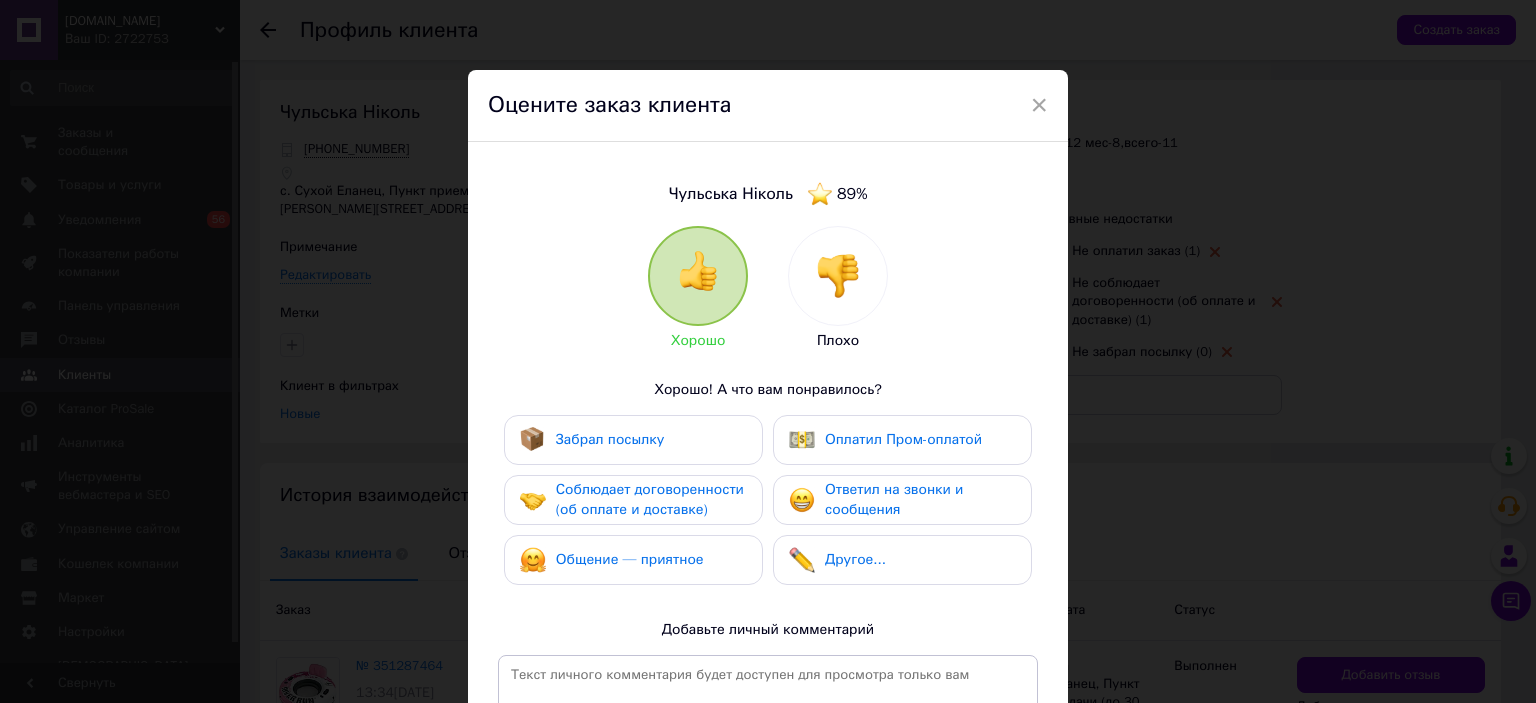click on "Забрал посылку" at bounding box center [610, 439] 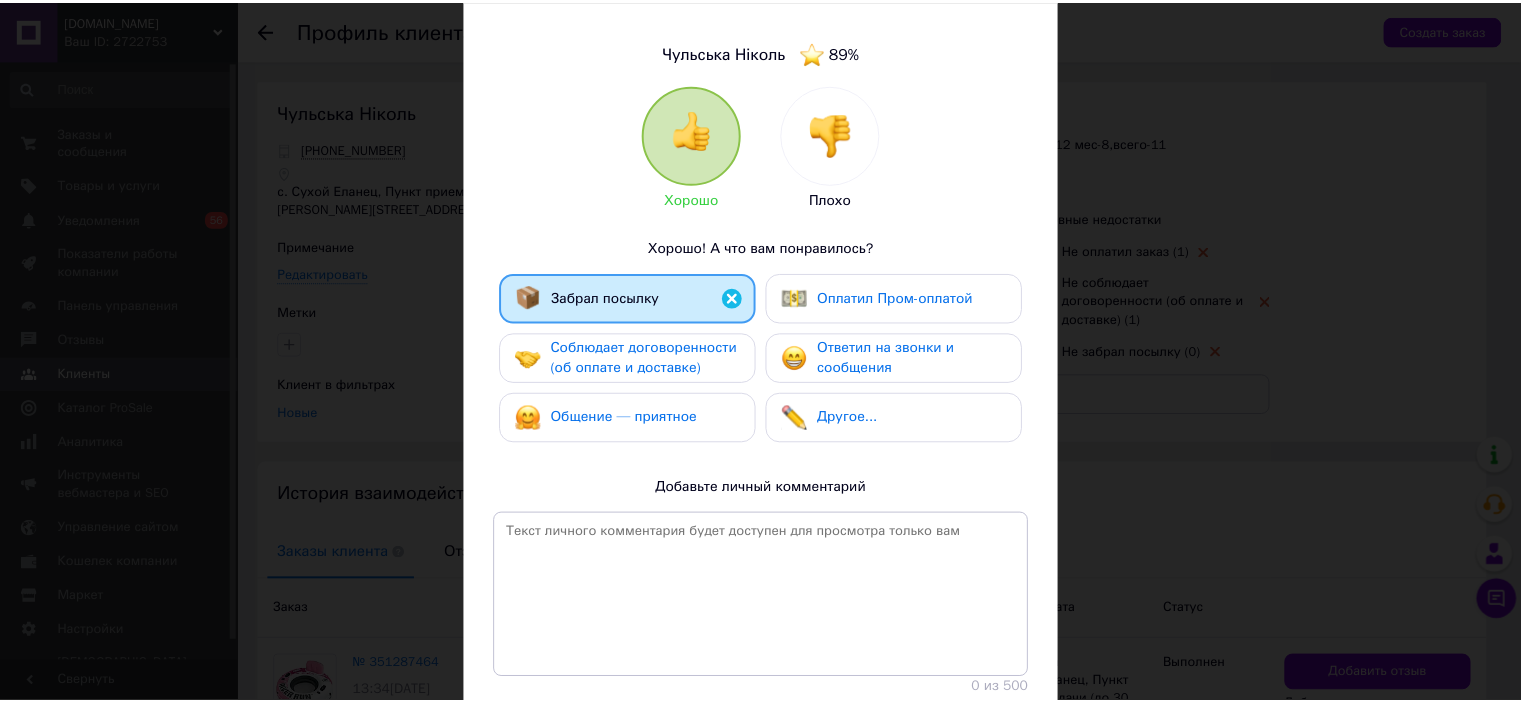 scroll, scrollTop: 283, scrollLeft: 0, axis: vertical 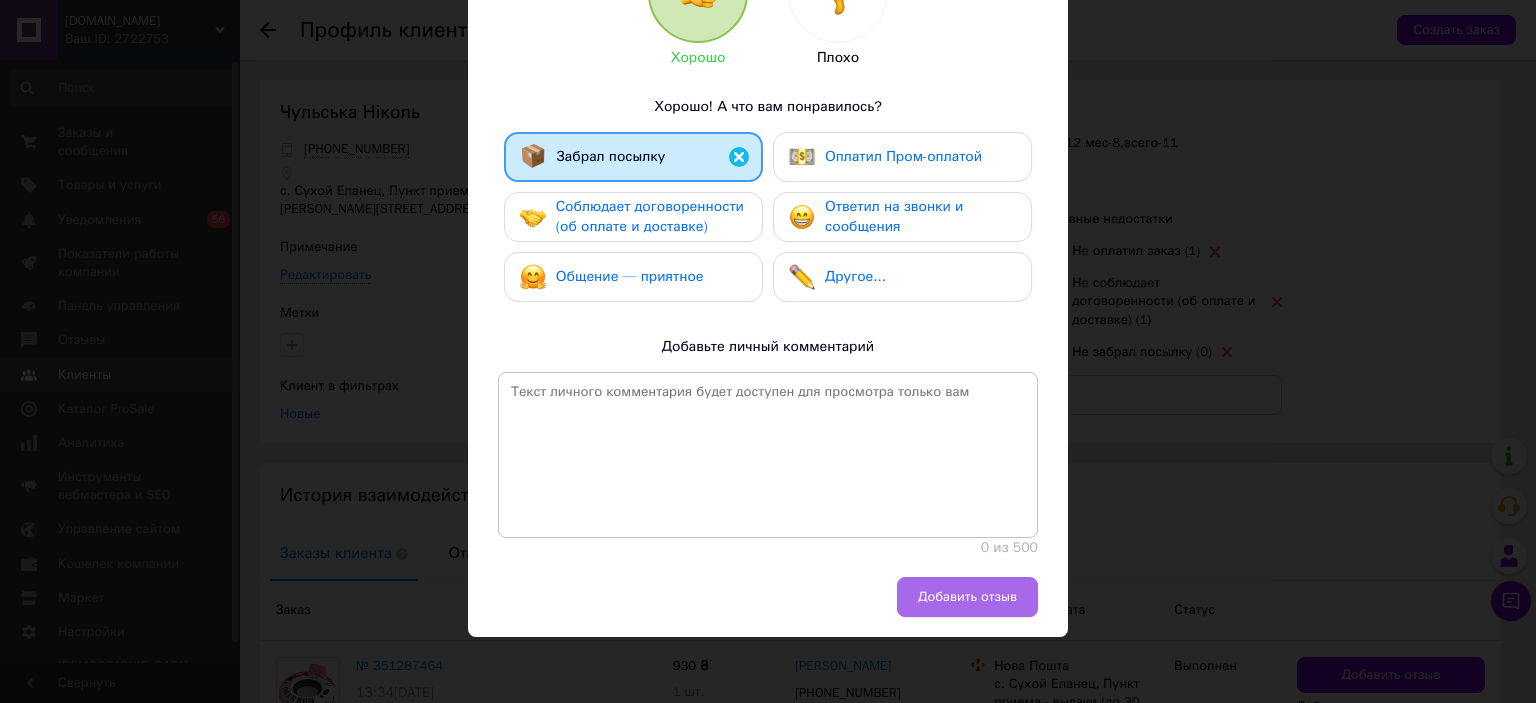 click on "Добавить отзыв" at bounding box center [967, 597] 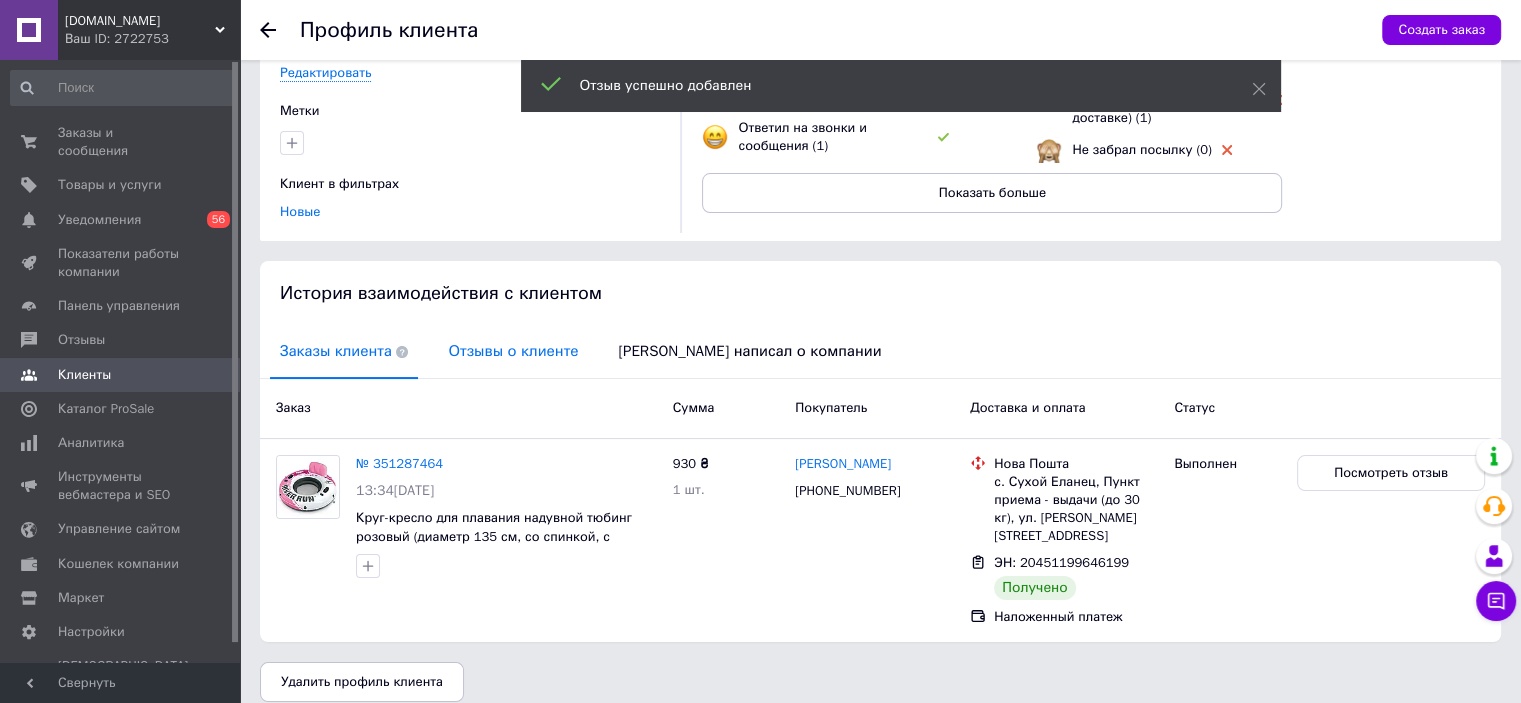 click on "Отзывы о клиенте" at bounding box center (513, 351) 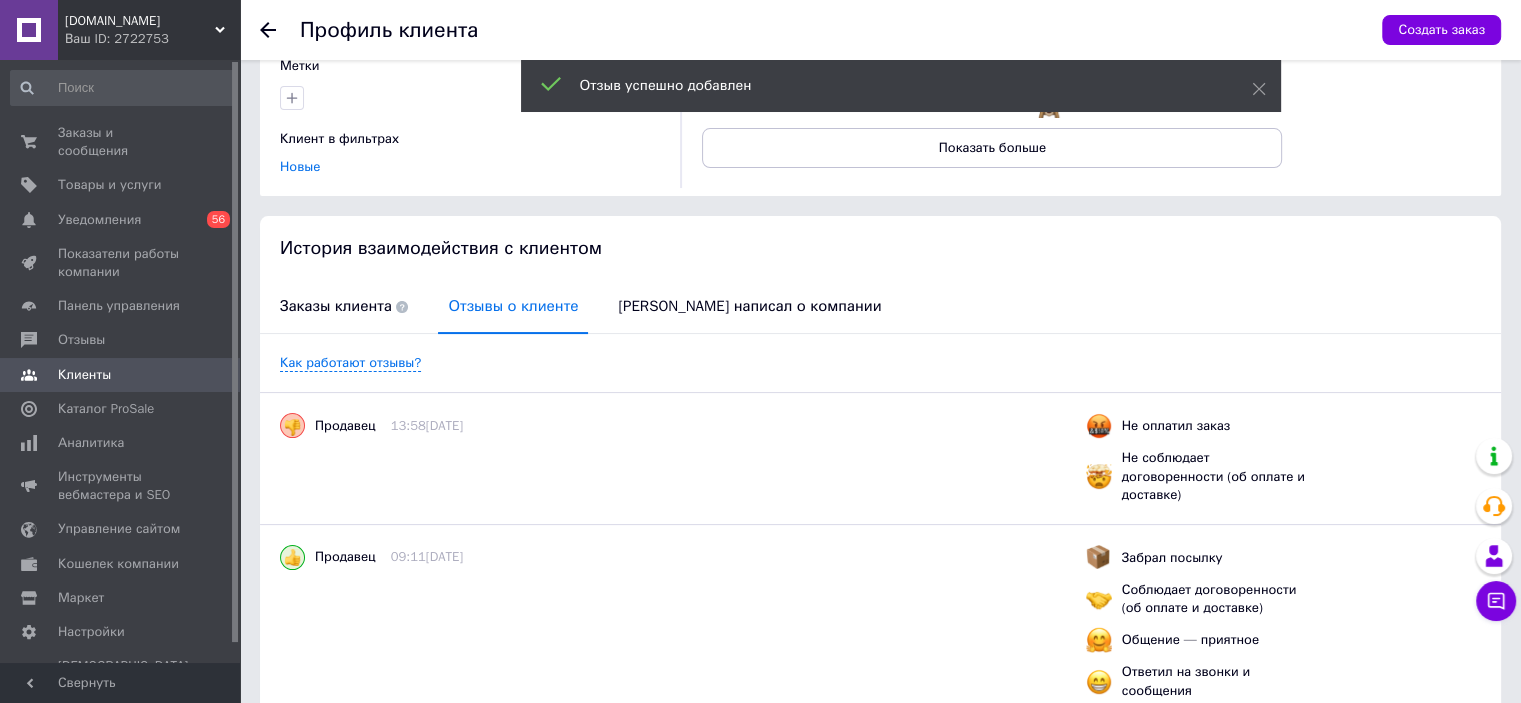 scroll, scrollTop: 0, scrollLeft: 0, axis: both 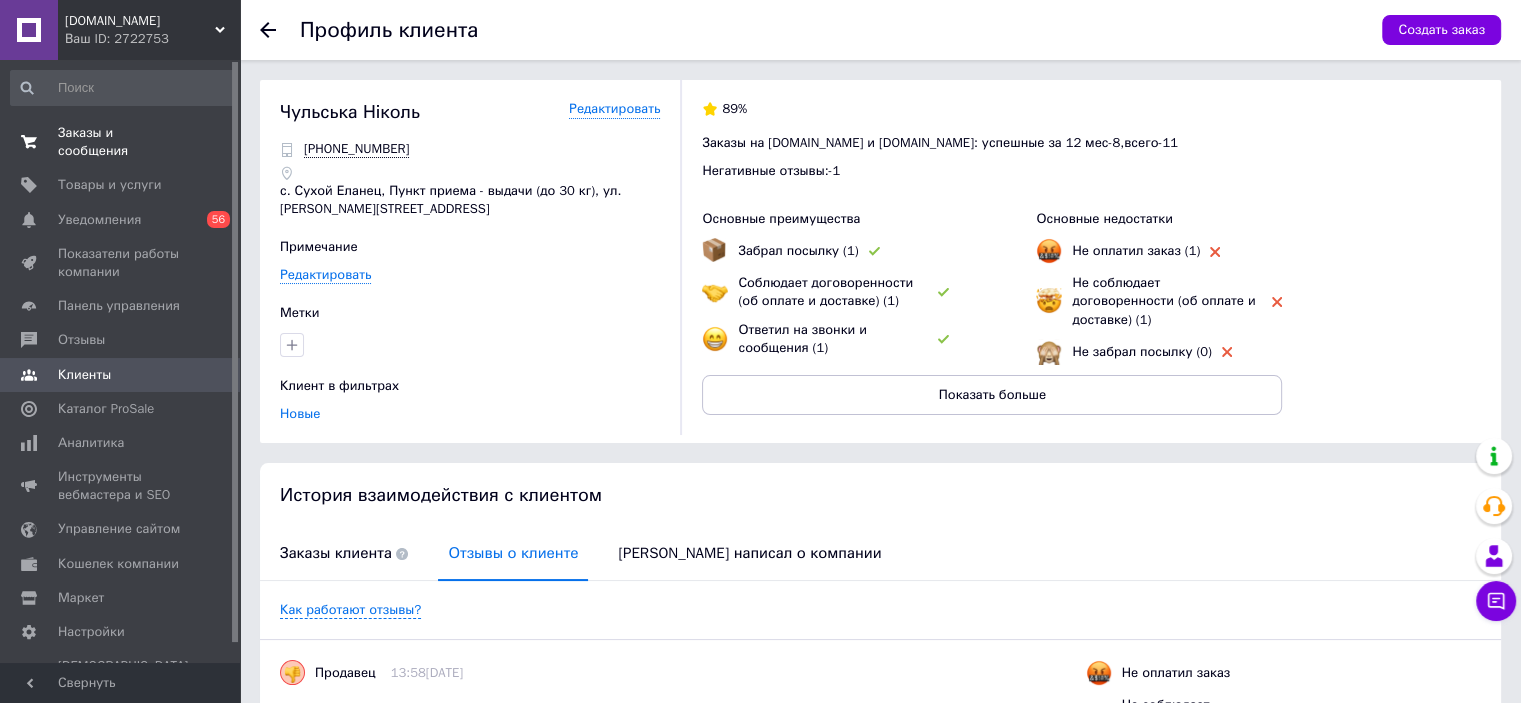 click on "Заказы и сообщения" at bounding box center (121, 142) 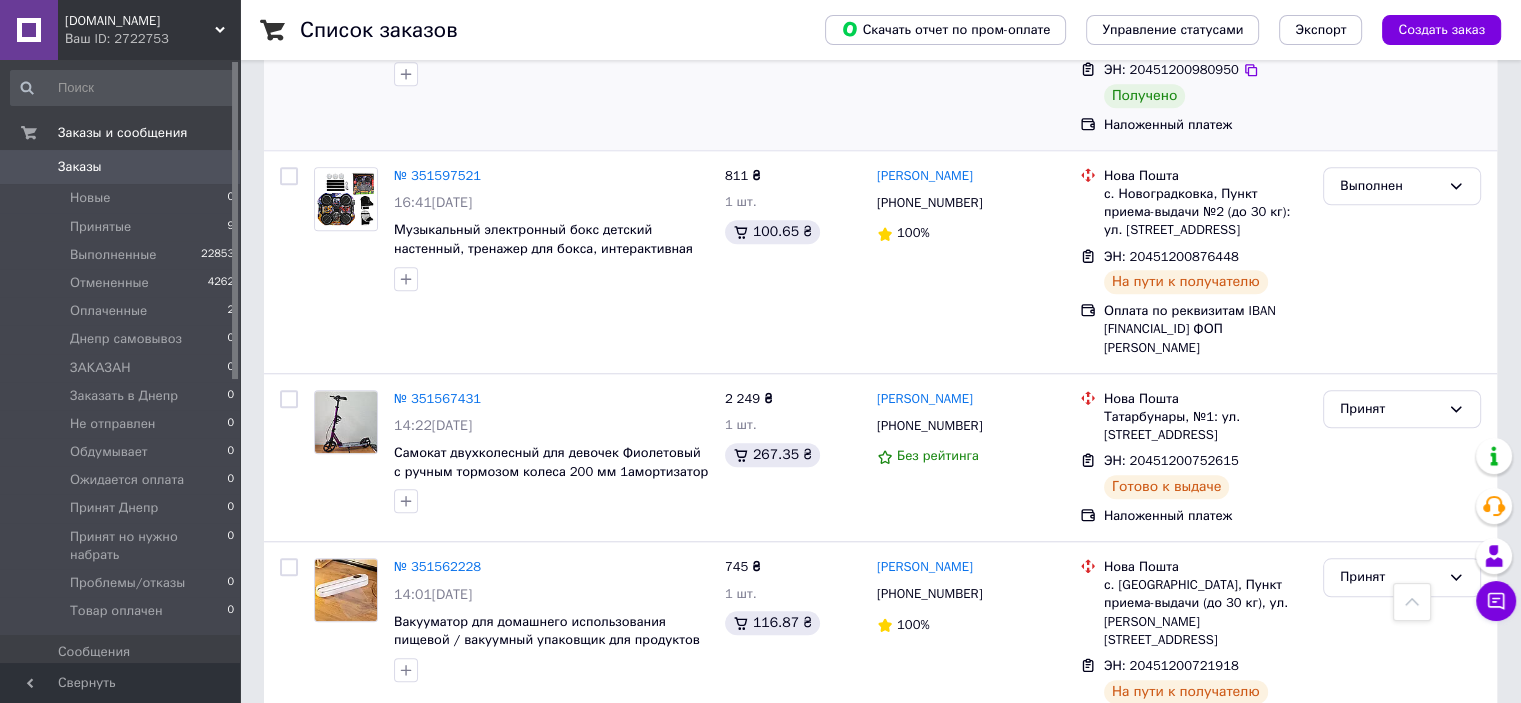scroll, scrollTop: 1333, scrollLeft: 0, axis: vertical 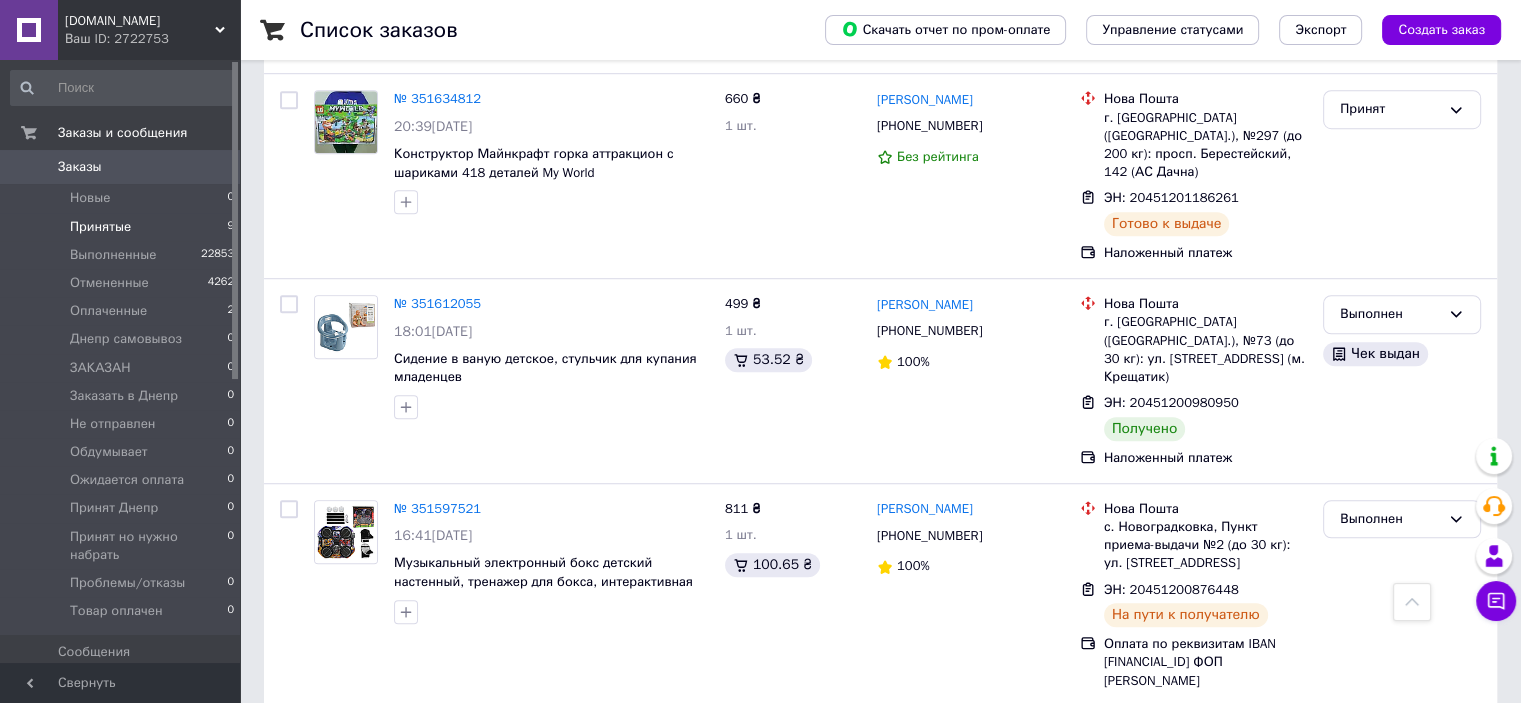click on "Принятые 9" at bounding box center [123, 227] 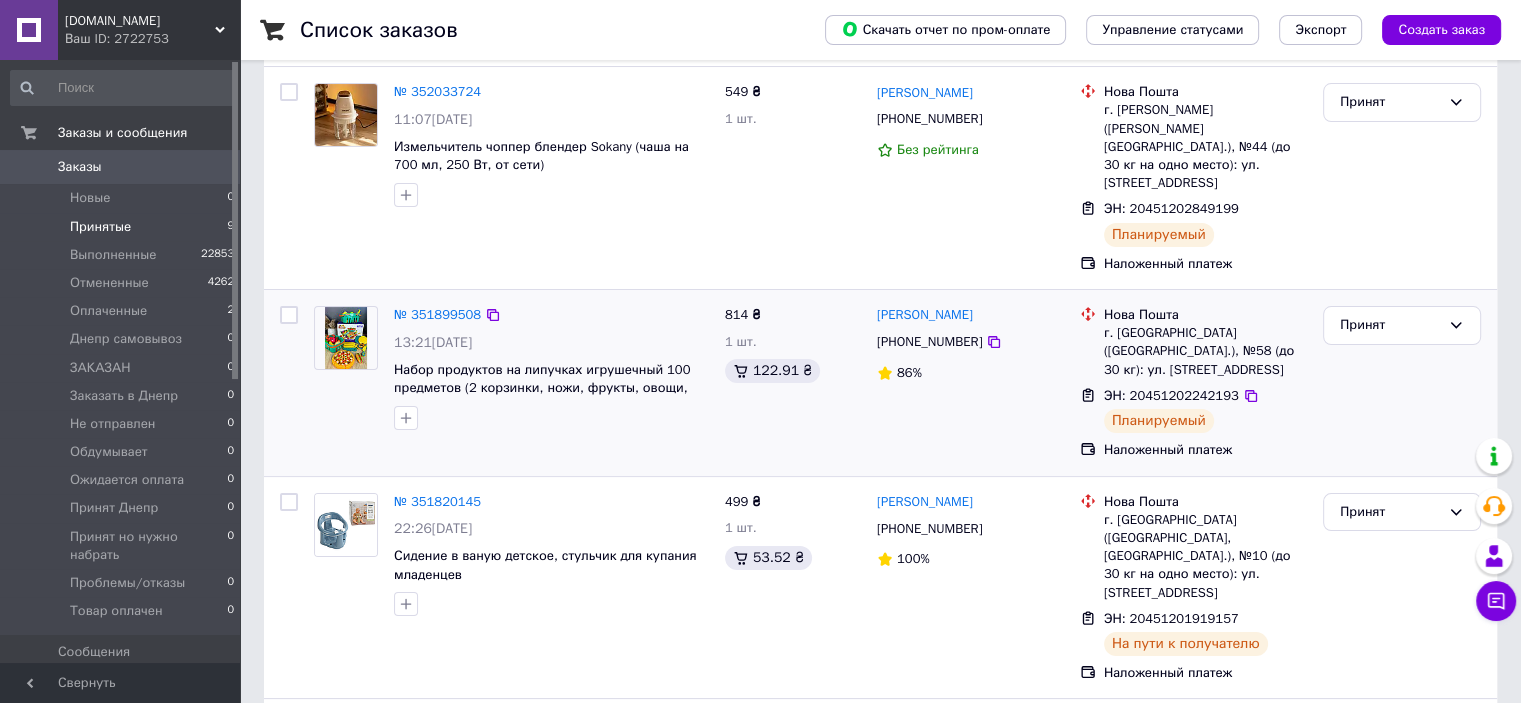 scroll, scrollTop: 166, scrollLeft: 0, axis: vertical 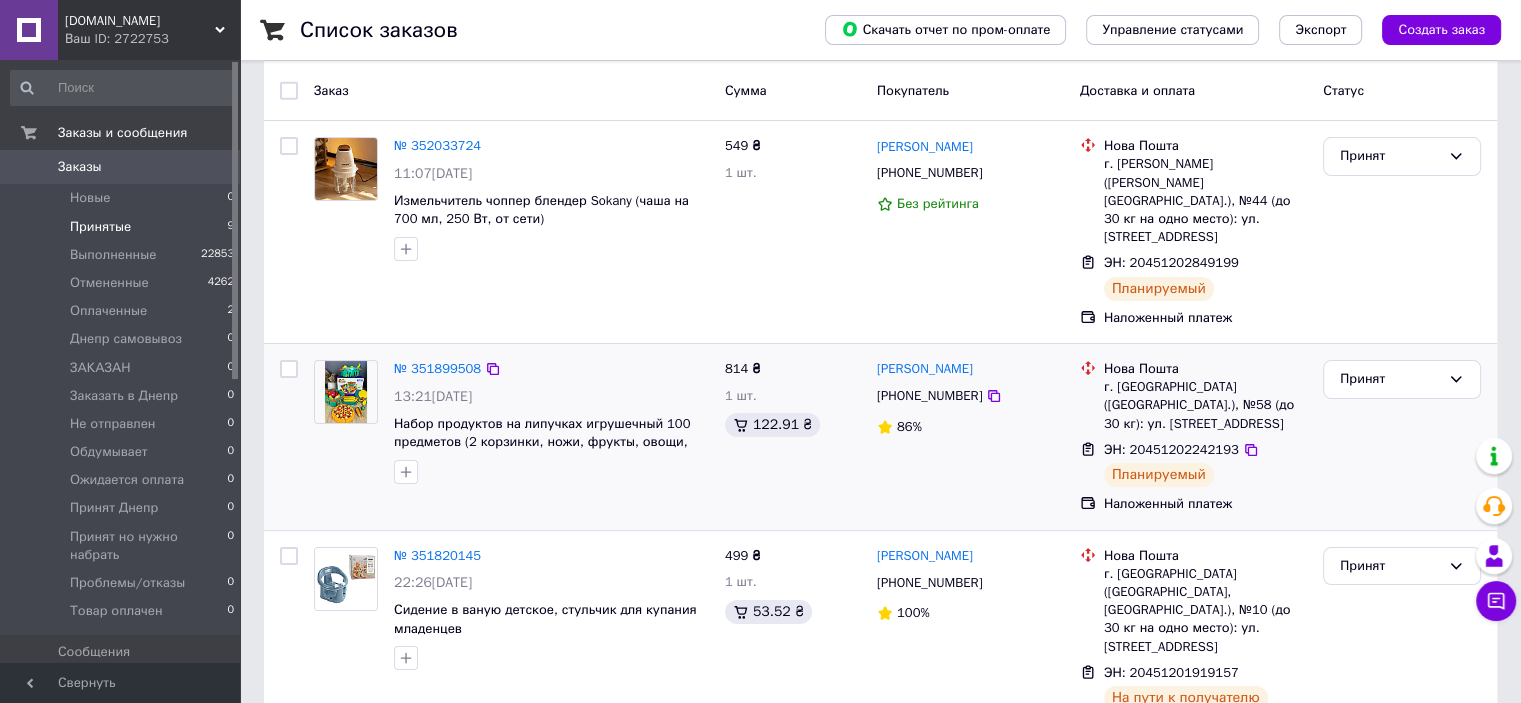 click on "ЭН: 20451202242193" at bounding box center (1171, 449) 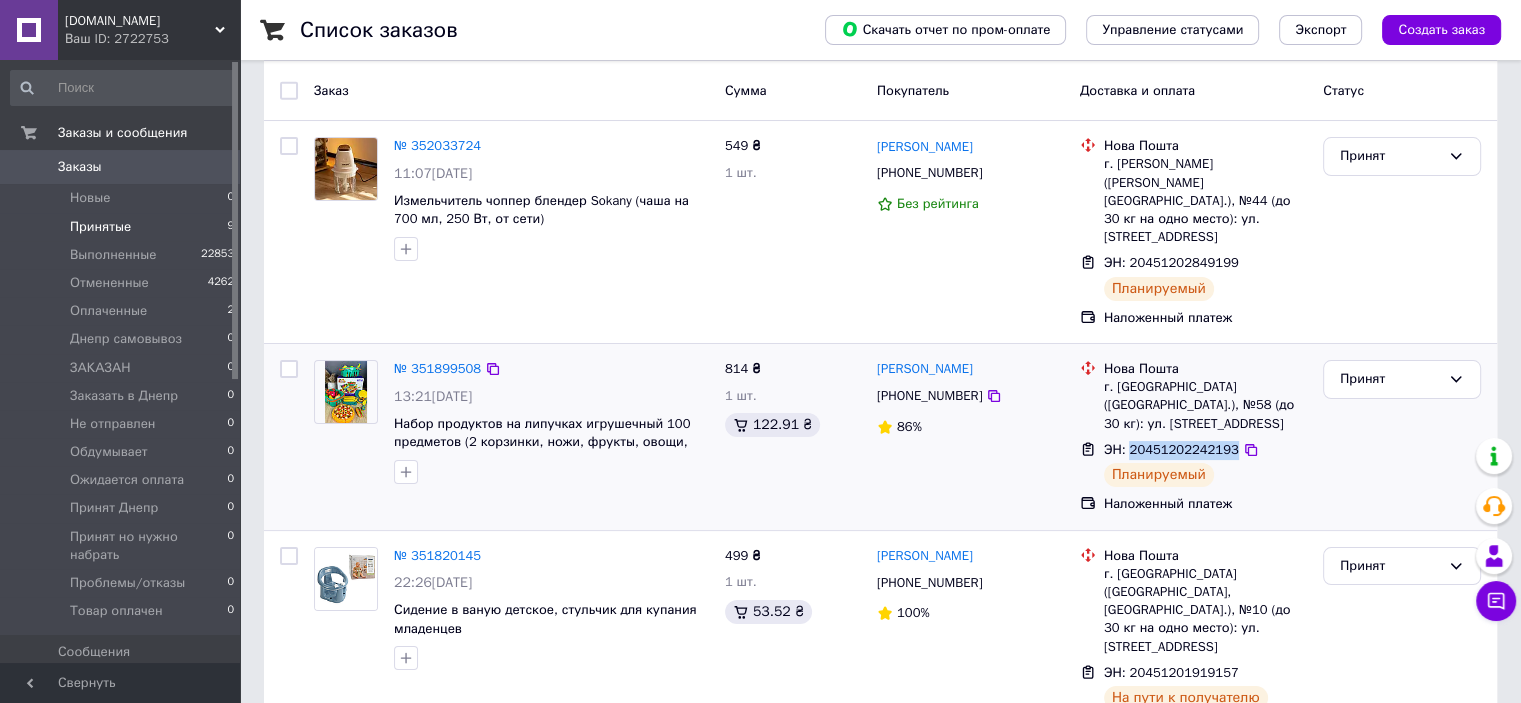 click on "ЭН: 20451202242193" at bounding box center [1171, 449] 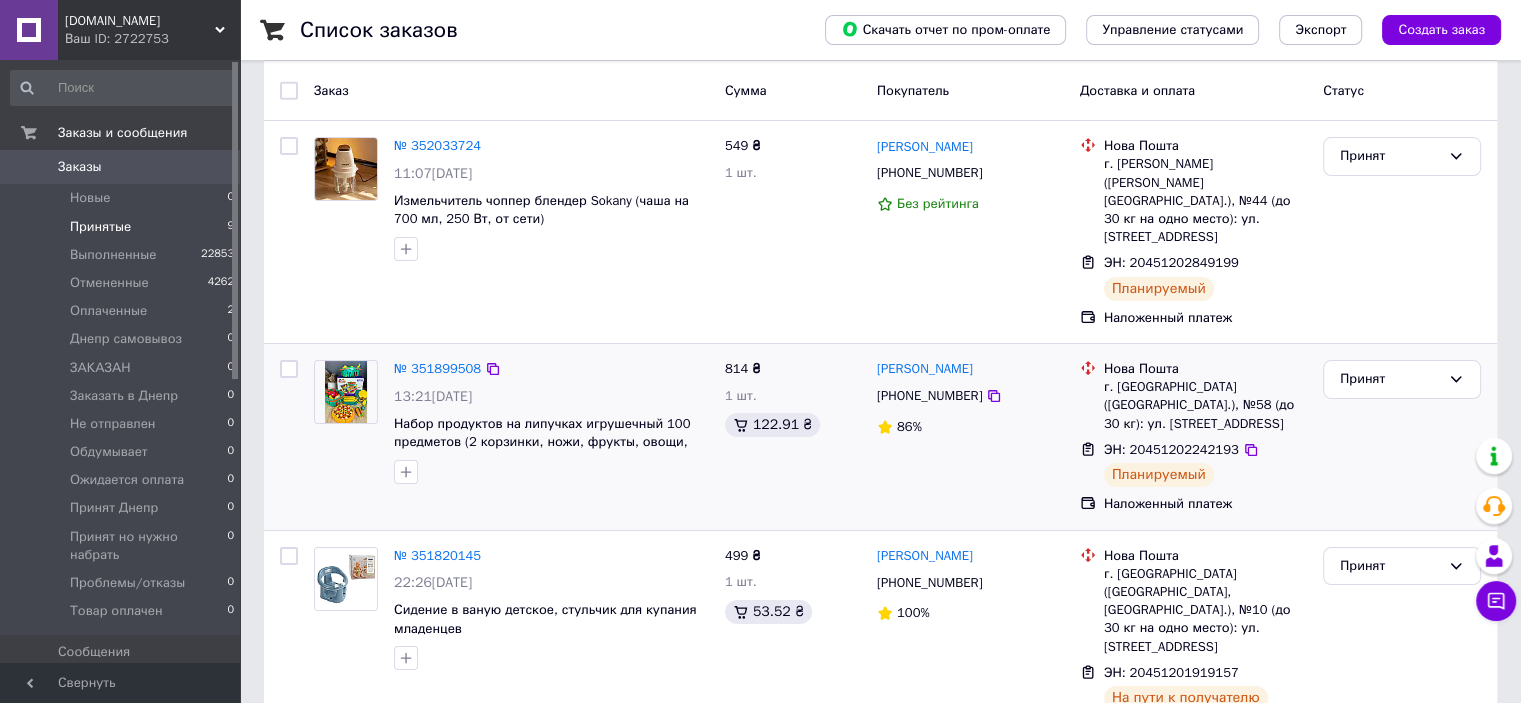click on "[PHONE_NUMBER]" at bounding box center (929, 395) 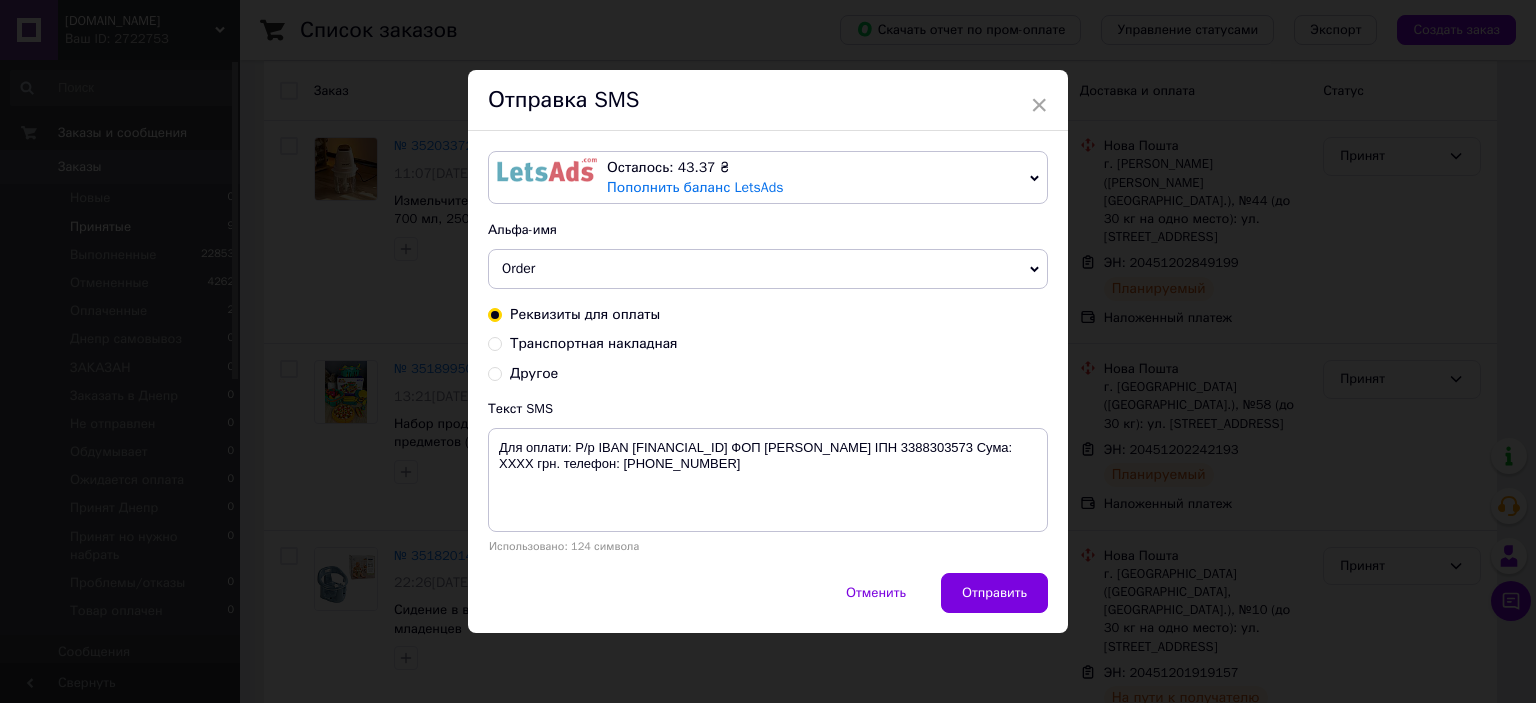 click on "Транспортная накладная" at bounding box center (594, 343) 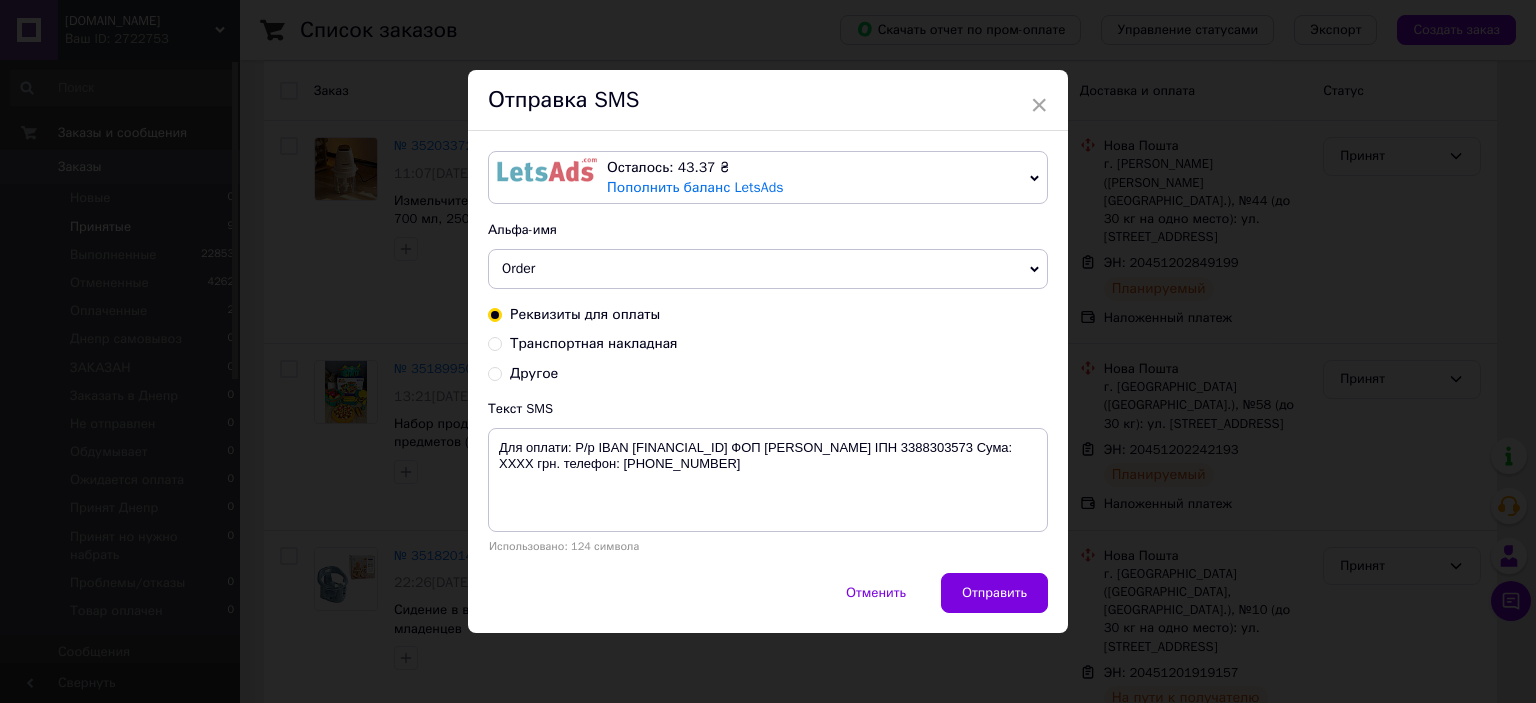 radio on "true" 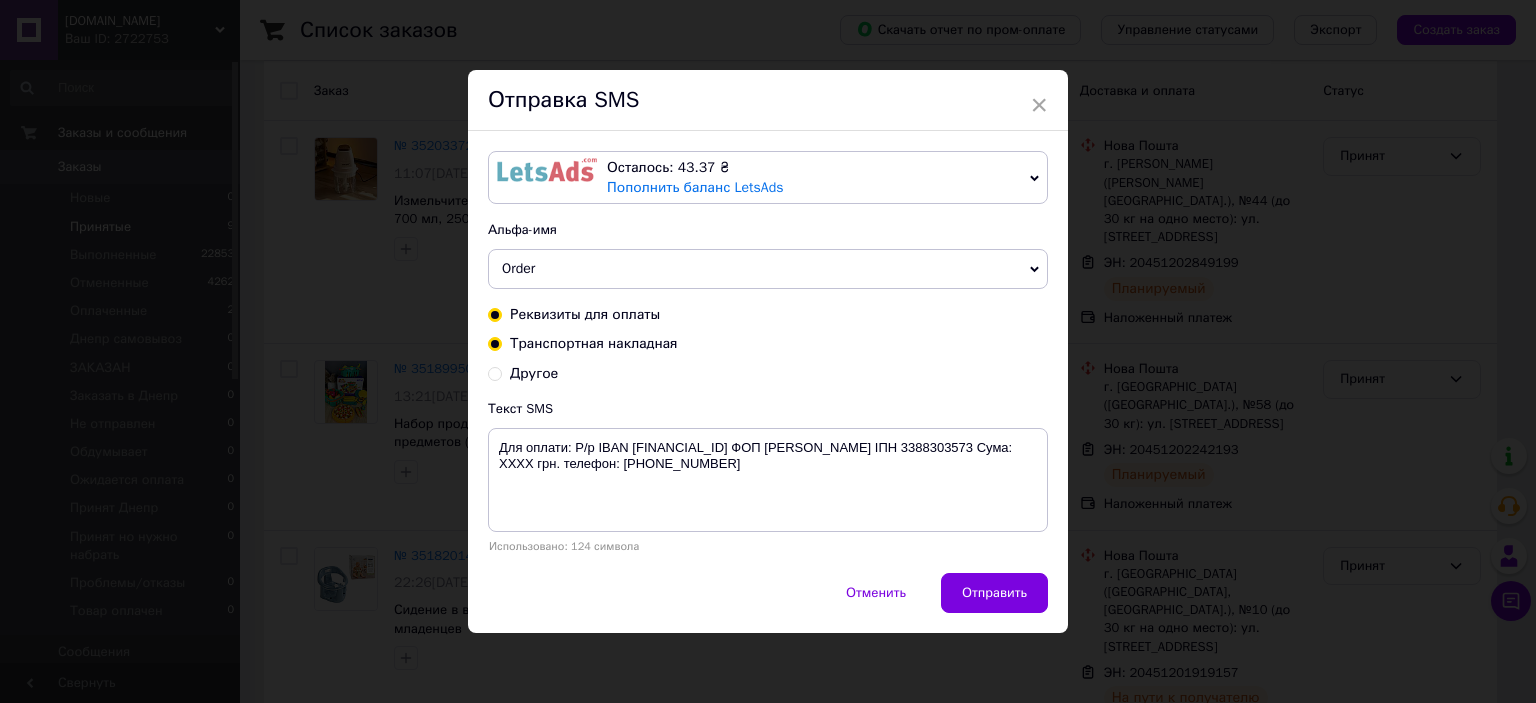 radio on "false" 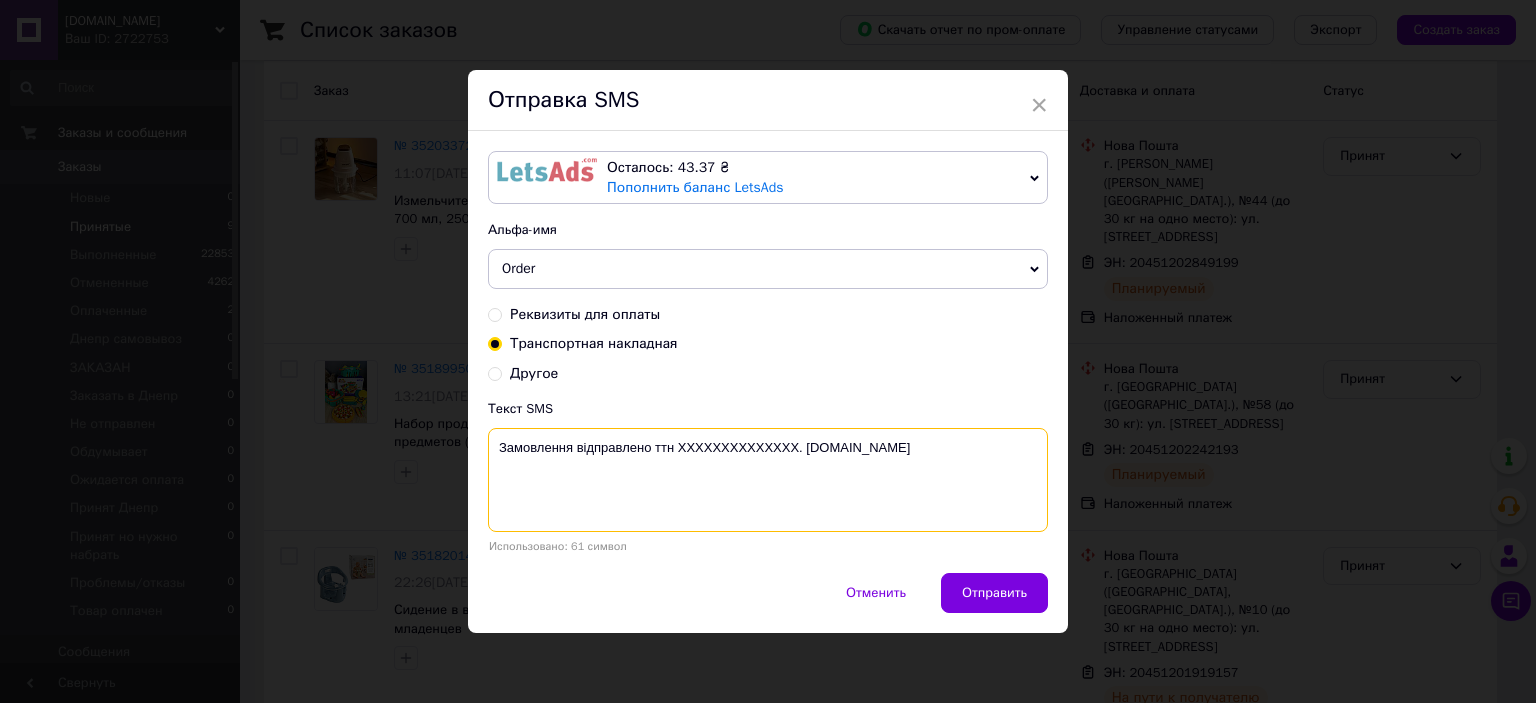 click on "Замовлення відправлено ттн XXXXXXXXXXXXXX. ptkavangard.com.ua" at bounding box center (768, 480) 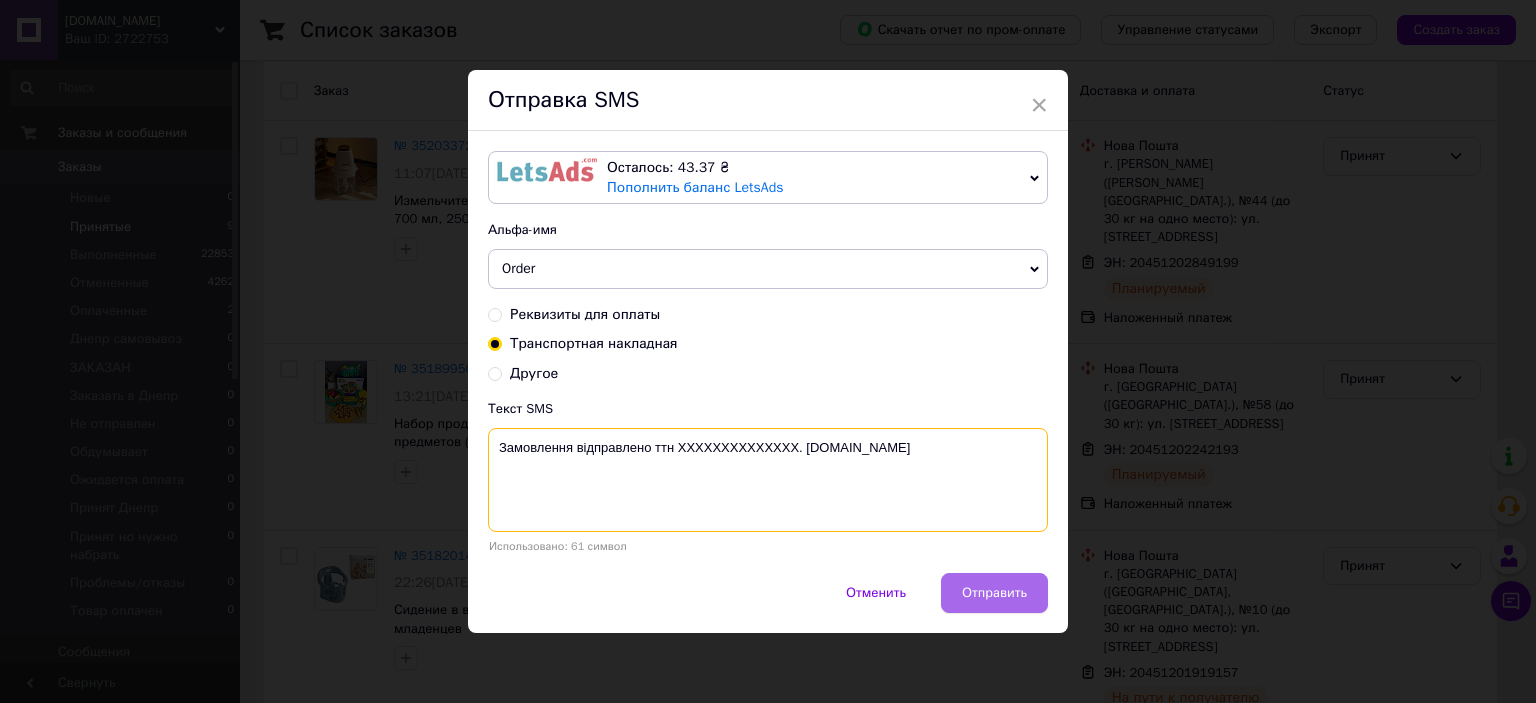 paste on "20451202242193" 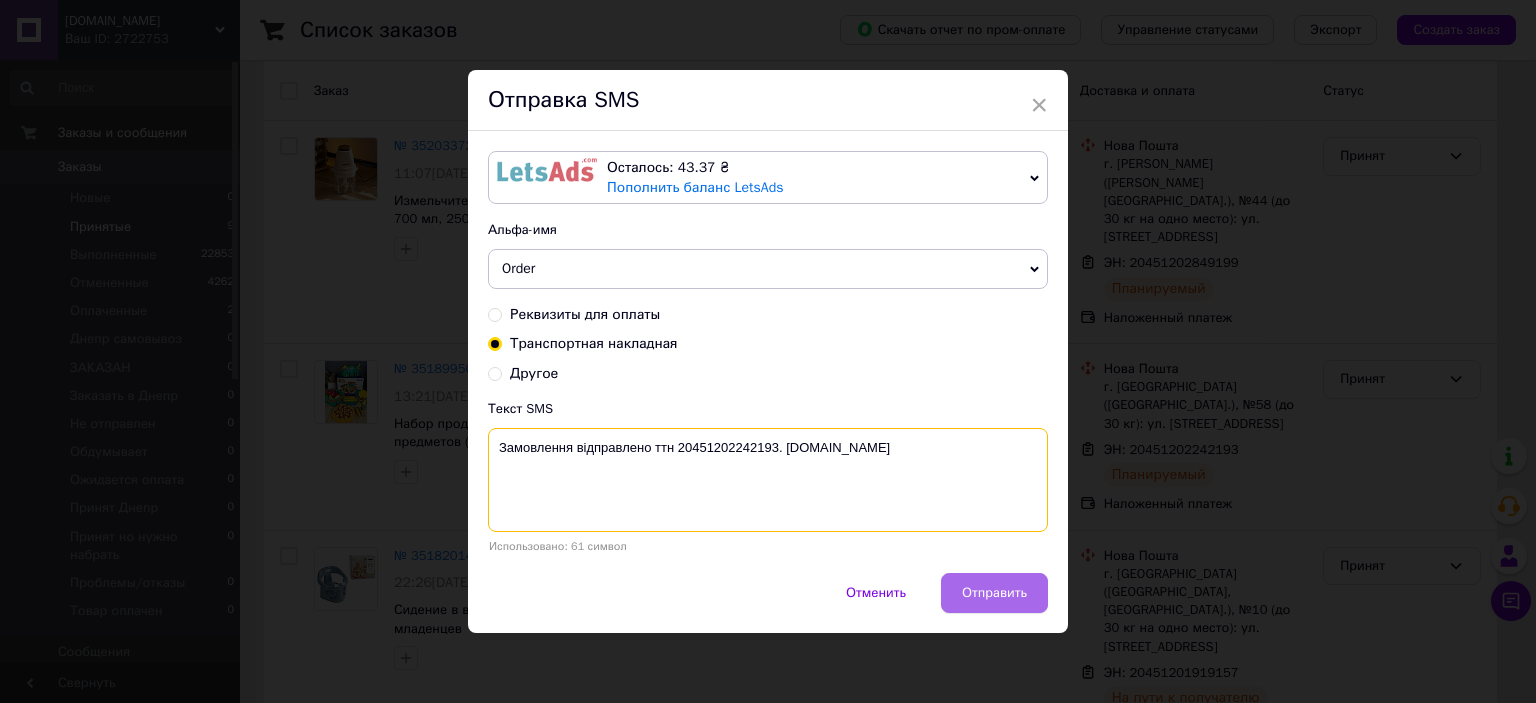 type on "Замовлення відправлено ттн 20451202242193. ptkavangard.com.ua" 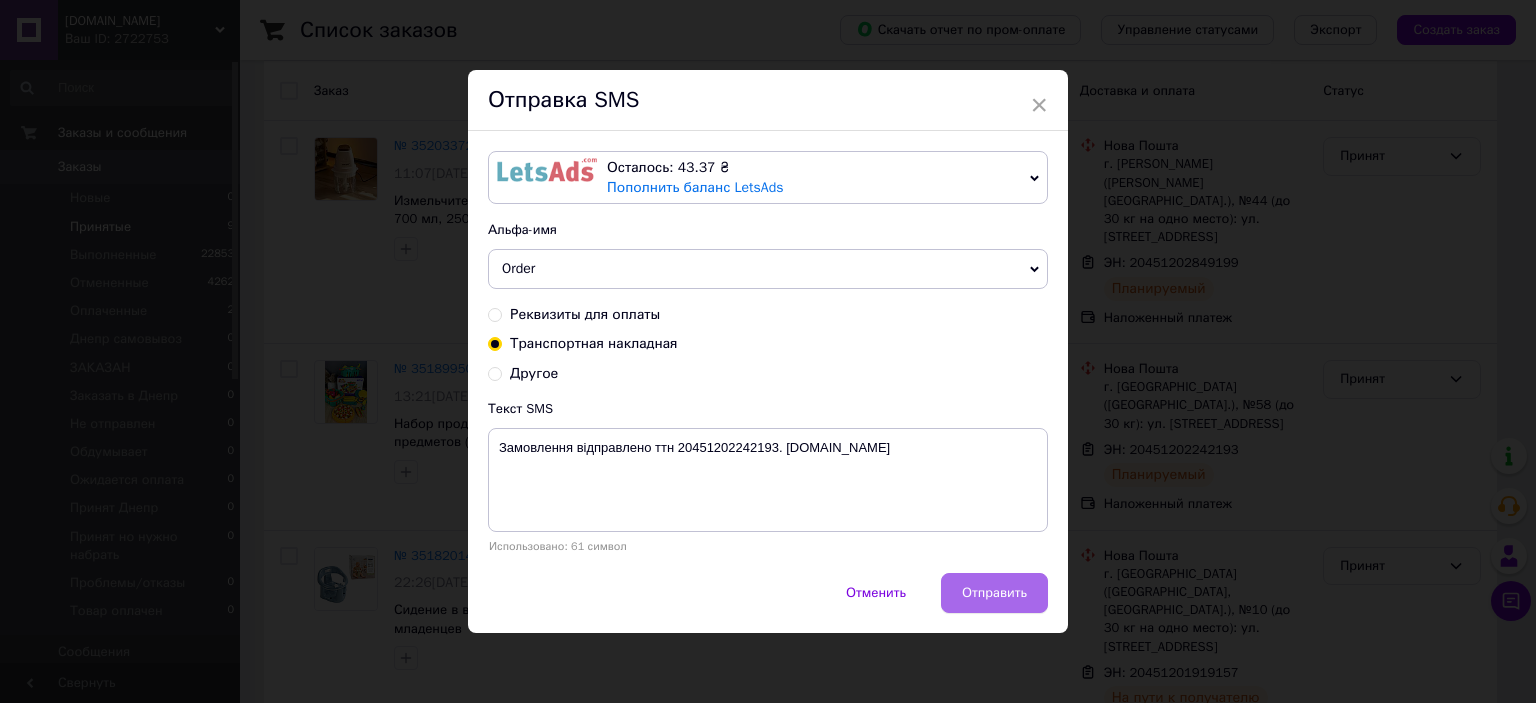 click on "Отправить" at bounding box center (994, 593) 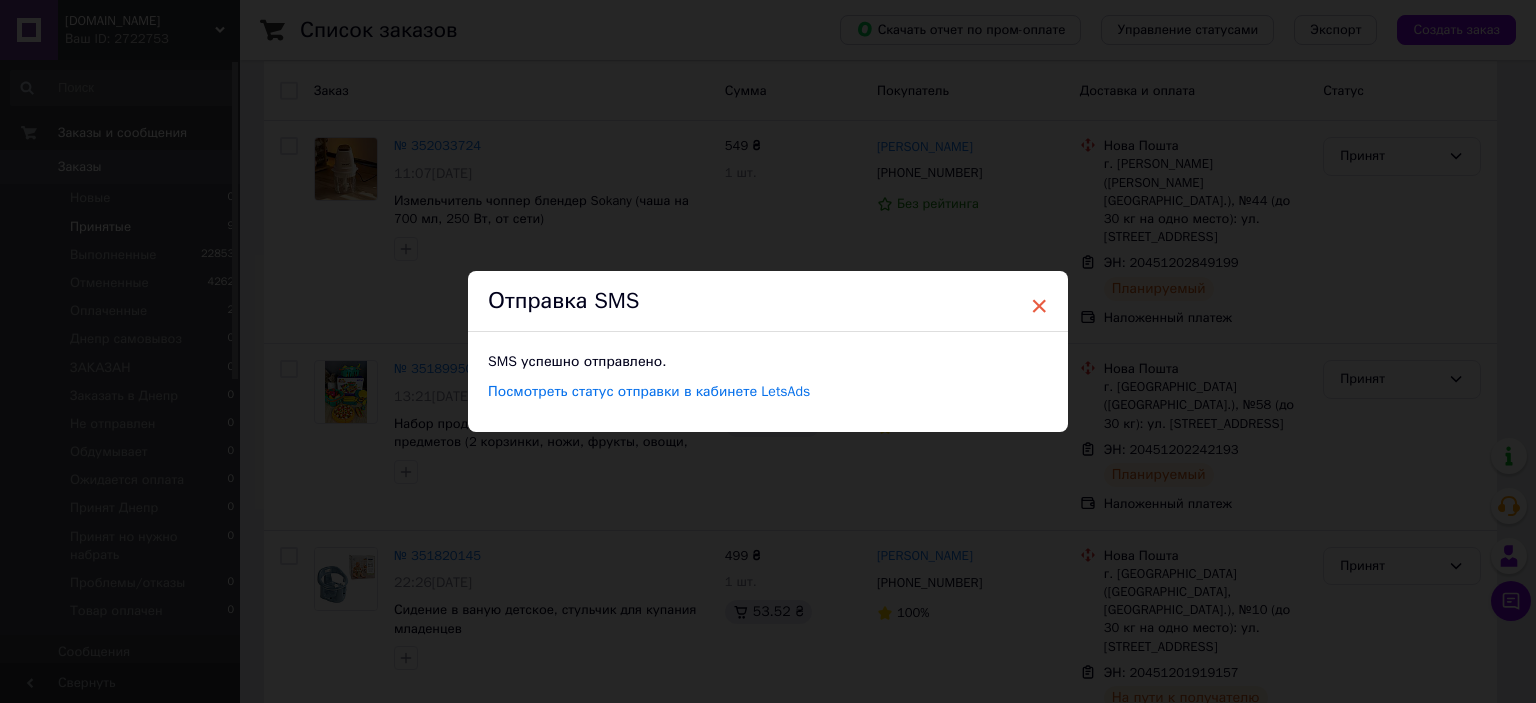 click on "×" at bounding box center [1039, 306] 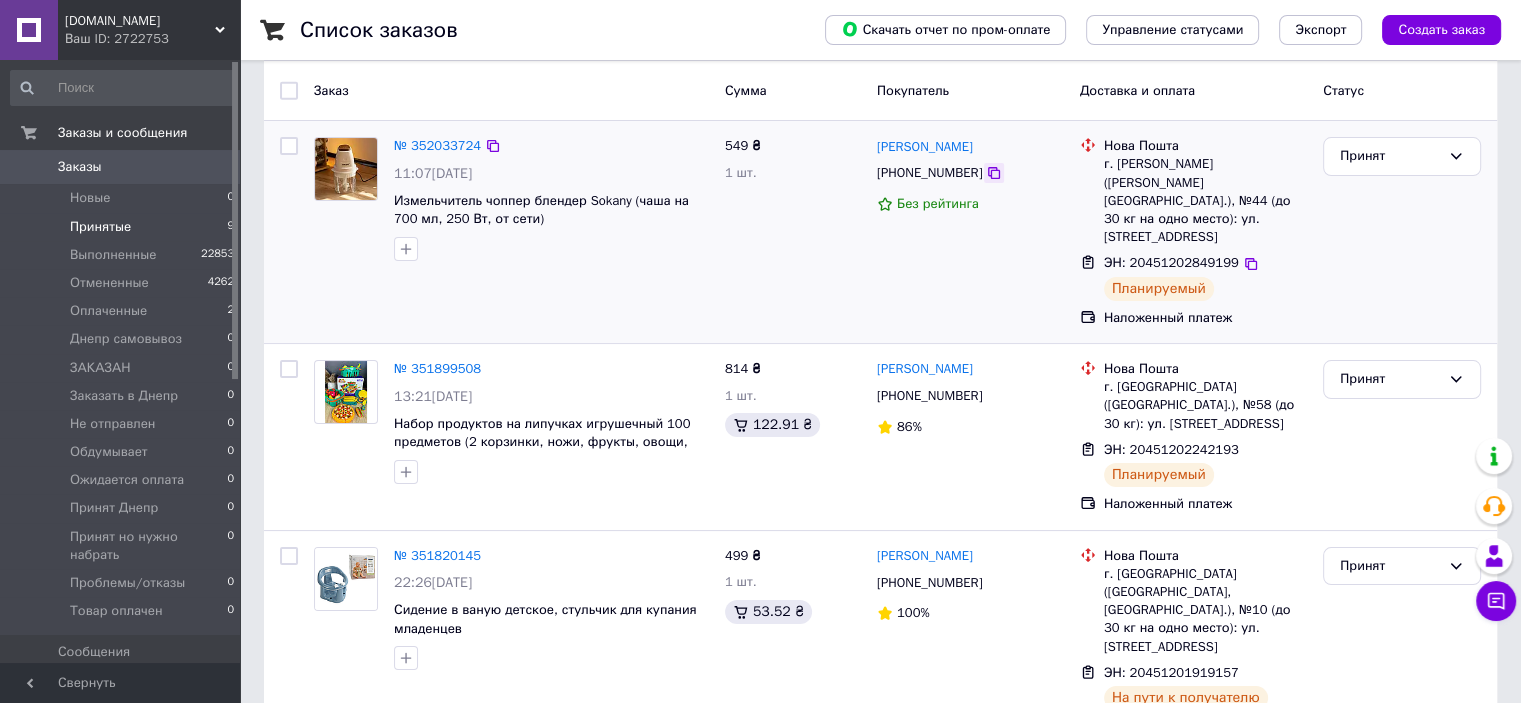 click 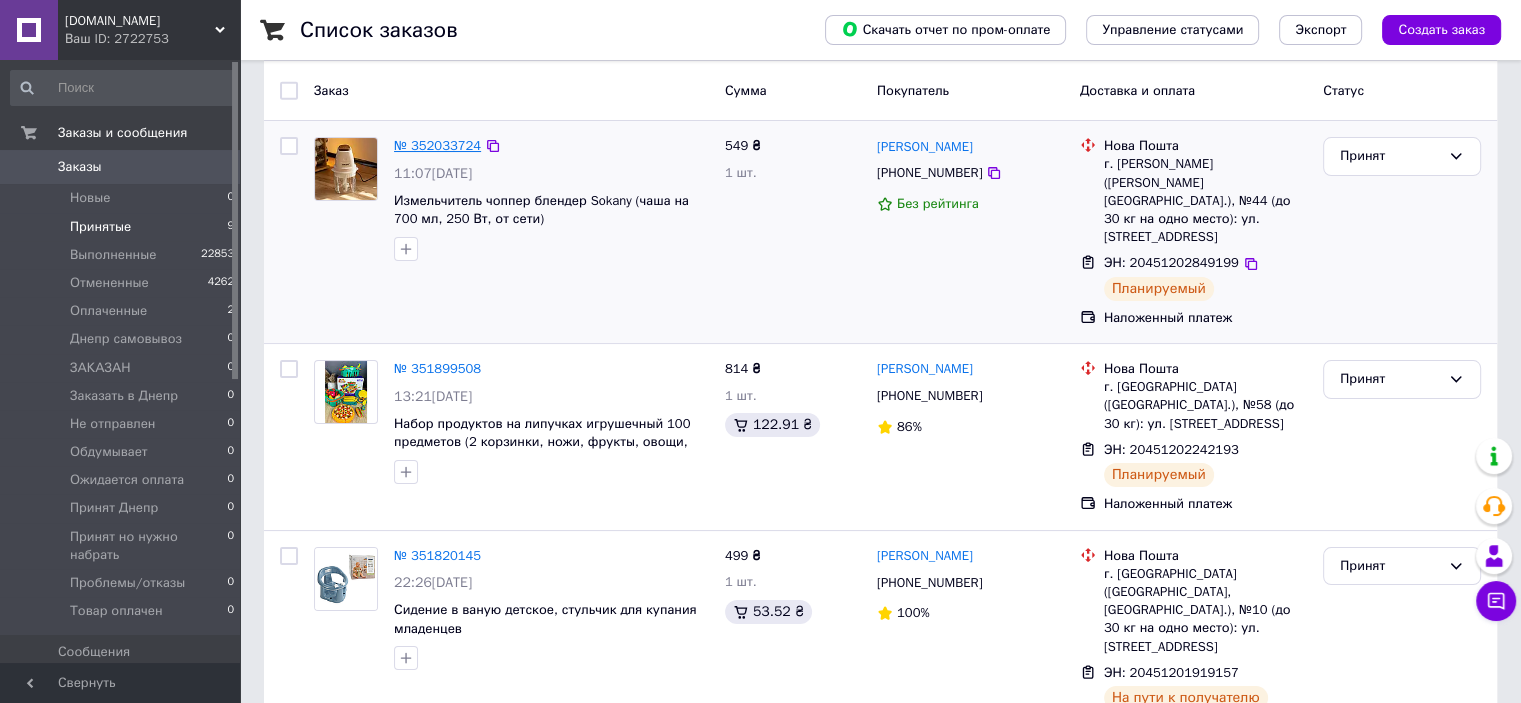 click on "№ 352033724" at bounding box center [437, 145] 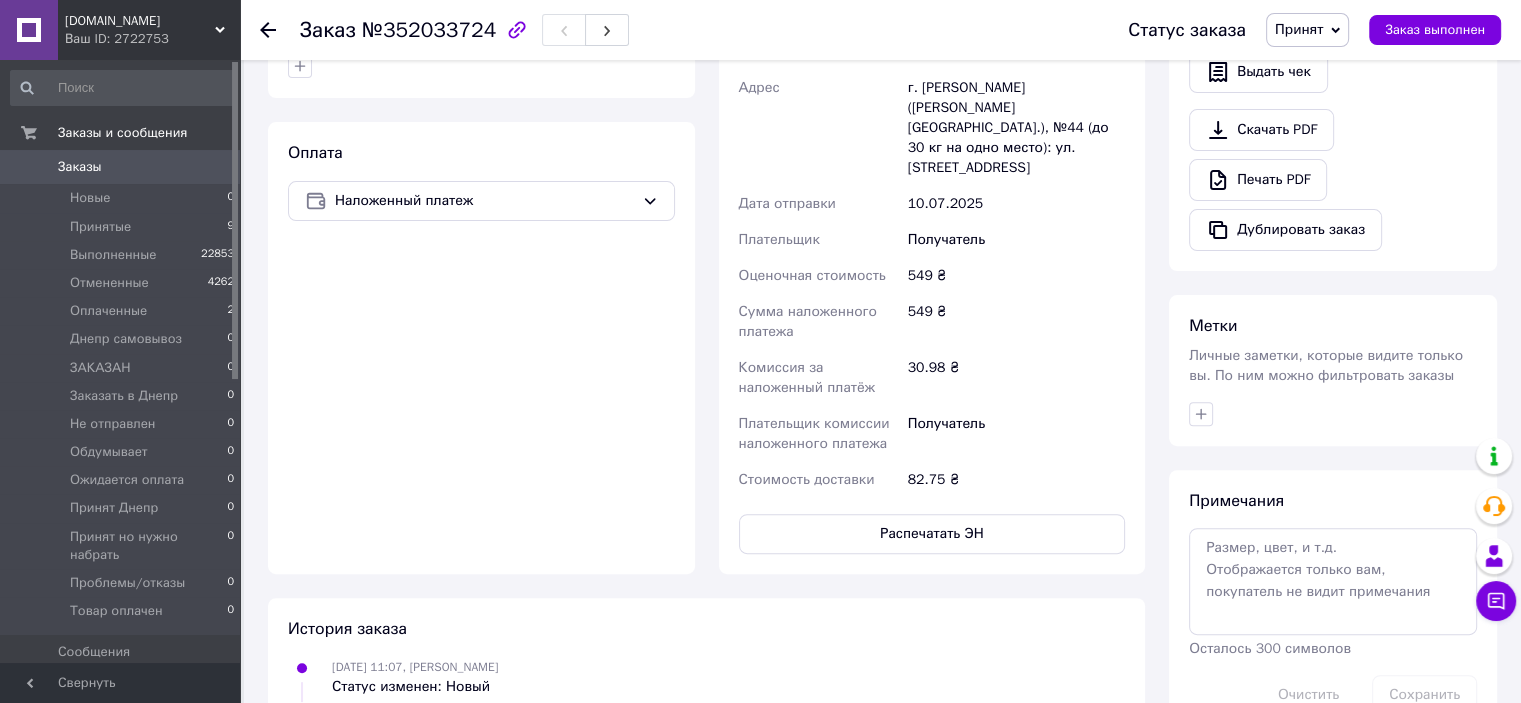 scroll, scrollTop: 666, scrollLeft: 0, axis: vertical 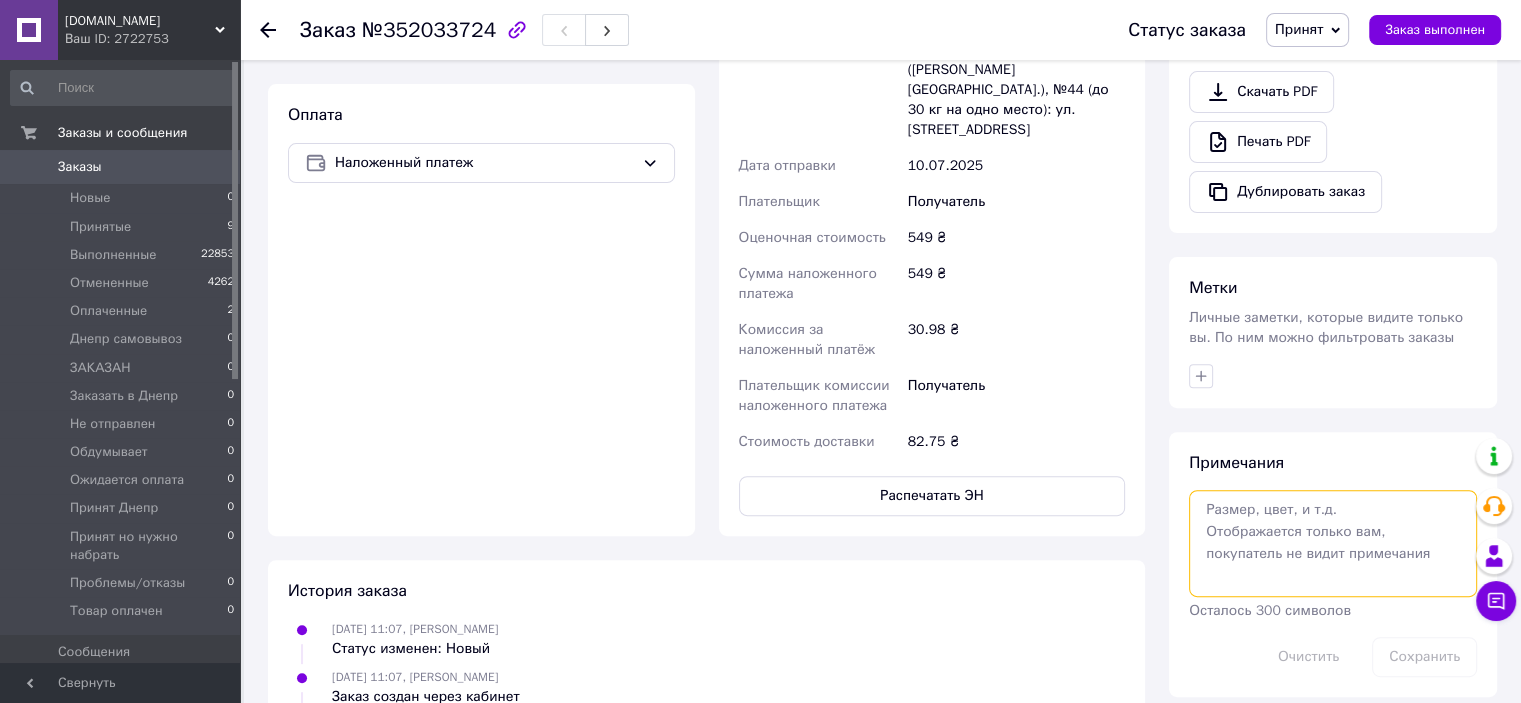 click at bounding box center (1333, 543) 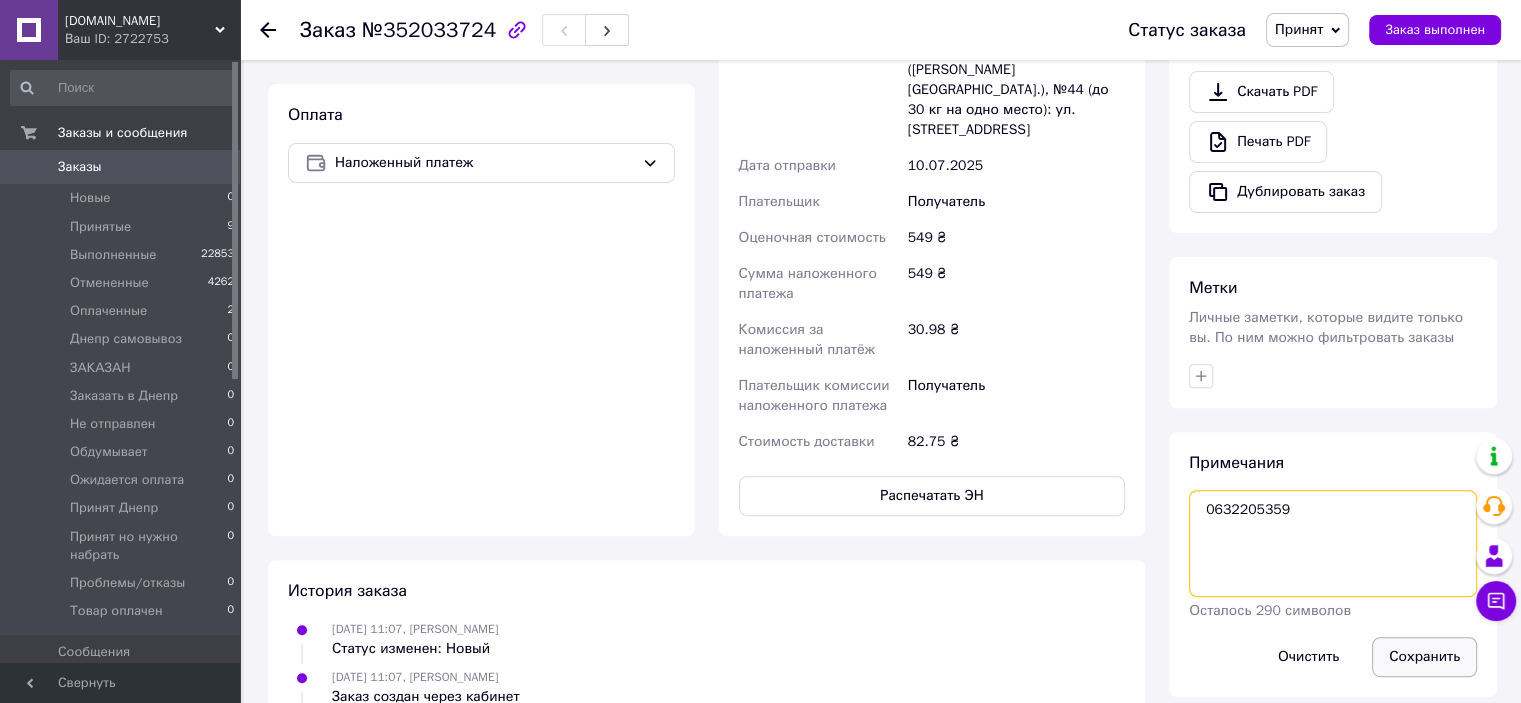type on "0632205359" 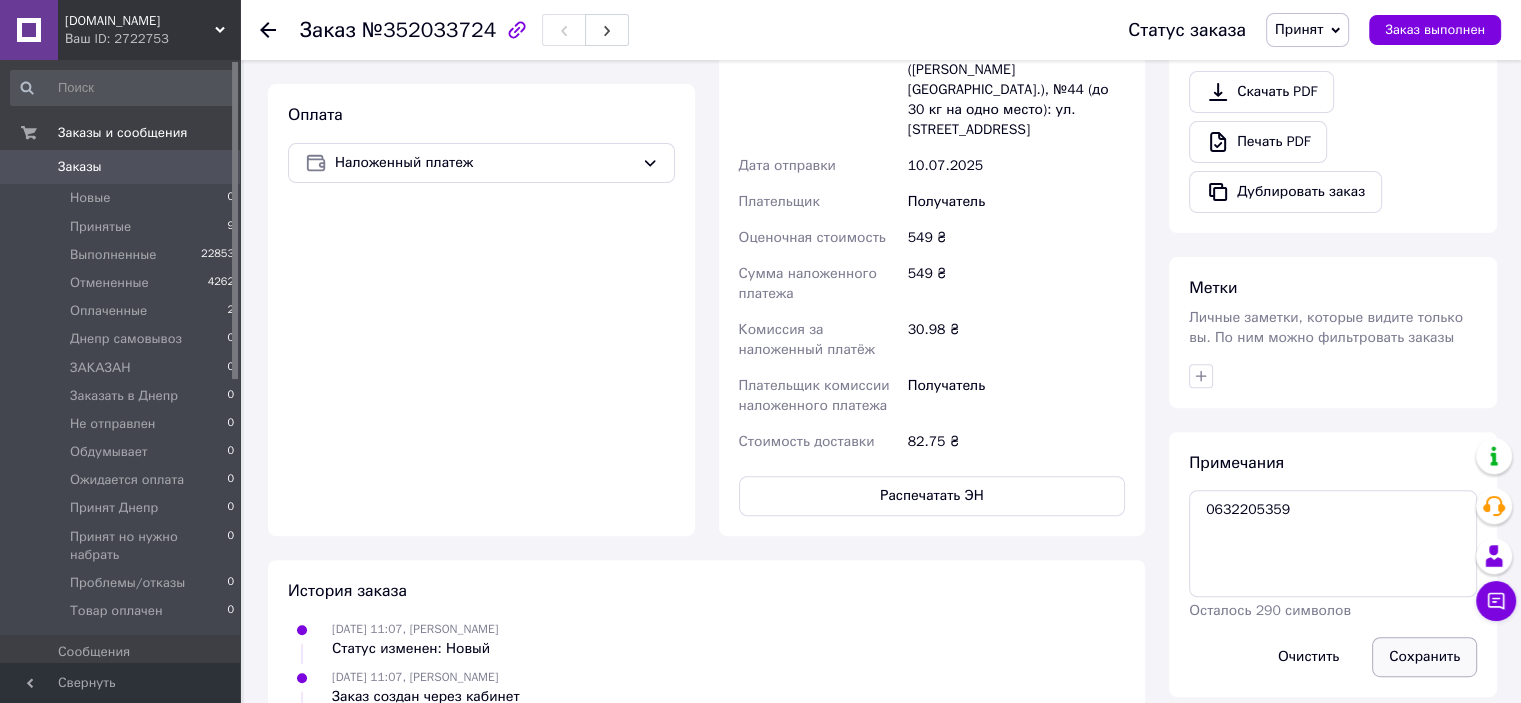 click on "Сохранить" at bounding box center [1424, 657] 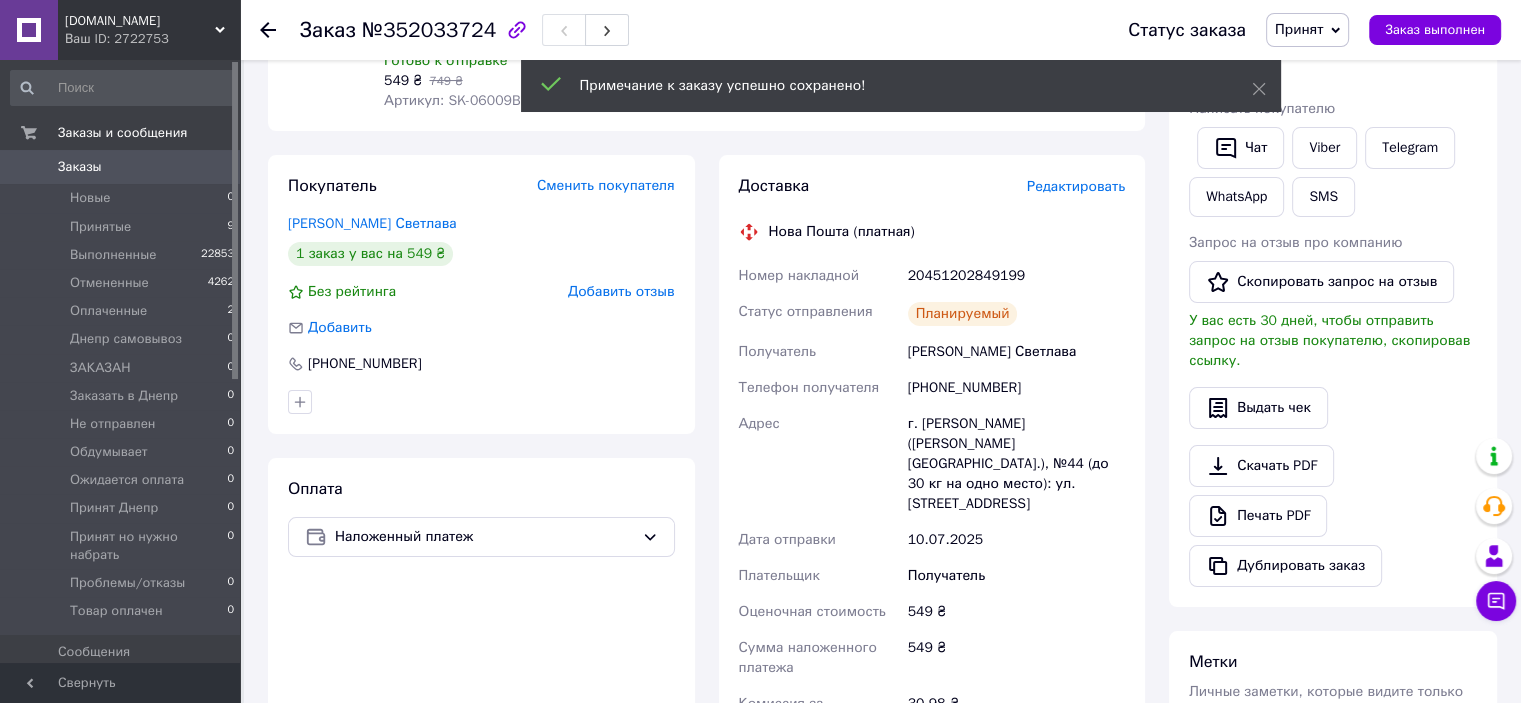 scroll, scrollTop: 0, scrollLeft: 0, axis: both 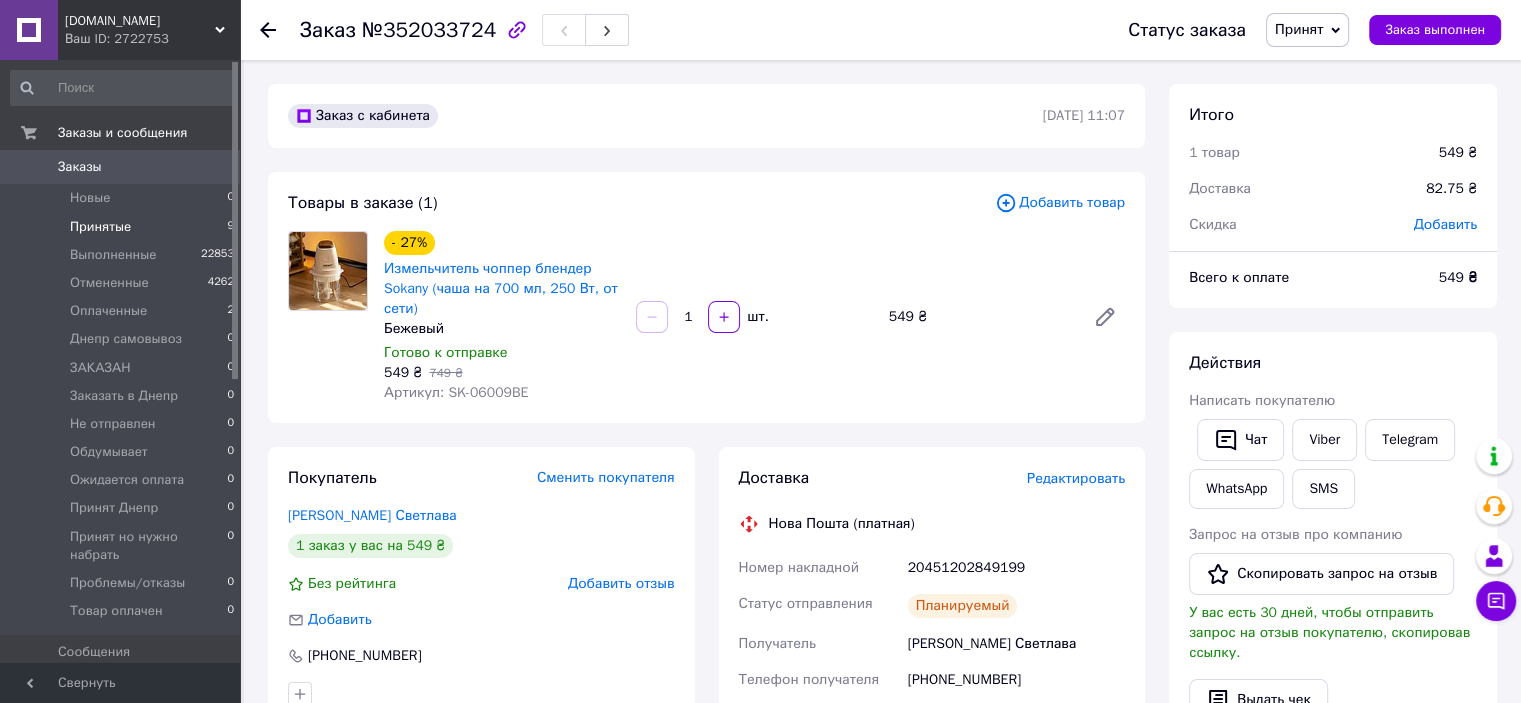 click on "Принятые 9" at bounding box center [123, 227] 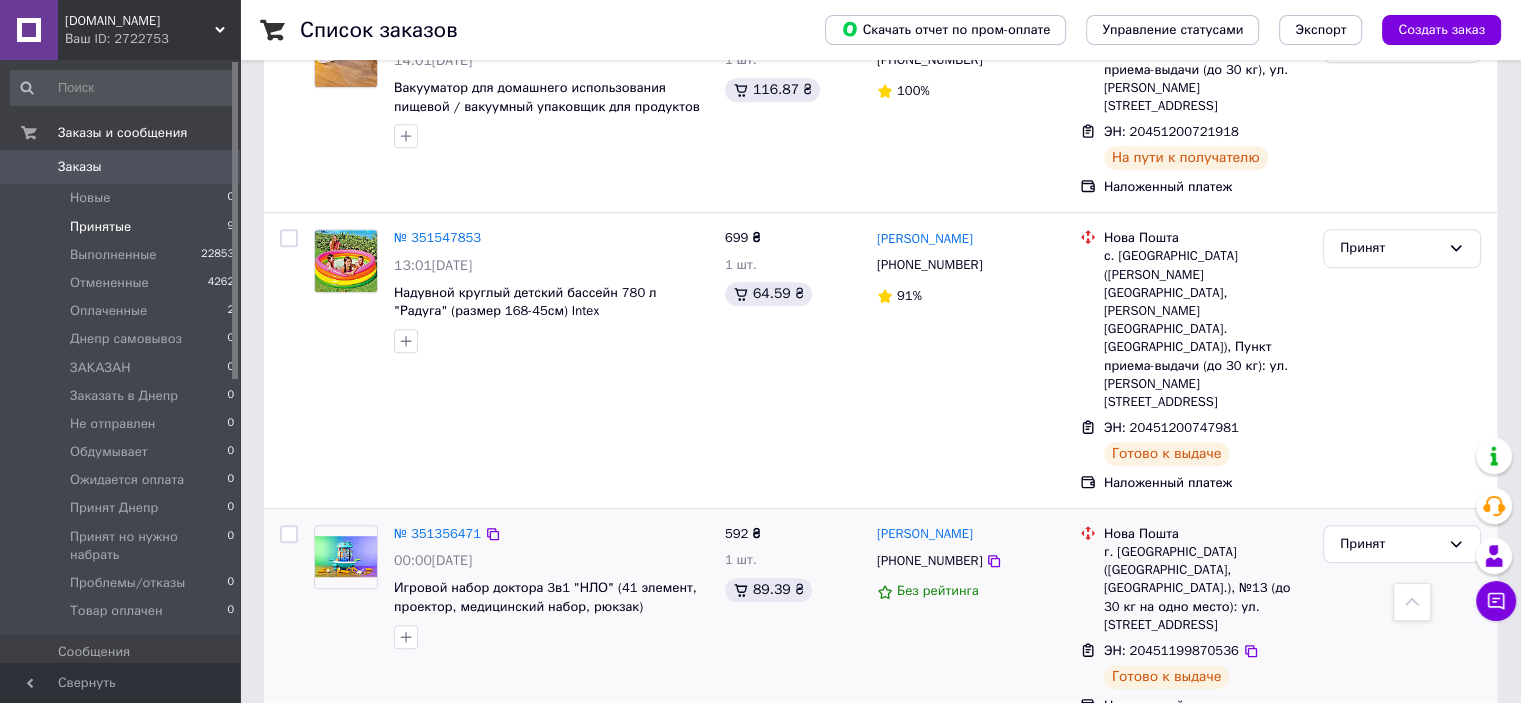 scroll, scrollTop: 1289, scrollLeft: 0, axis: vertical 